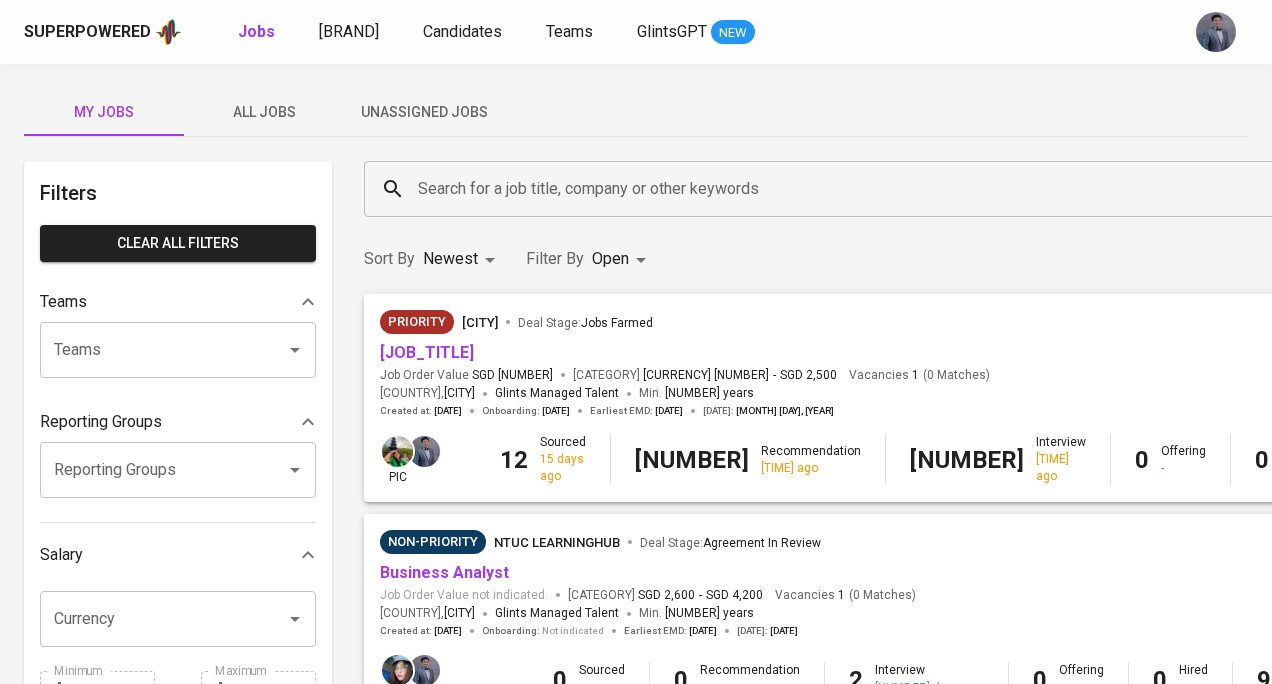 scroll, scrollTop: 0, scrollLeft: 0, axis: both 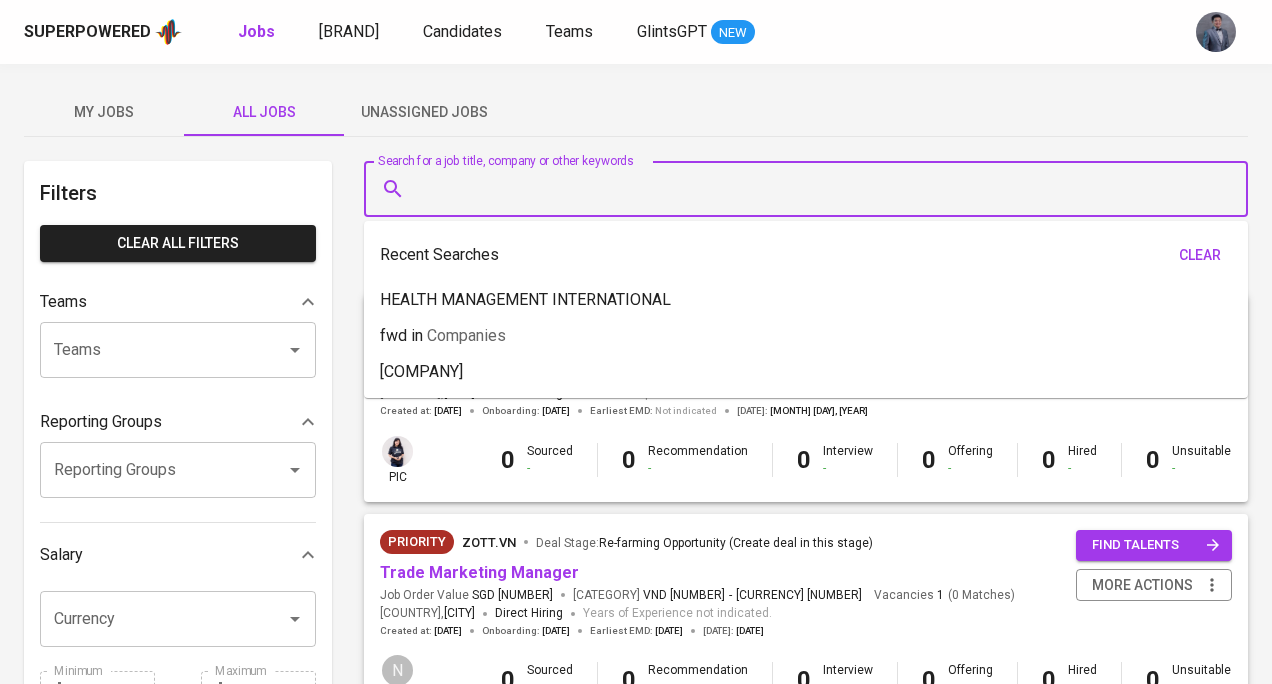 click on "Search for a job title, company or other keywords" at bounding box center [811, 189] 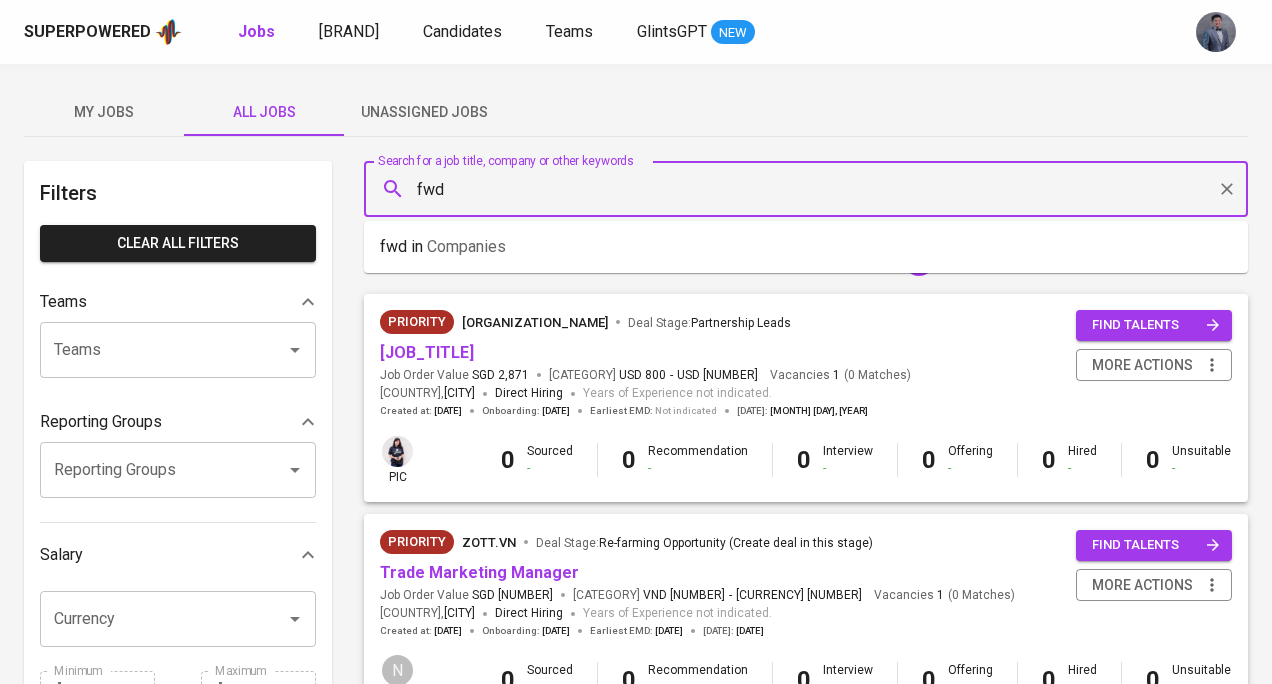 type on "fwd" 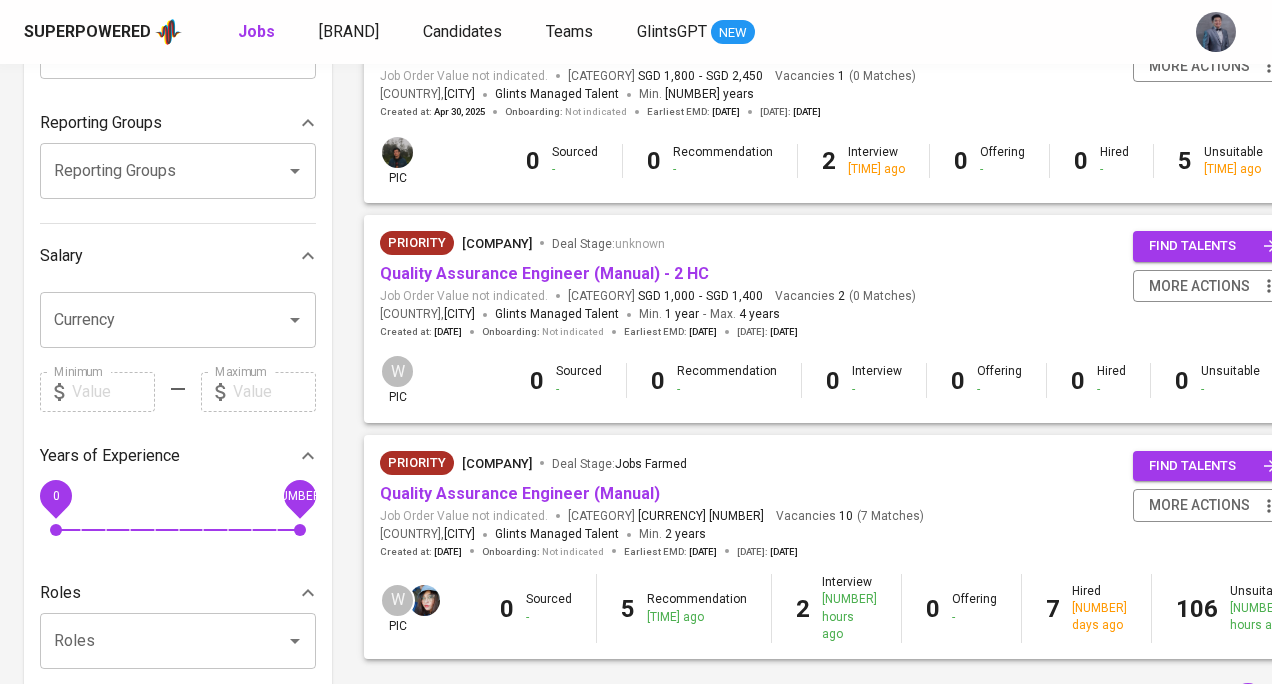 scroll, scrollTop: 402, scrollLeft: 0, axis: vertical 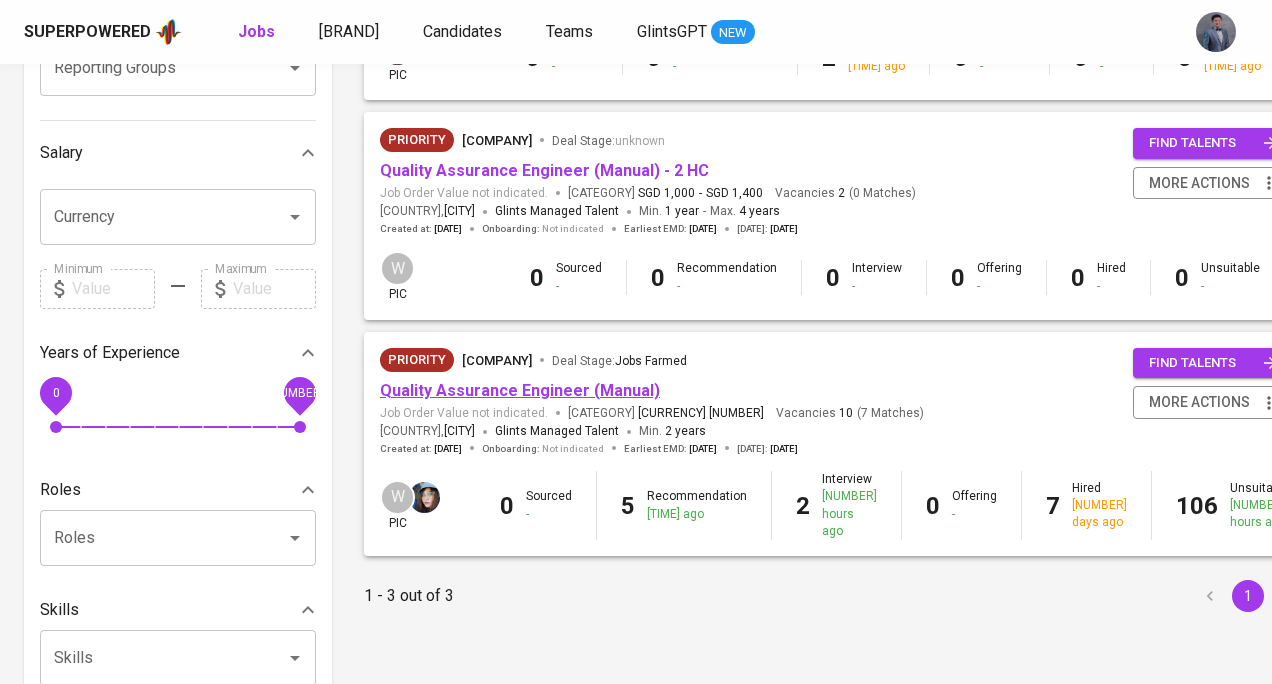 click on "Quality Assurance Engineer (Manual)" at bounding box center (520, 390) 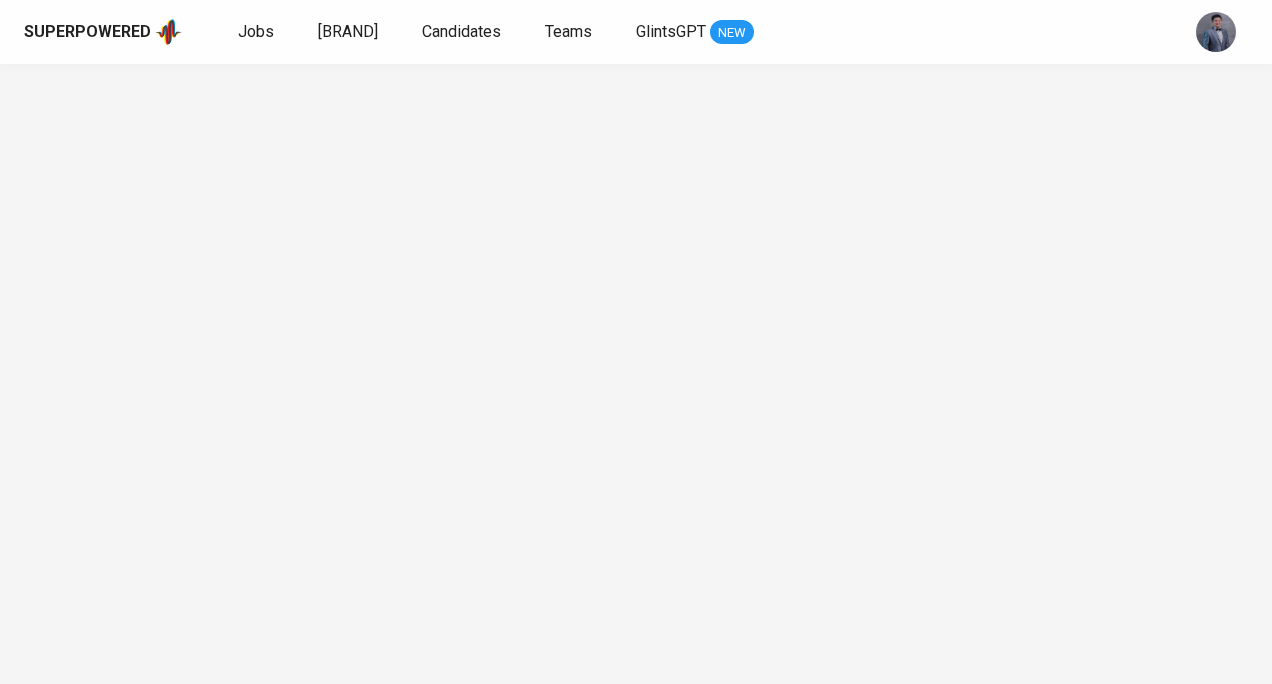 scroll, scrollTop: 0, scrollLeft: 0, axis: both 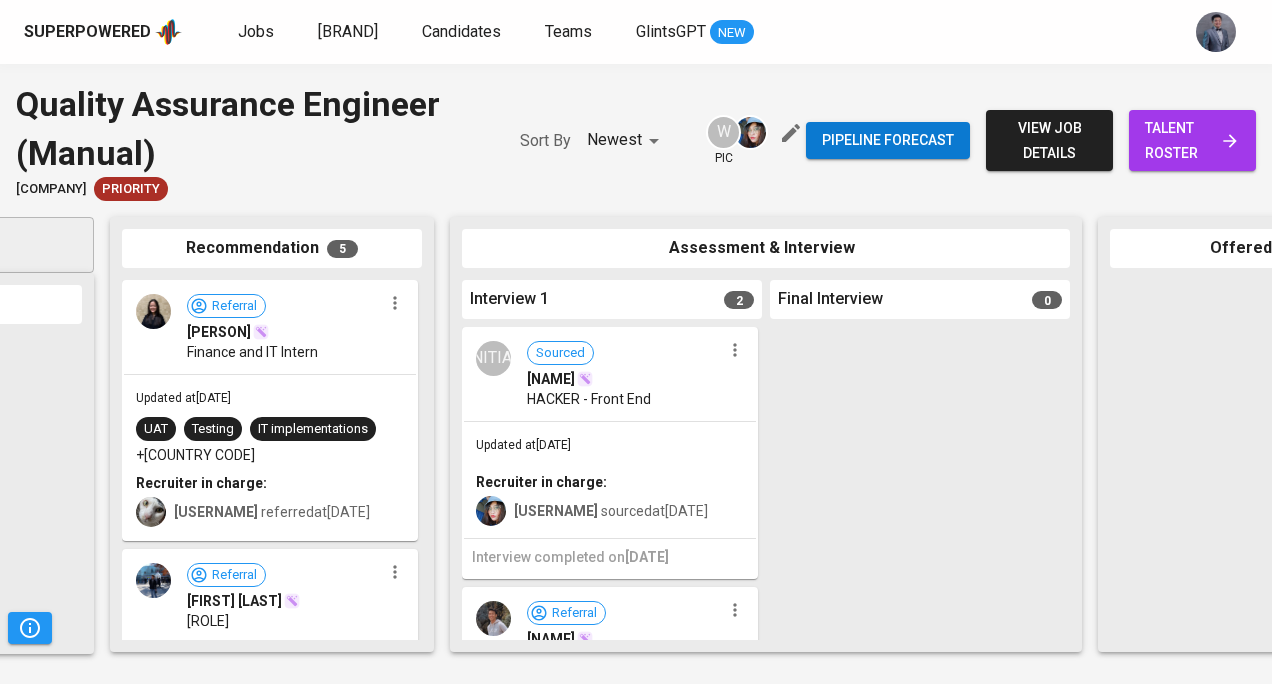 click on "J Sourced Jeremya Tampubolon HACKER - Front End" at bounding box center (610, 375) 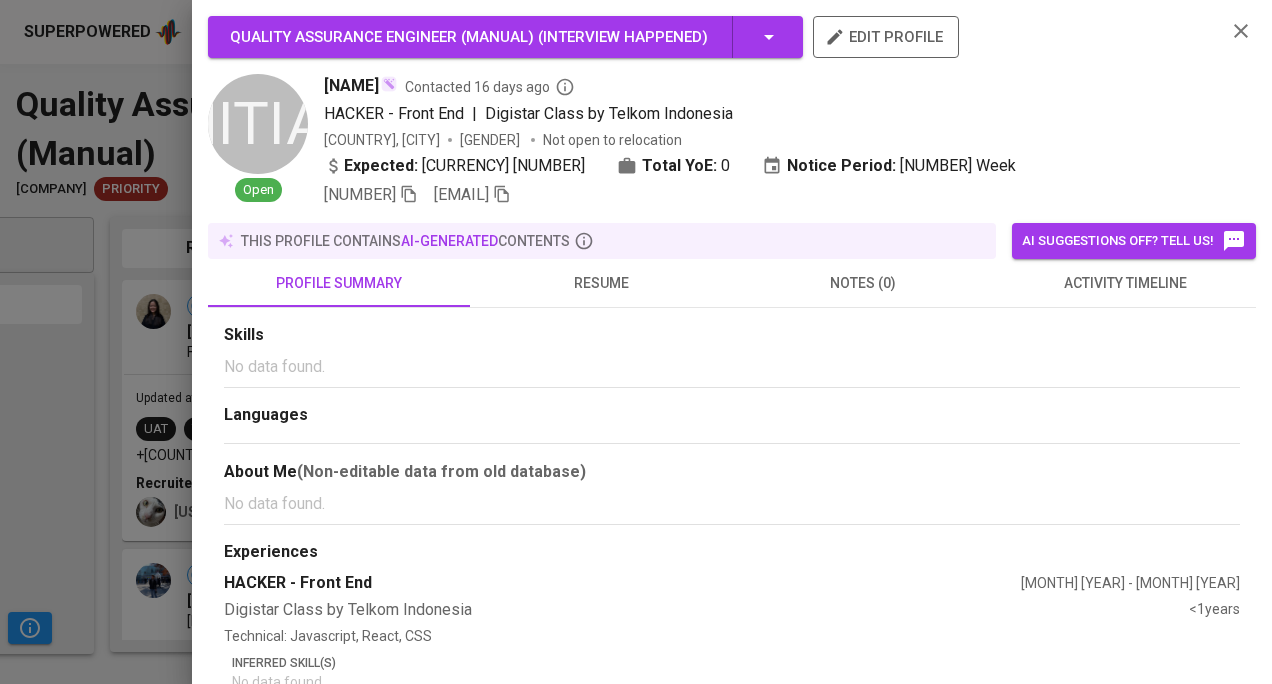 click on "resume" at bounding box center (339, 283) 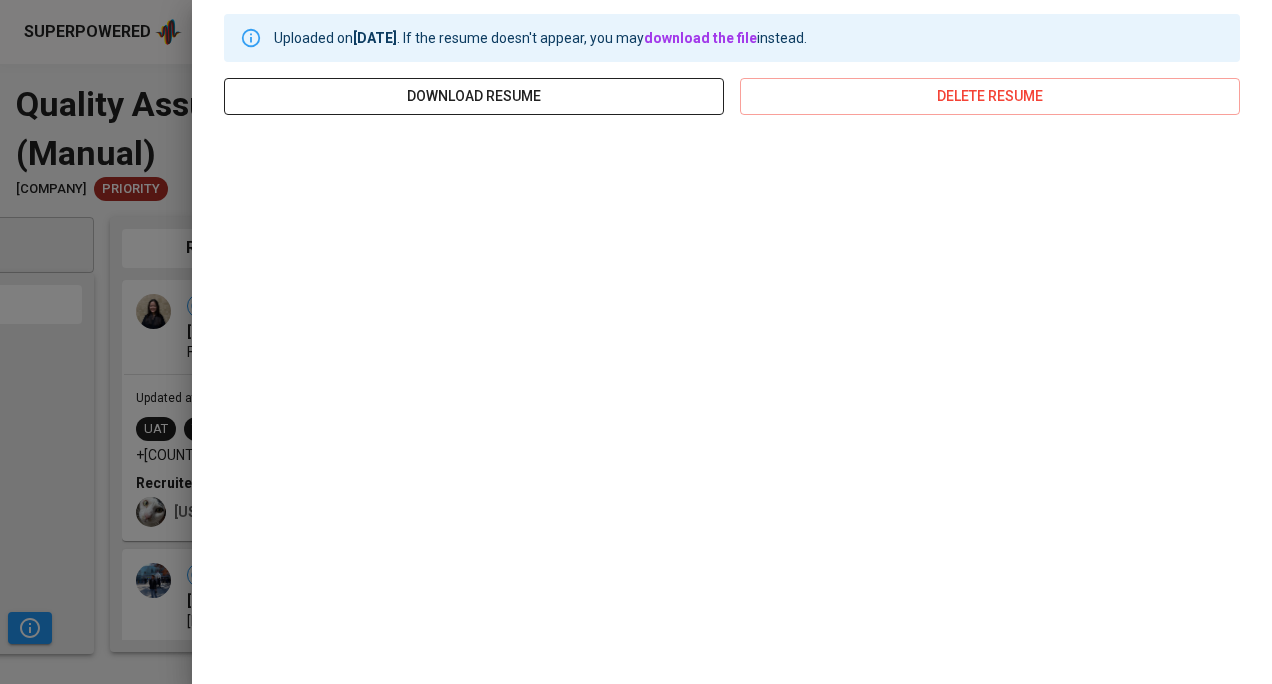scroll, scrollTop: 388, scrollLeft: 0, axis: vertical 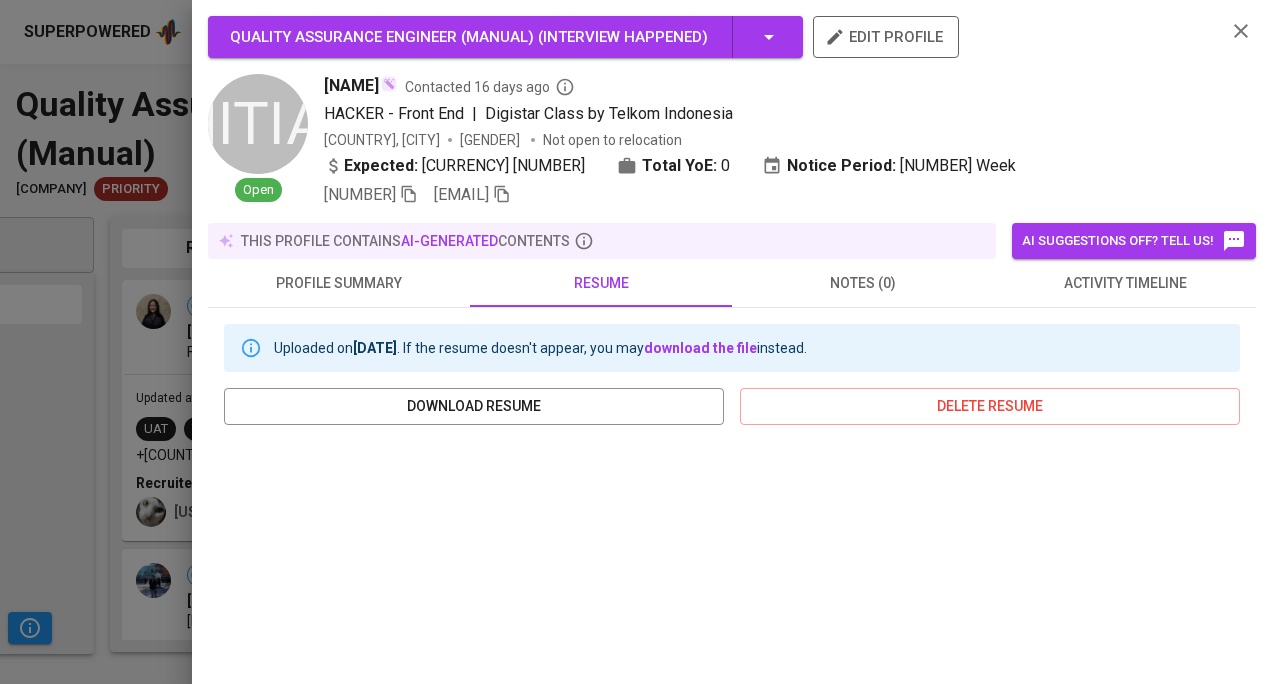 click at bounding box center (409, 194) 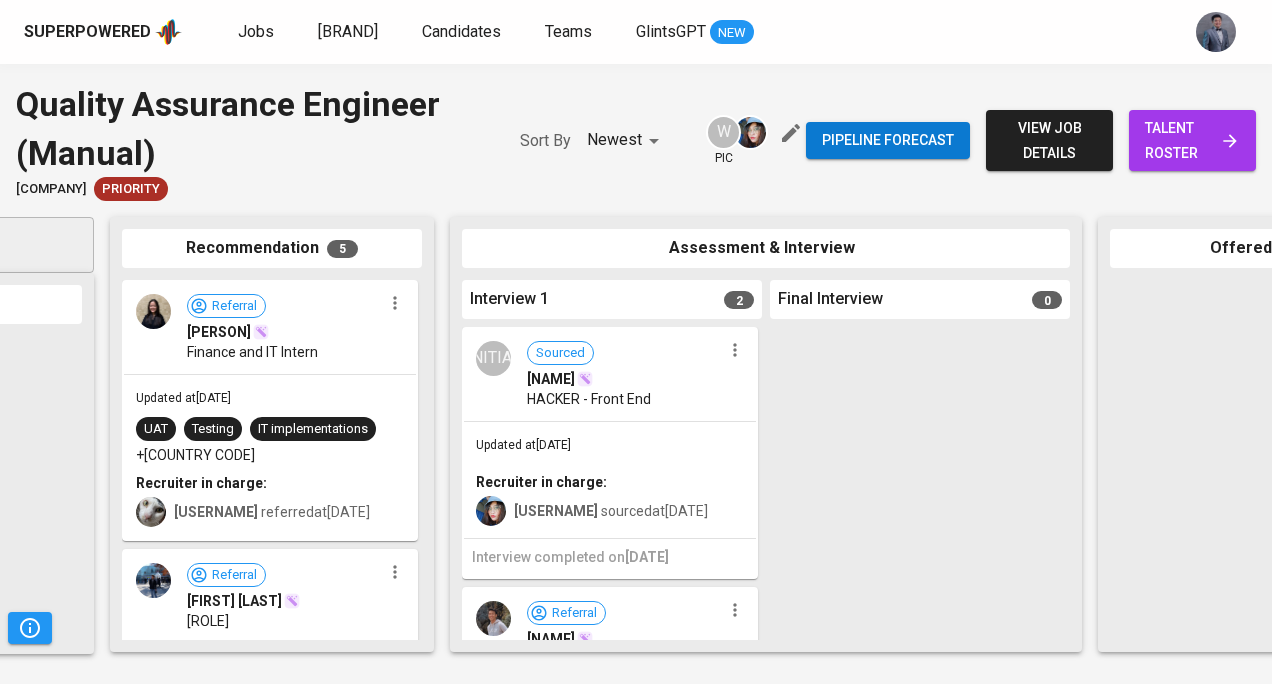 click on "HACKER - Front End" at bounding box center (589, 399) 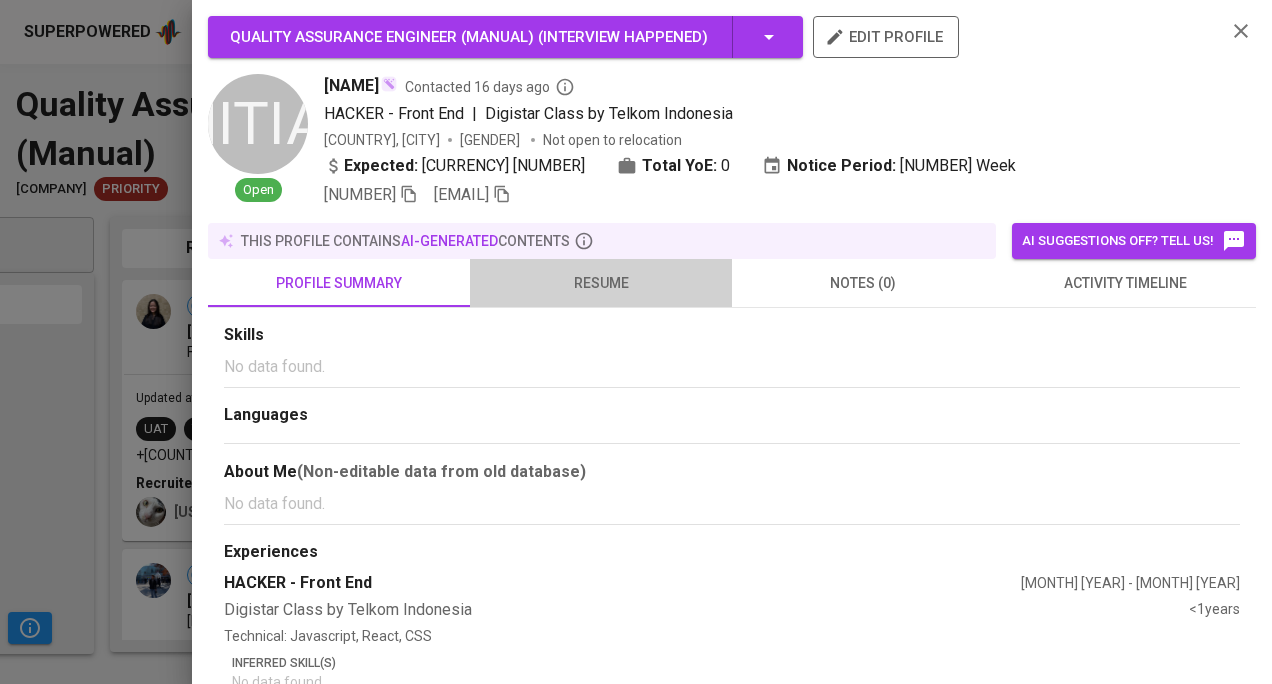 click on "resume" at bounding box center [339, 283] 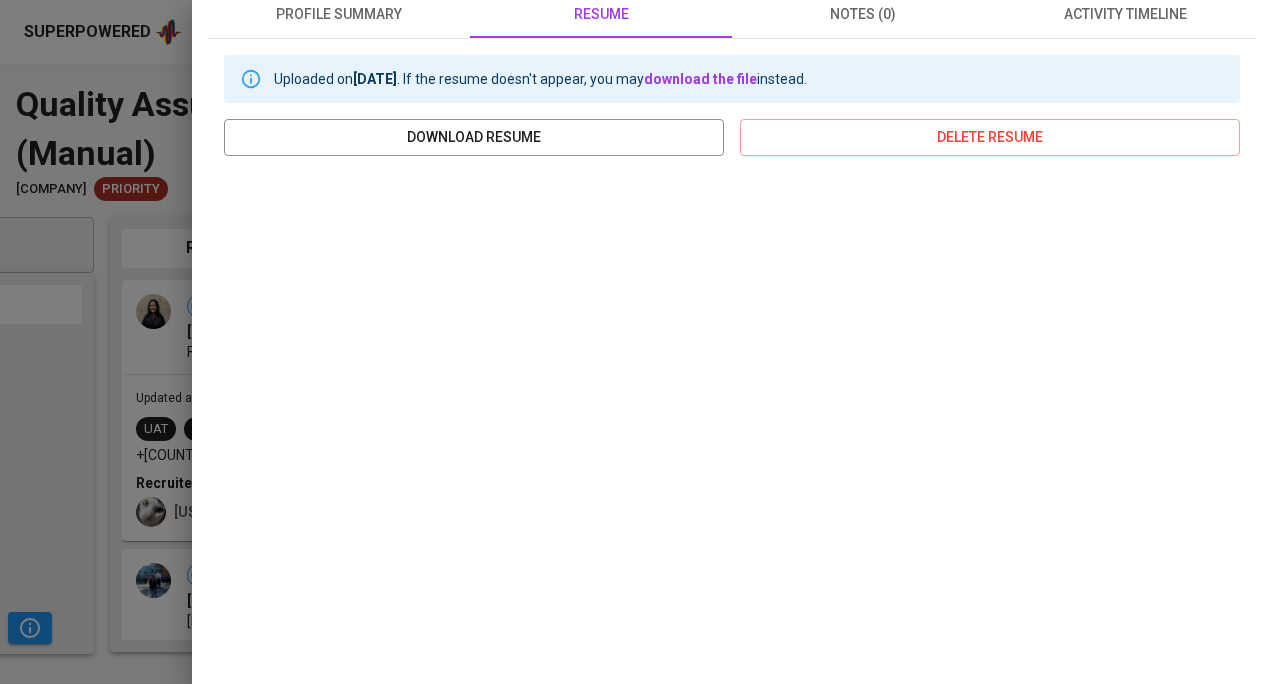 scroll, scrollTop: 0, scrollLeft: 0, axis: both 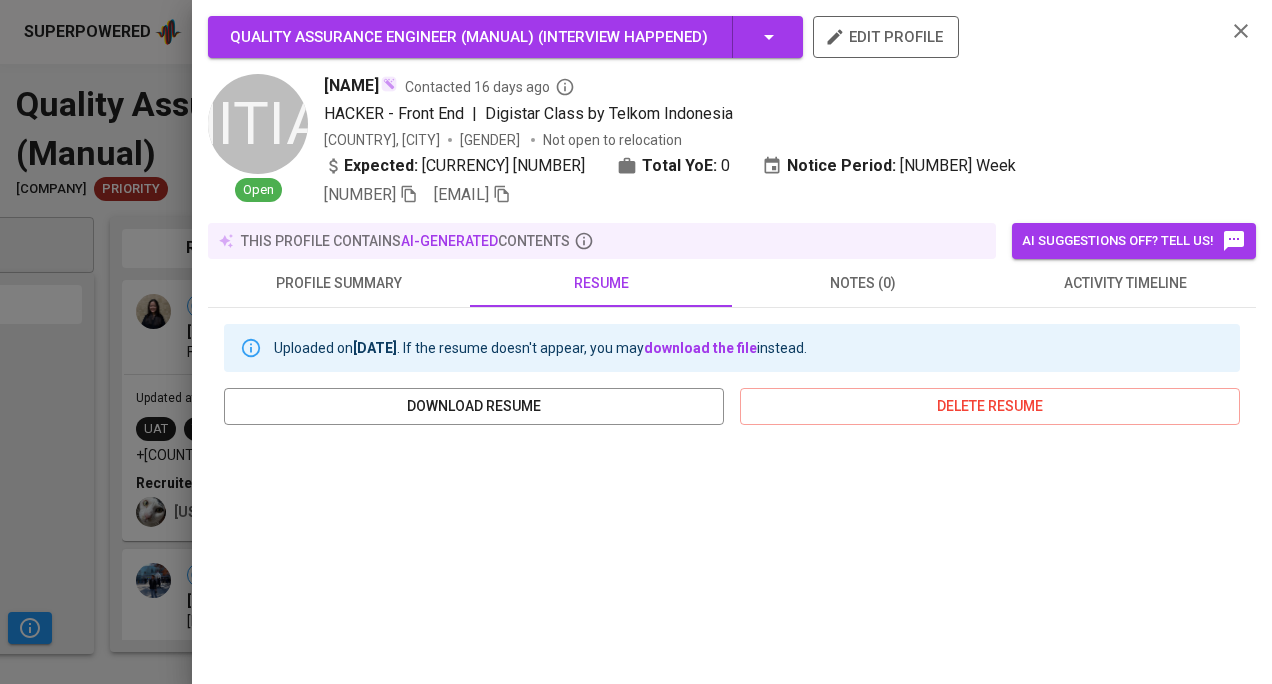 click at bounding box center [409, 194] 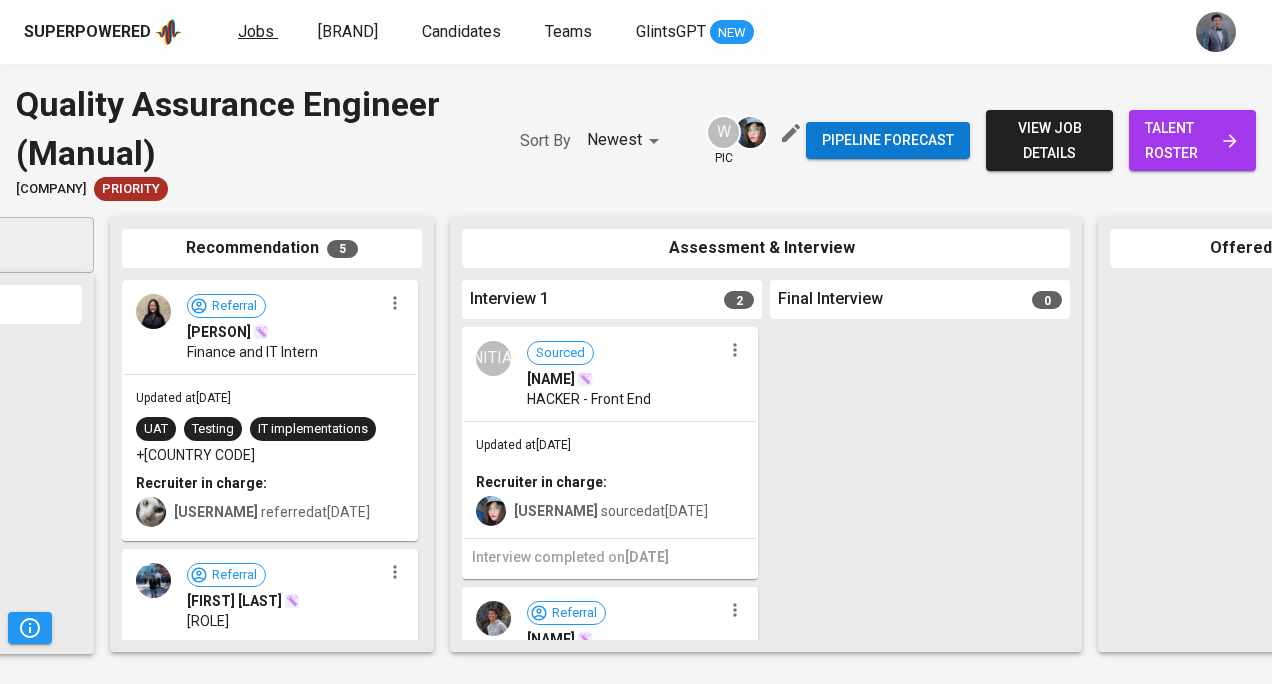 click on "Jobs" at bounding box center (256, 31) 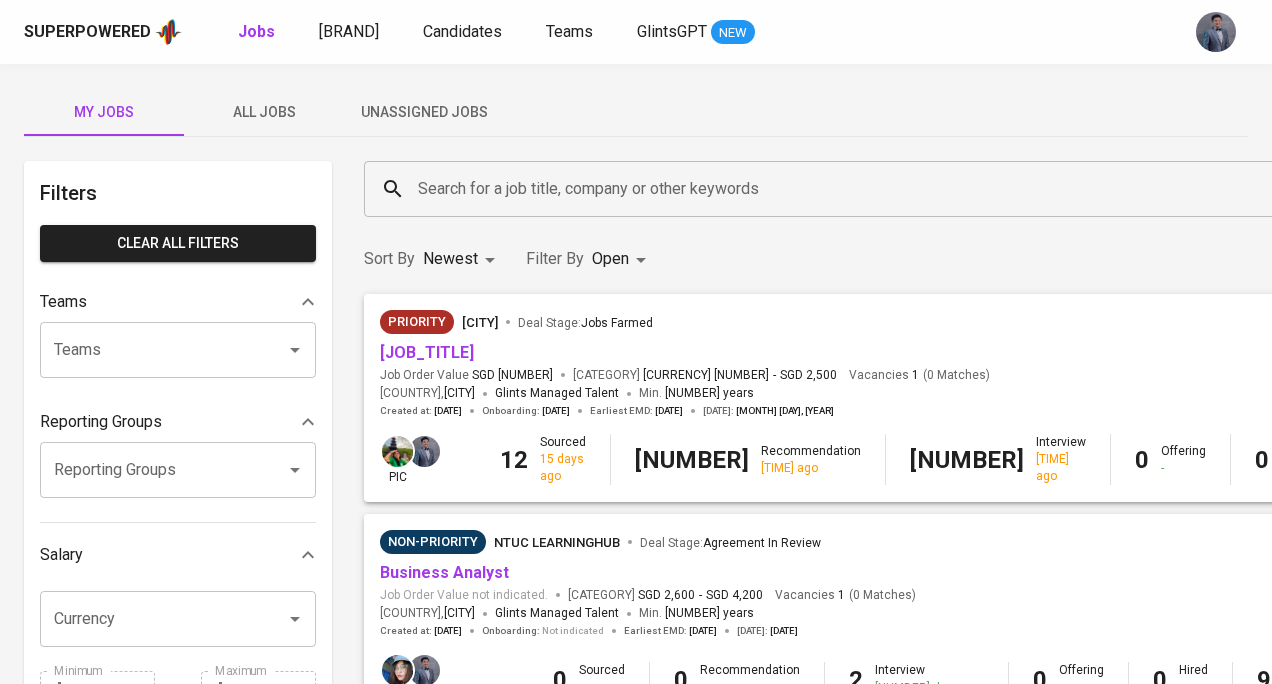 click on "Jobs   Superhunter   Candidates   Teams   GlintsGPT   NEW" at bounding box center [496, 32] 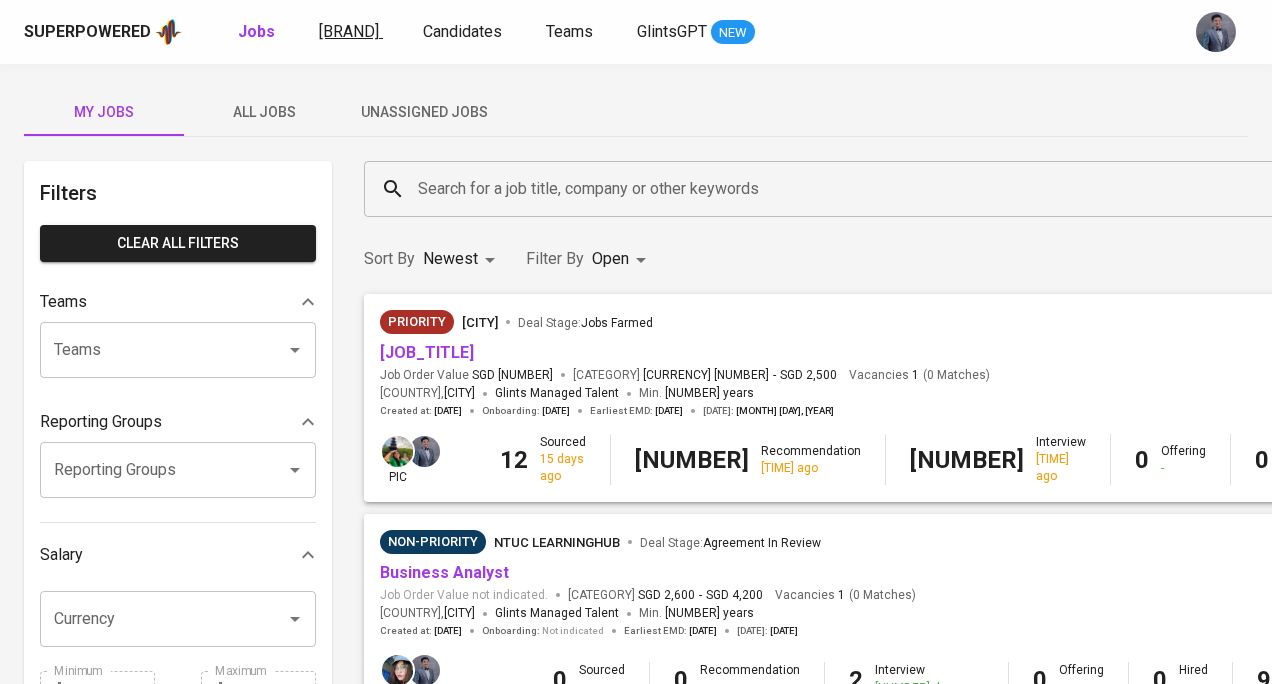 click on "Superhunter" at bounding box center (349, 31) 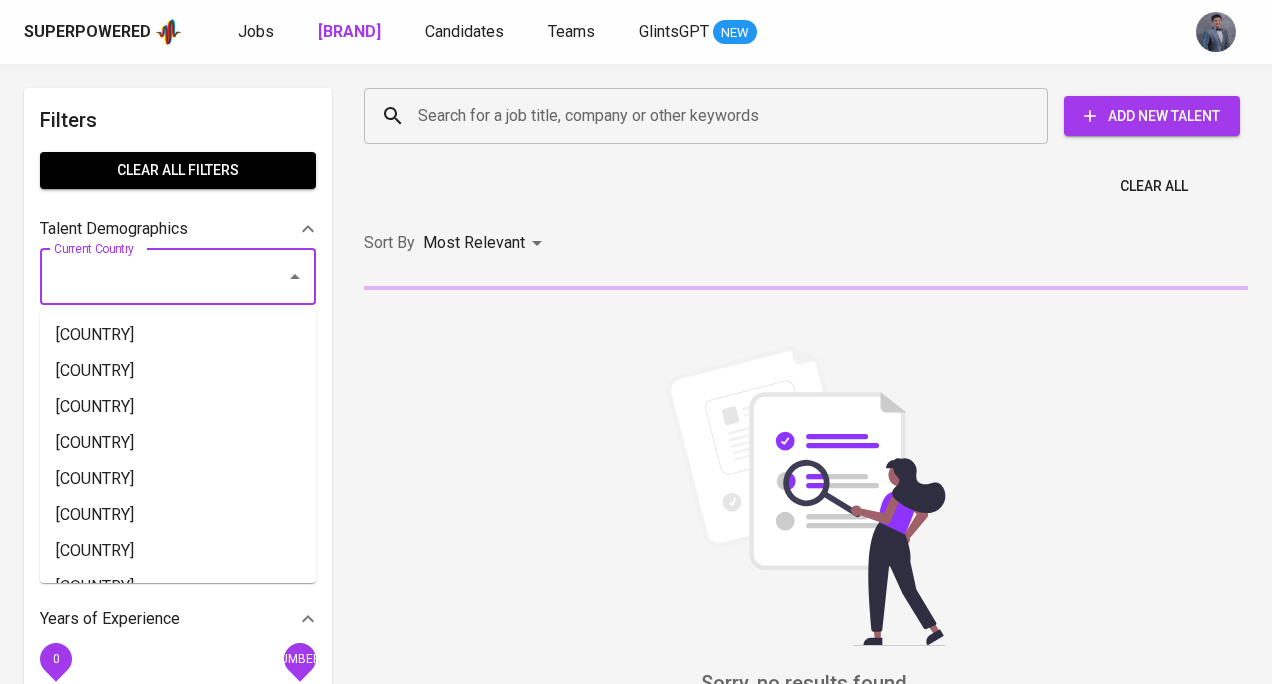 click on "Current Country" at bounding box center (150, 277) 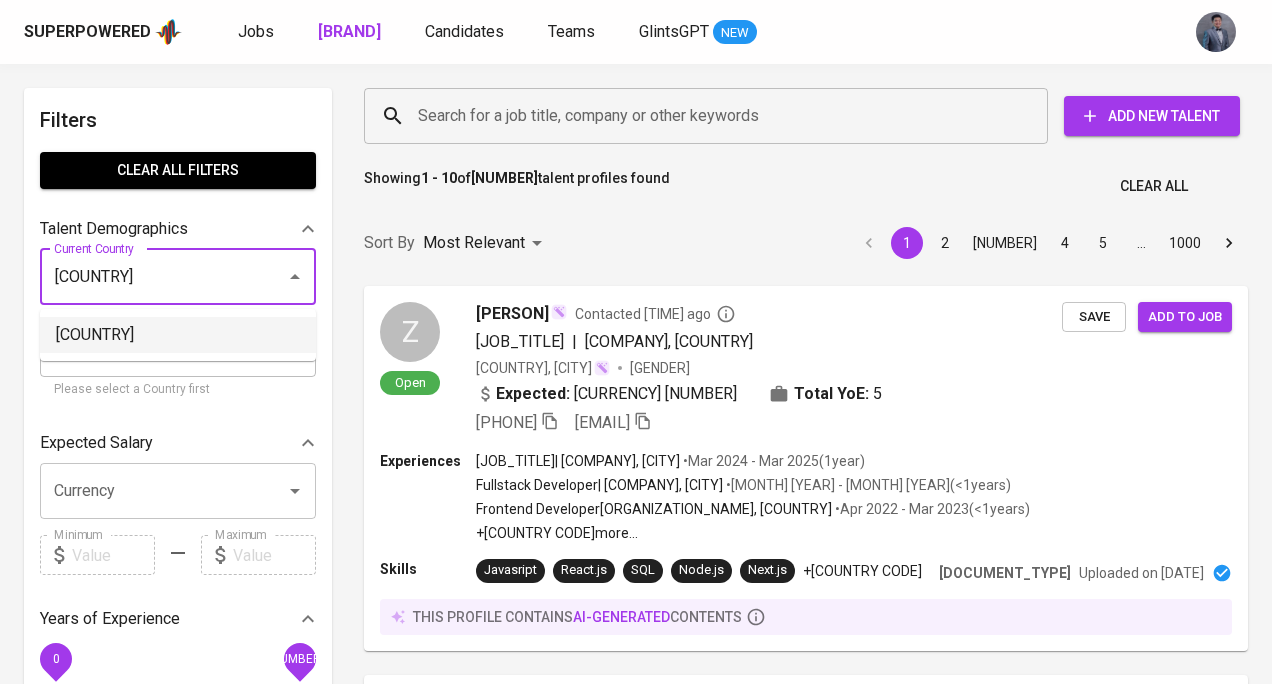 click on "[COUNTRY]" at bounding box center (178, 335) 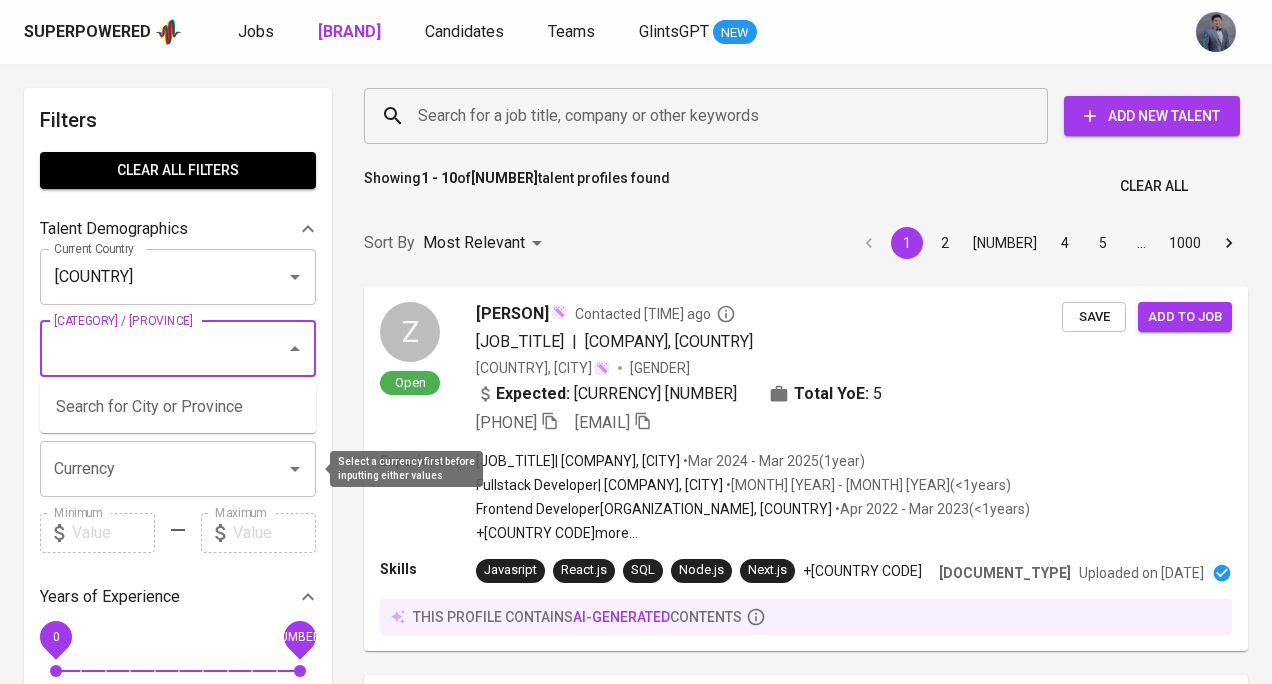 scroll, scrollTop: 148, scrollLeft: 0, axis: vertical 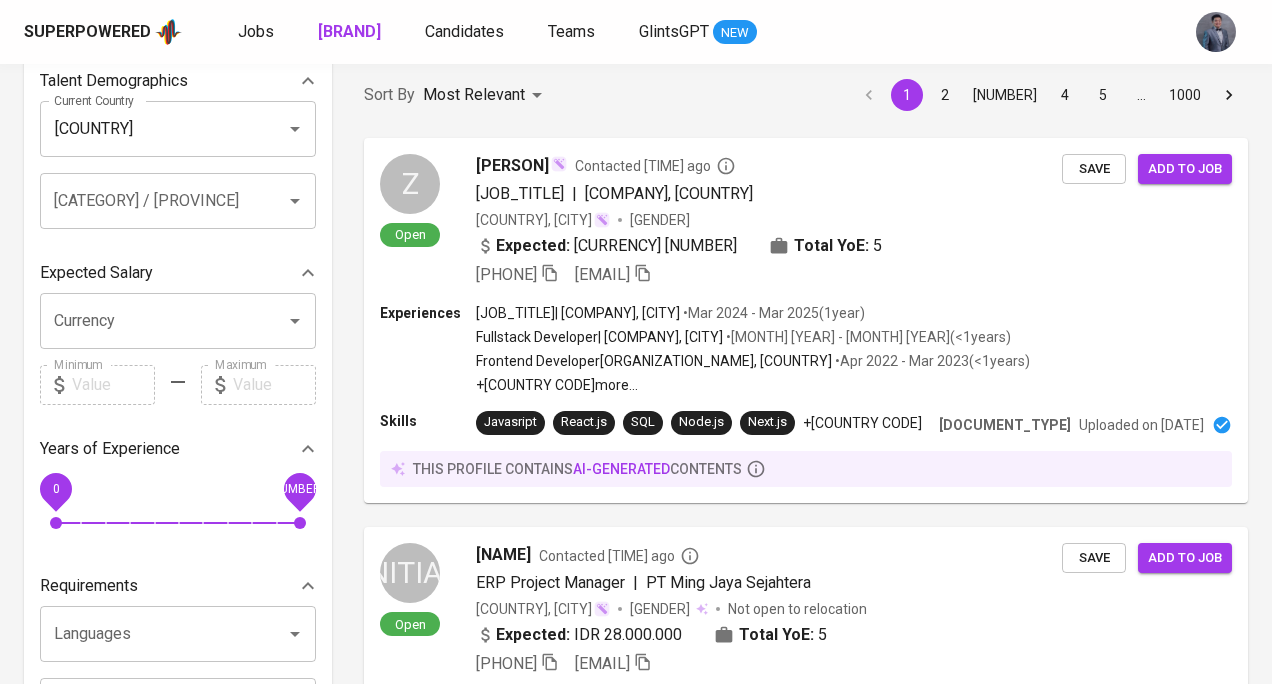 click on "Filters Clear All filters Talent Demographics Current Country Indonesia Current Country Current City / Province Current City / Province Expected Salary Currency Currency Minimum Minimum Maximum Maximum Years of Experience 0 10+ Requirements Languages Languages Roles Roles Skills Skills Industries Industries Exclude Contacted Talents (by you & other recruiters) clear 3 days ago 7 days ago 14 days ago Talent Status Actively Looking Open to Opportunities Not Open to Opportunities Gender Male Female Talent Profile Contains Phone Number Resume" at bounding box center (178, 753) 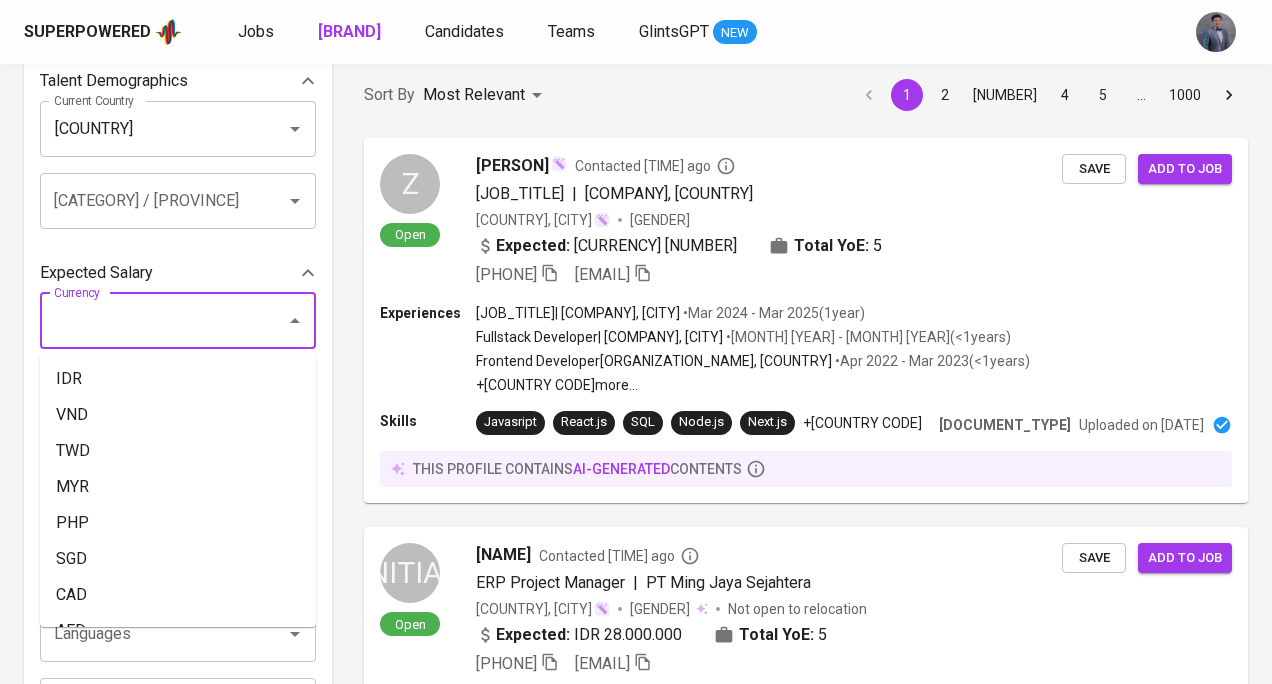 click on "Currency" at bounding box center [150, 321] 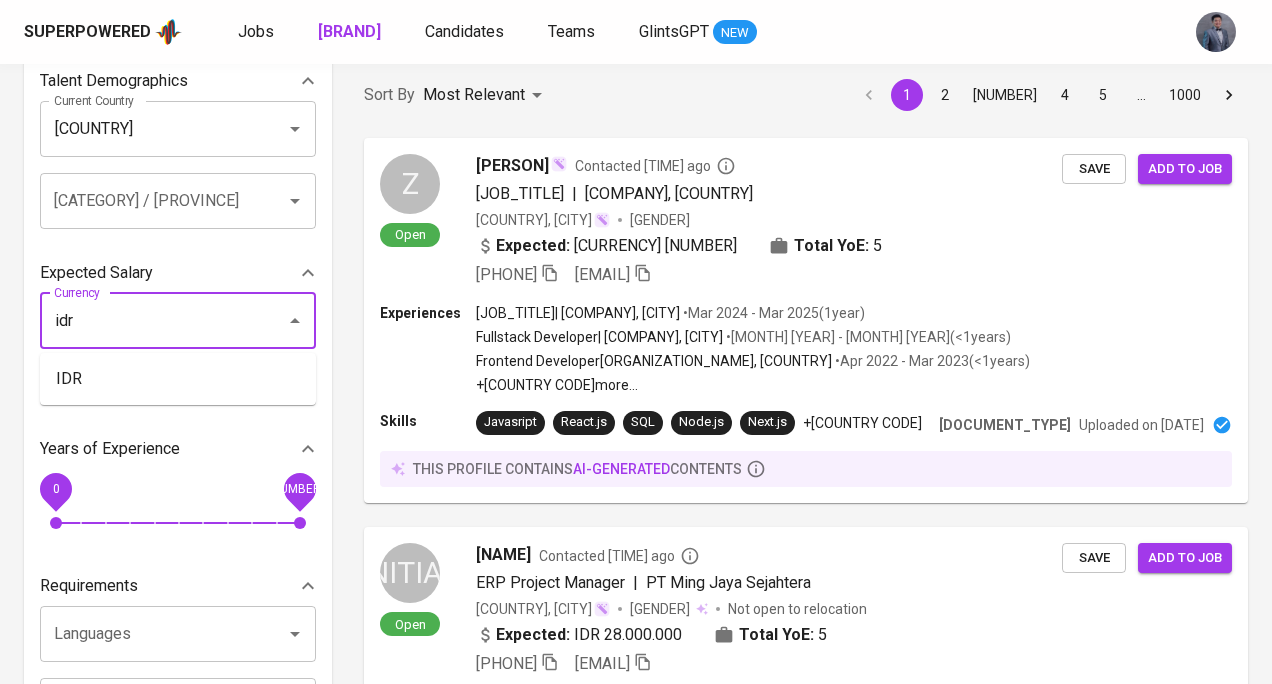 click on "IDR" at bounding box center [178, 379] 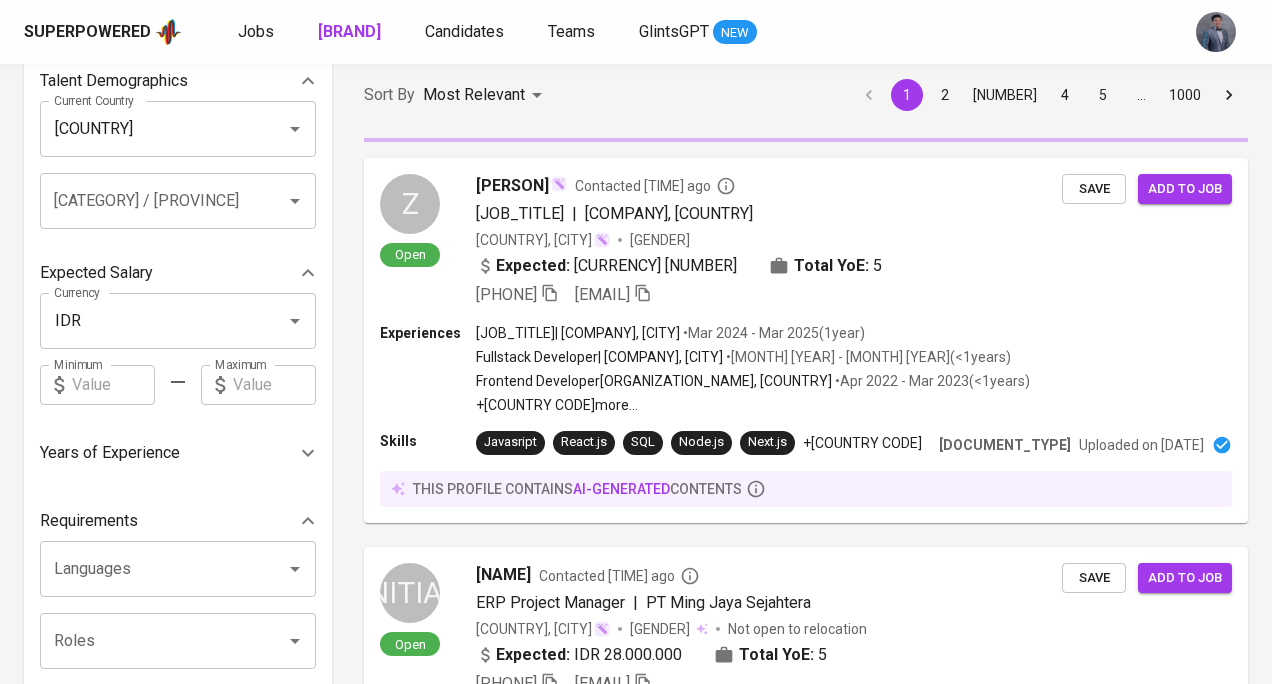 click at bounding box center (274, 385) 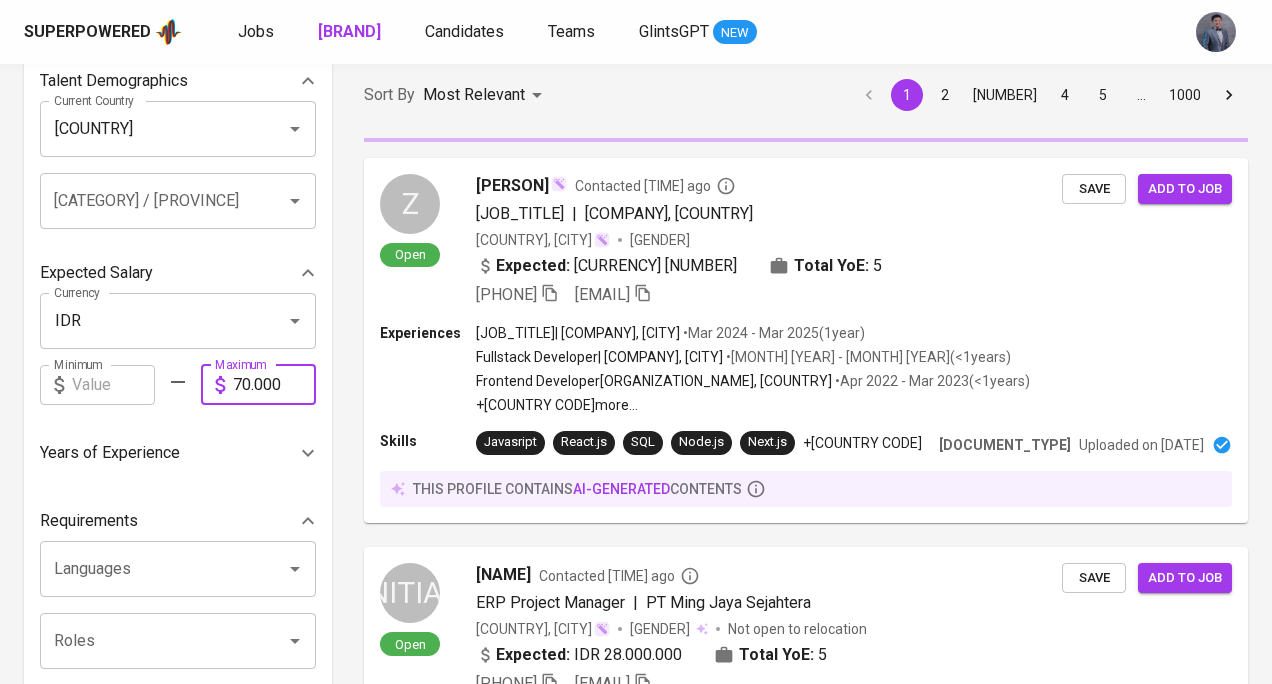 click on "70.000" at bounding box center (274, 385) 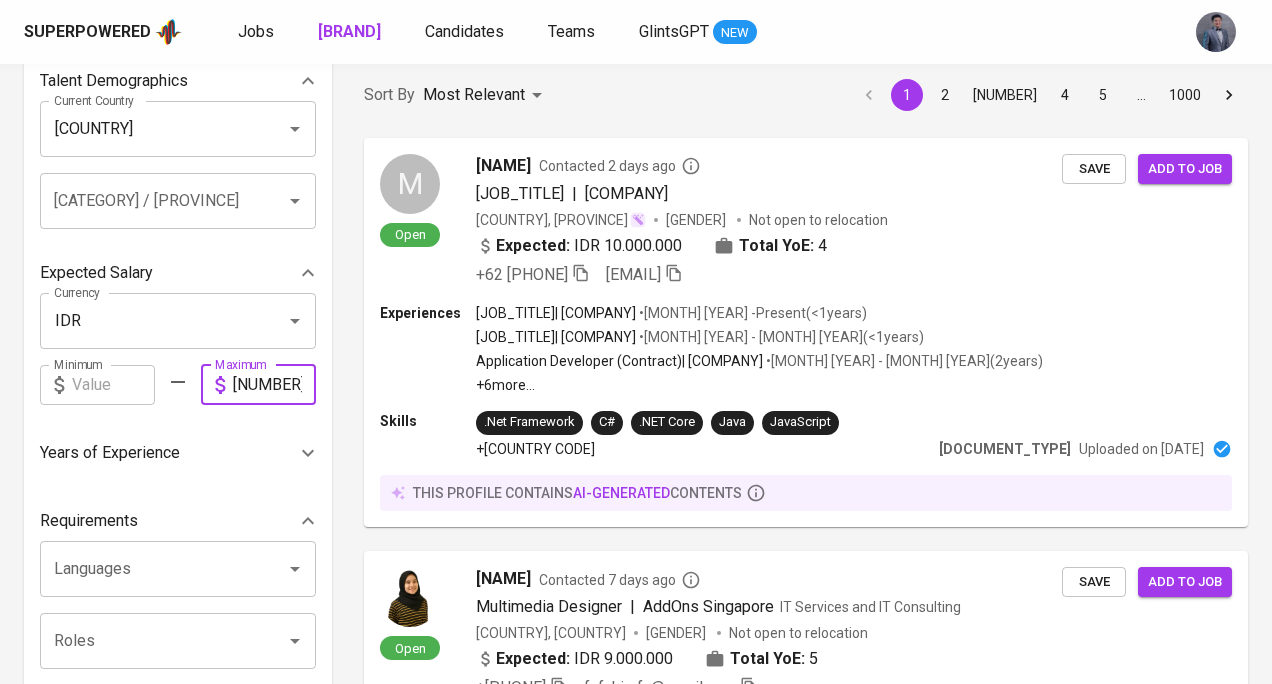 scroll, scrollTop: 0, scrollLeft: 2, axis: horizontal 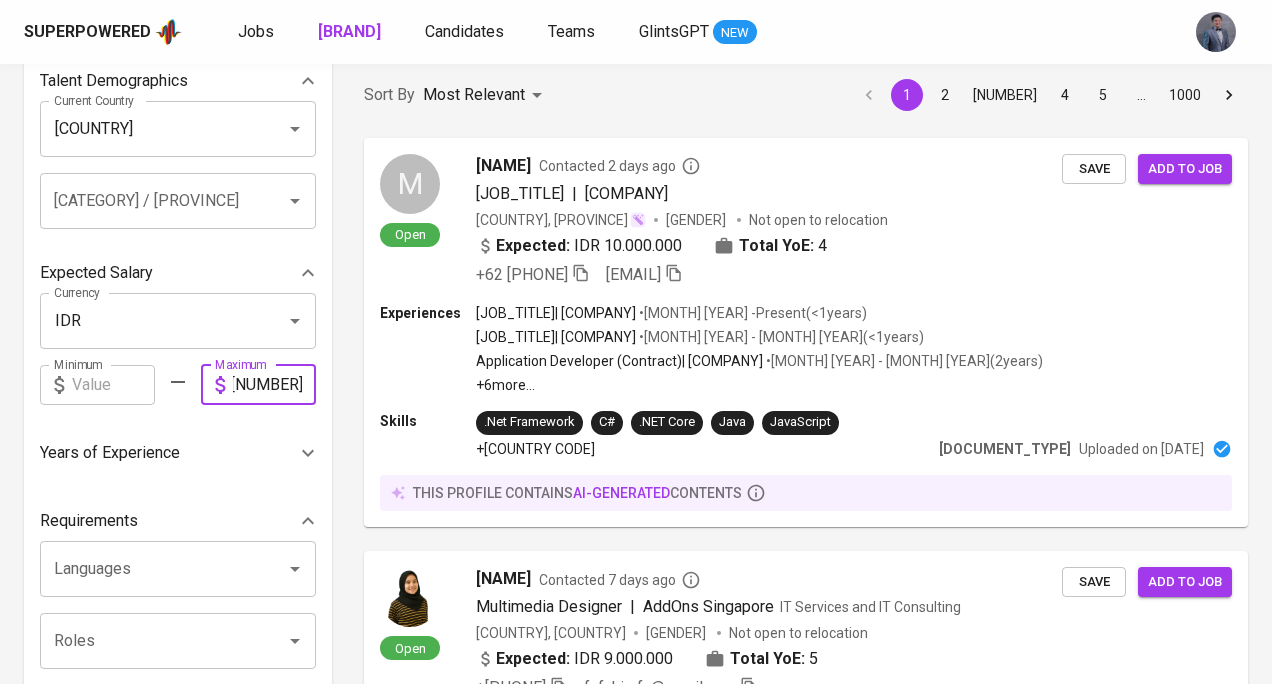 type on "7.000.000" 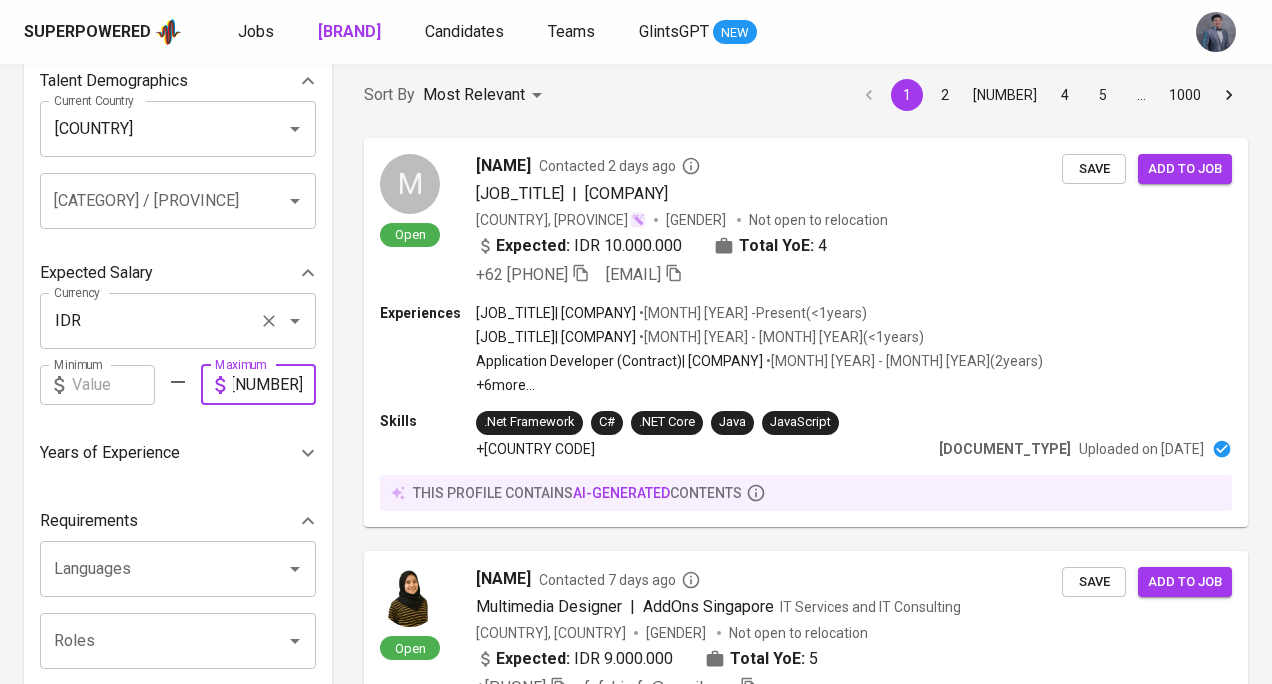 click on "Filters Clear All filters Talent Demographics Current Country Indonesia Current Country Current City / Province Current City / Province Expected Salary Currency IDR Currency Minimum Minimum Maximum 7.000.000 Maximum Years of Experience 0 10+ Requirements Languages Languages Roles Roles Skills Skills Industries Industries Exclude Contacted Talents (by you & other recruiters) clear 3 days ago 7 days ago 14 days ago Talent Status Actively Looking Open to Opportunities Not Open to Opportunities Gender Male Female Talent Profile Contains Phone Number Resume Search for a job title, company or other keywords Search for a job title, company or other keywords Add New Talent Showing  1 - 10  of  4456892  talent profiles found Clear All Sort By Most Relevant MOST_RELEVANT 1 2 3 4 5 … 1000 M Open Muhammad Nabil Asykar Contacted 2 days ago Software Engineer | PT Histack Solusi Integrasi (HiStack Solutions) Indonesia, DKI Jakarta Male   Not open to relocation Expected:   IDR 10.000.000 Total YoE:   4     Save   )" at bounding box center (636, 2166) 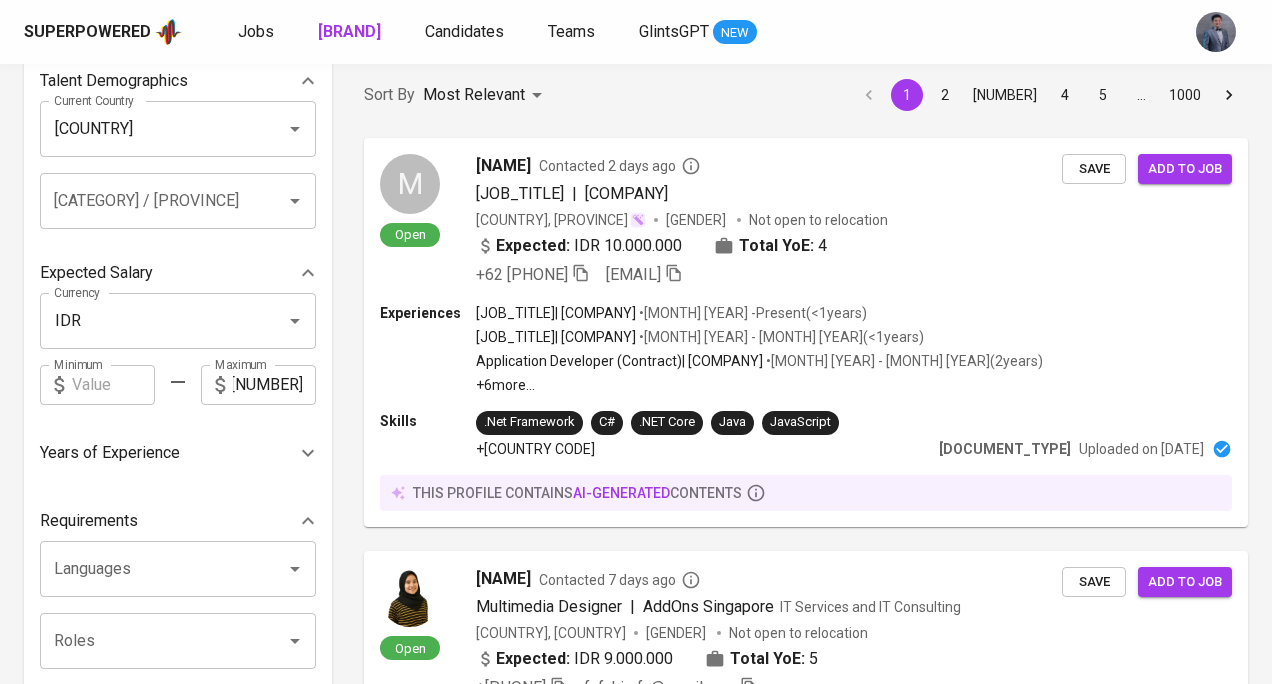 click at bounding box center [308, 81] 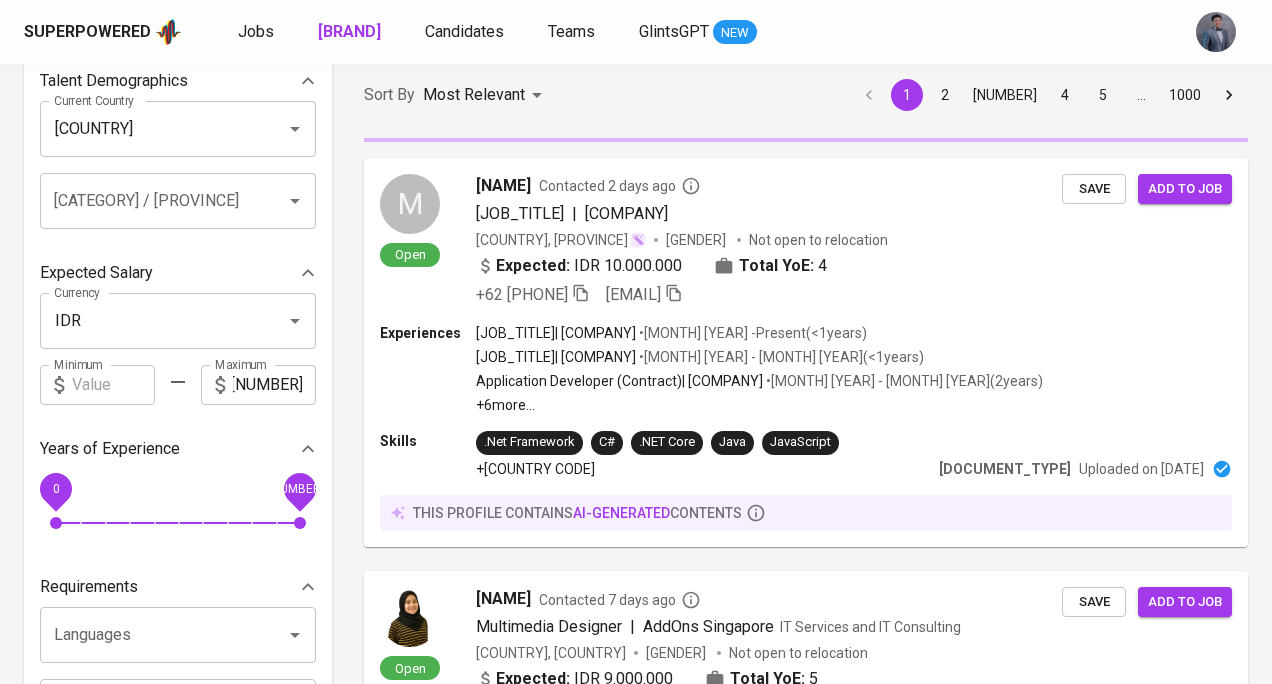 scroll, scrollTop: 285, scrollLeft: 0, axis: vertical 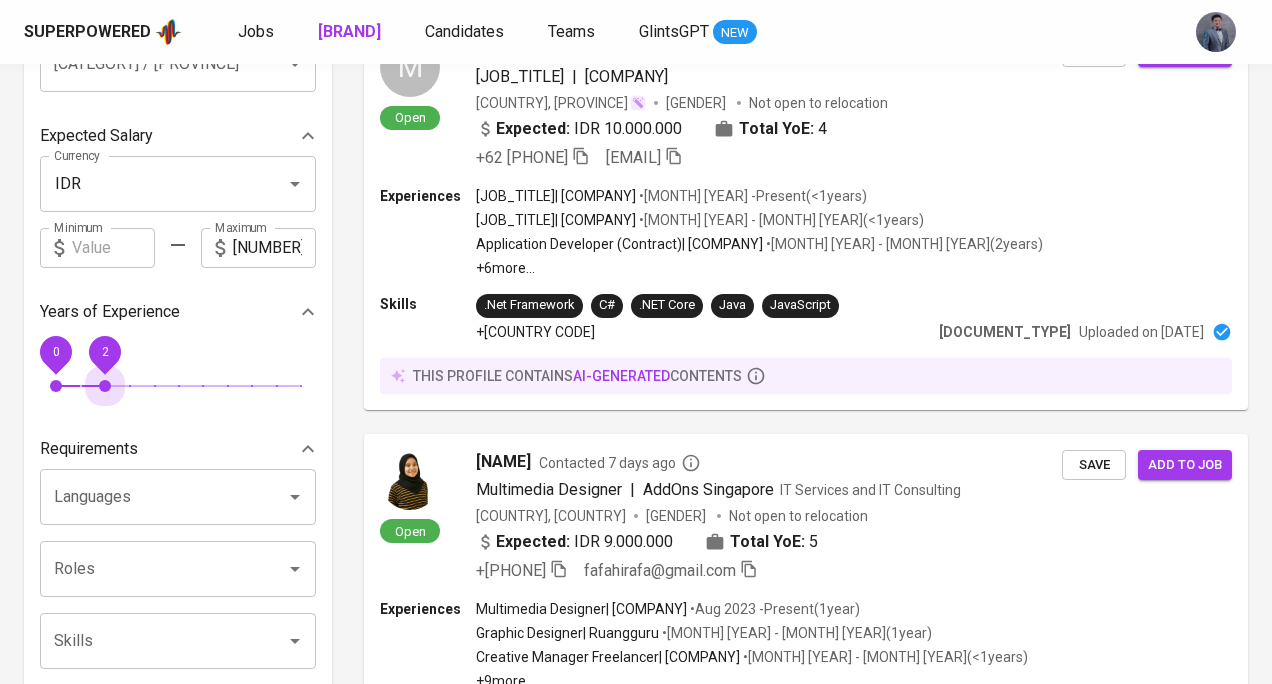 drag, startPoint x: 291, startPoint y: 383, endPoint x: 258, endPoint y: 412, distance: 43.931767 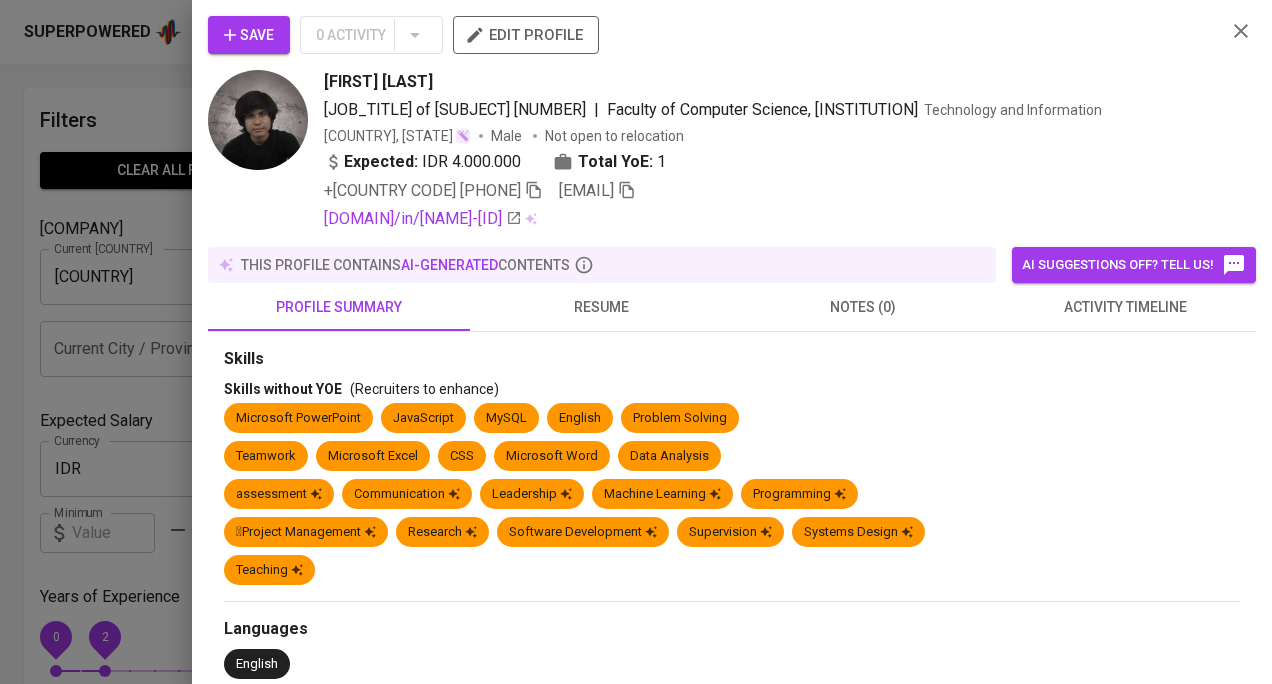 scroll, scrollTop: 205, scrollLeft: 0, axis: vertical 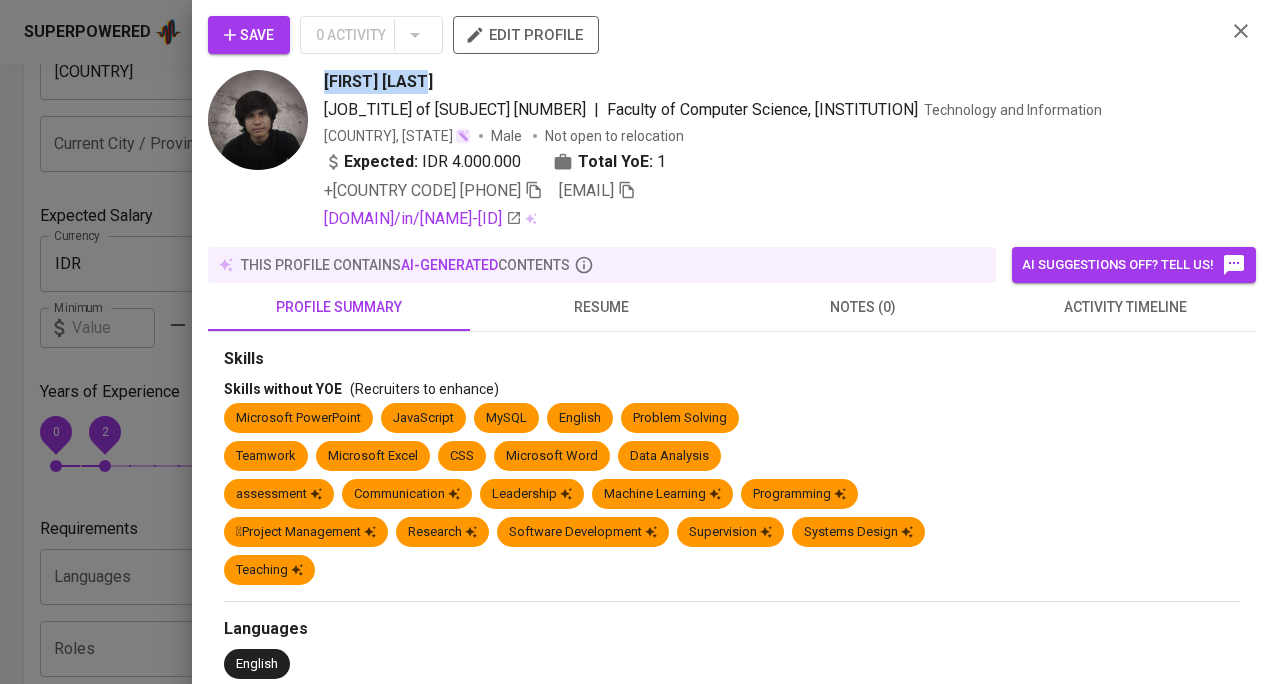 drag, startPoint x: 319, startPoint y: 80, endPoint x: 447, endPoint y: 80, distance: 128 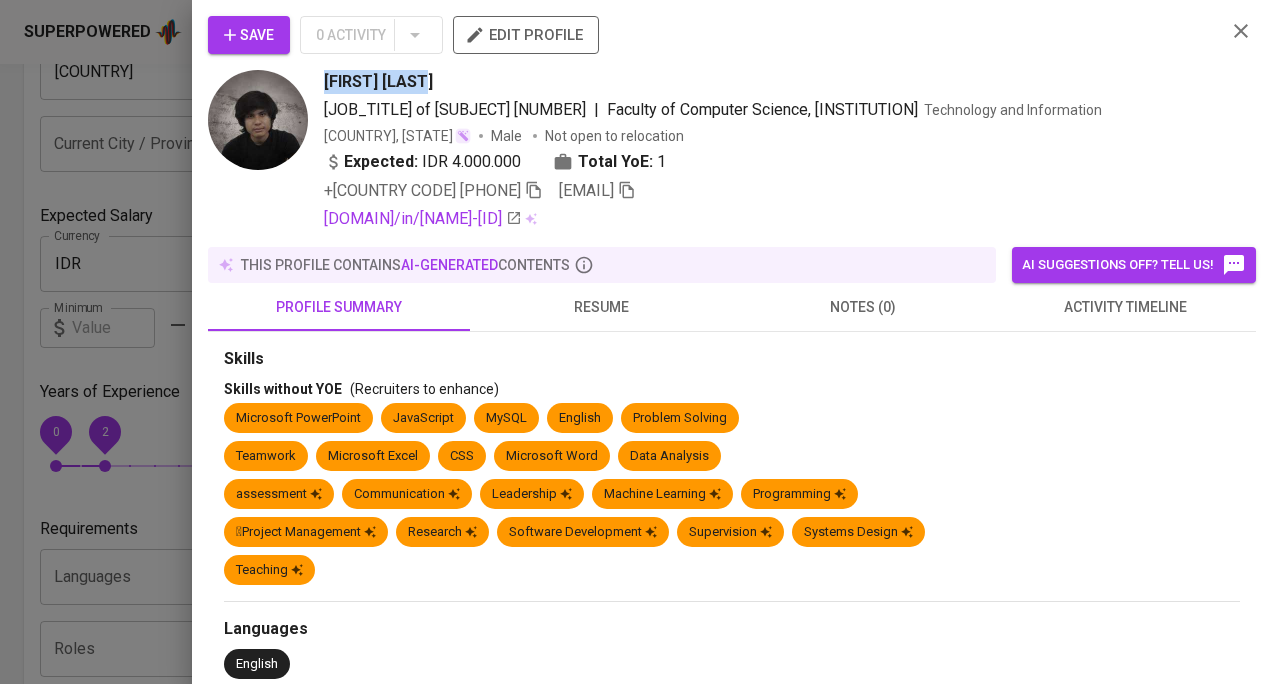 scroll, scrollTop: 13, scrollLeft: 0, axis: vertical 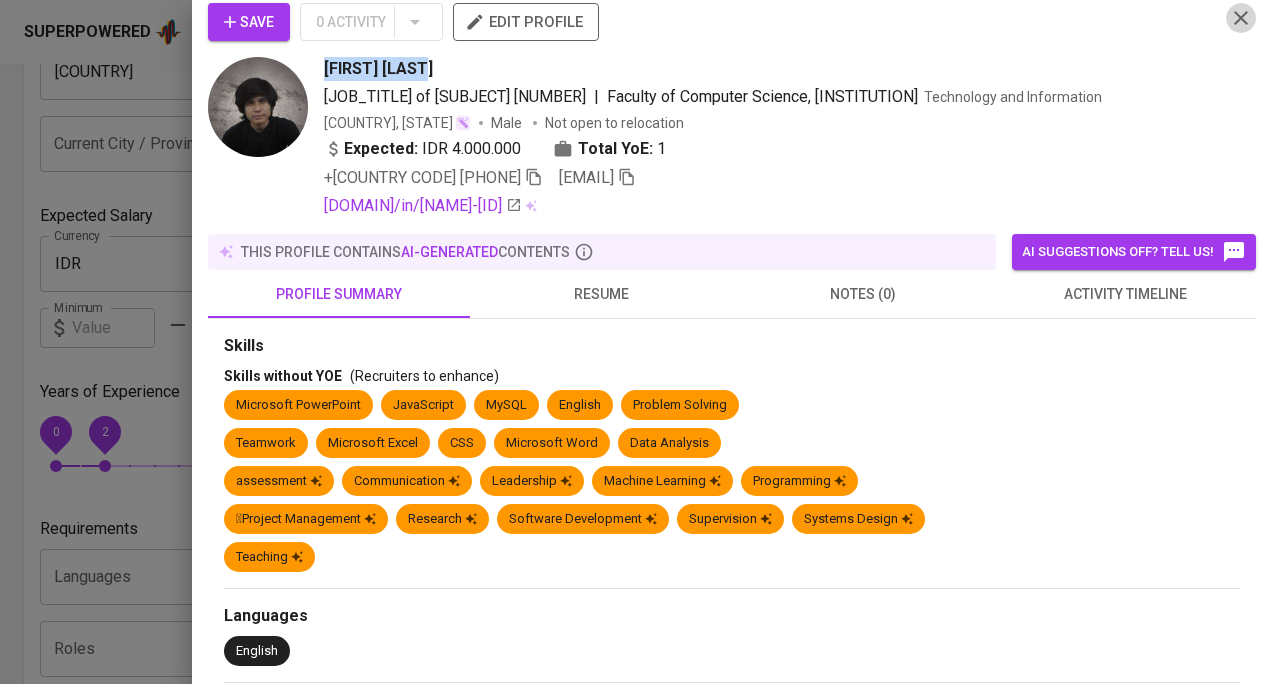 click at bounding box center (534, 177) 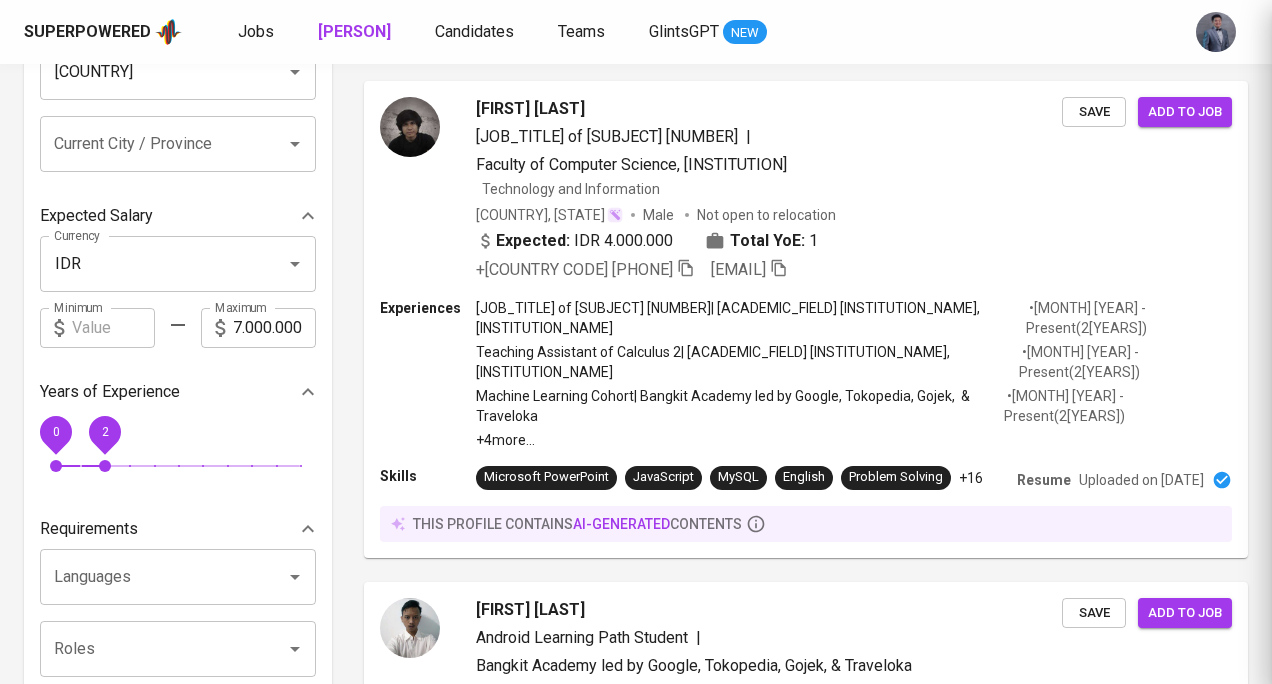 scroll, scrollTop: 0, scrollLeft: 0, axis: both 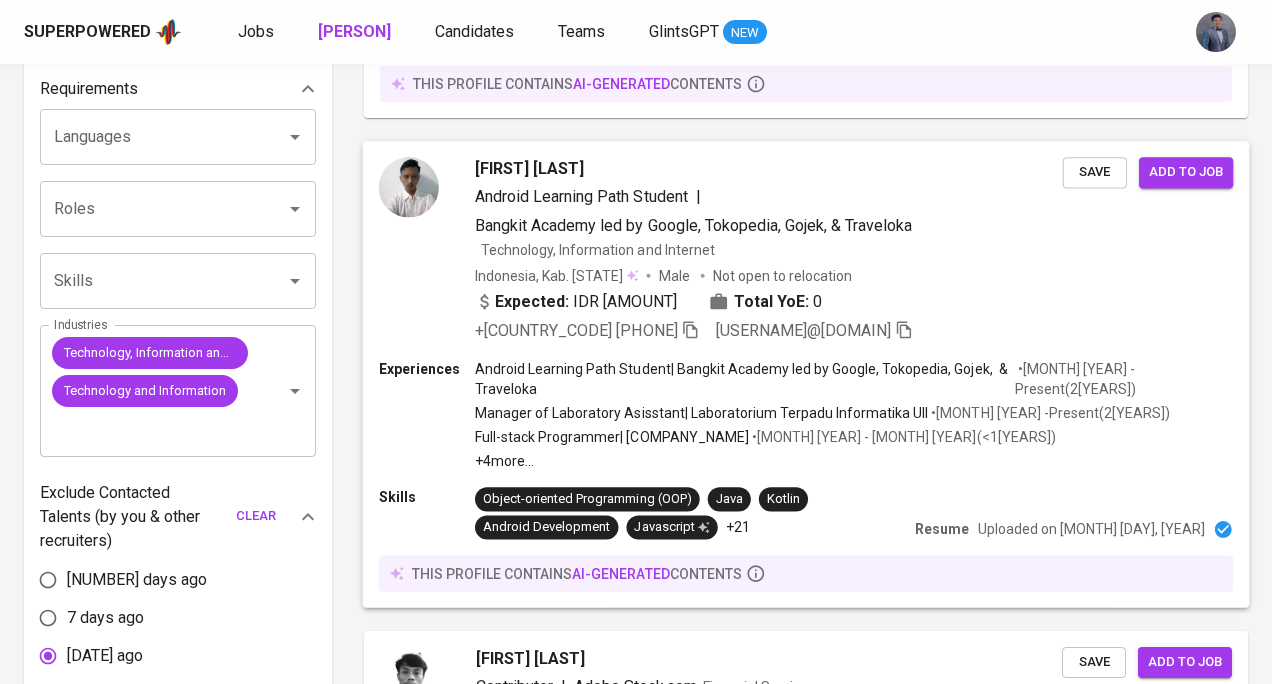 click on "Expected:   IDR [AMOUNT] Total YoE:   [YEARS]" at bounding box center [769, 303] 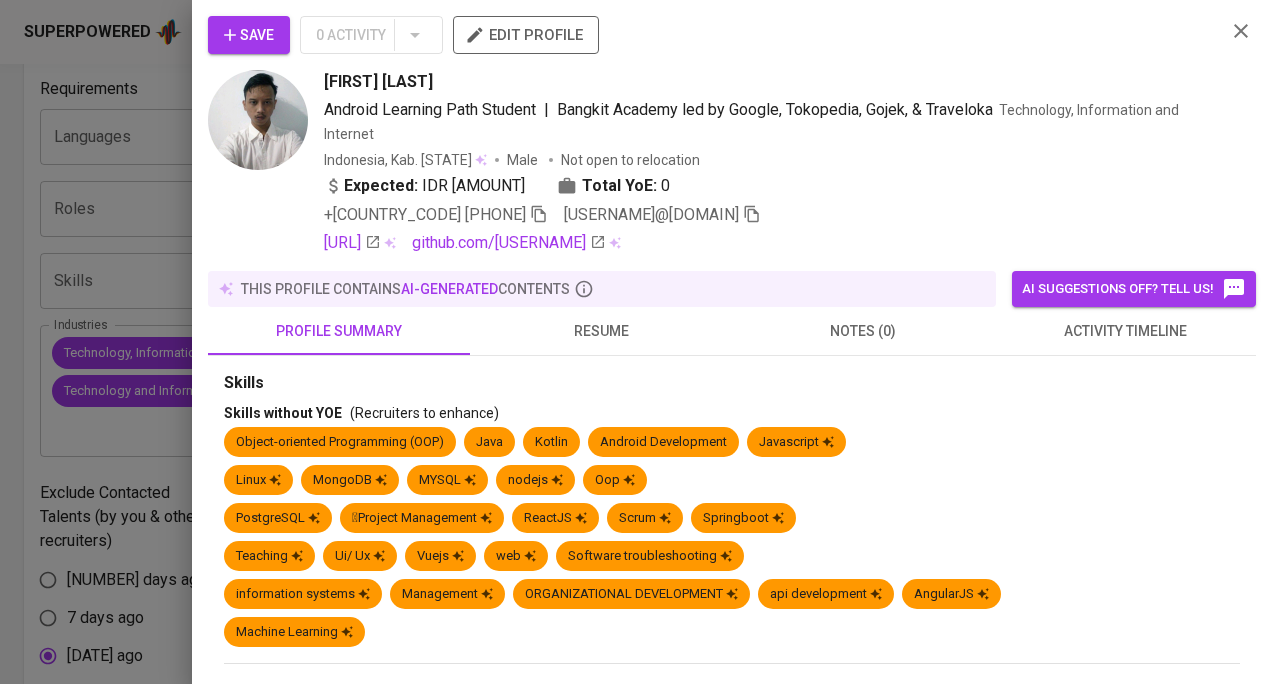 click on "resume" at bounding box center [339, 331] 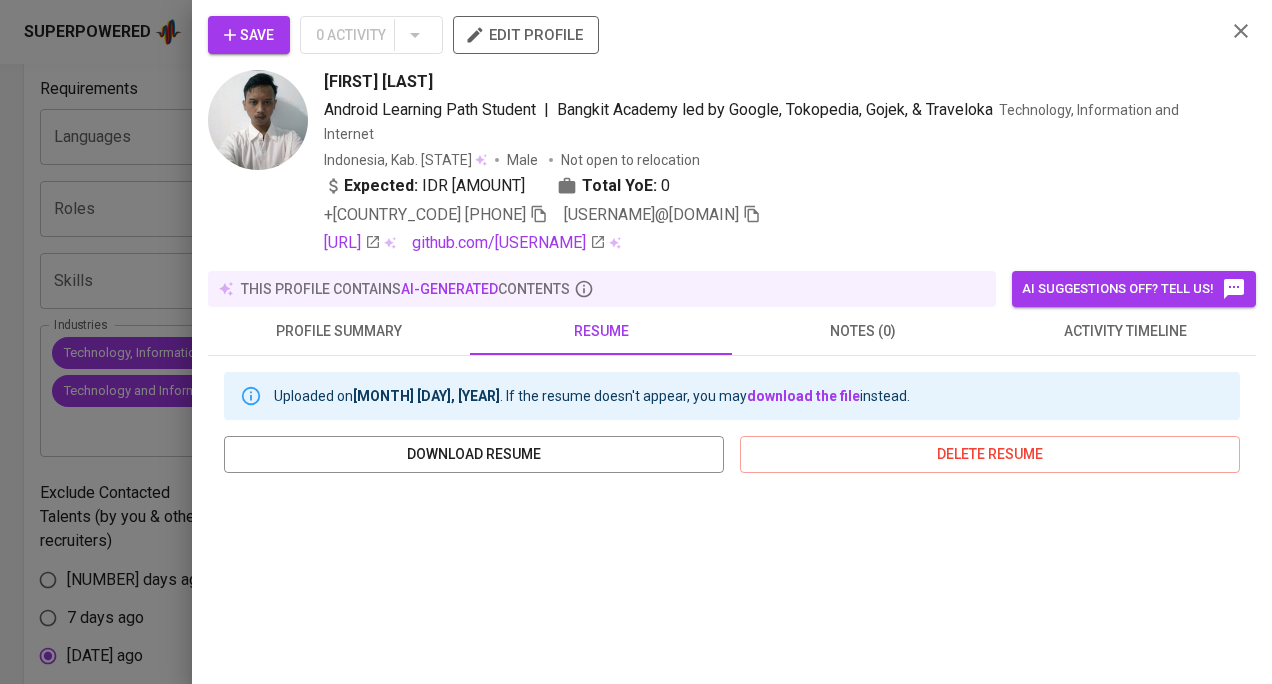 scroll, scrollTop: 126, scrollLeft: 0, axis: vertical 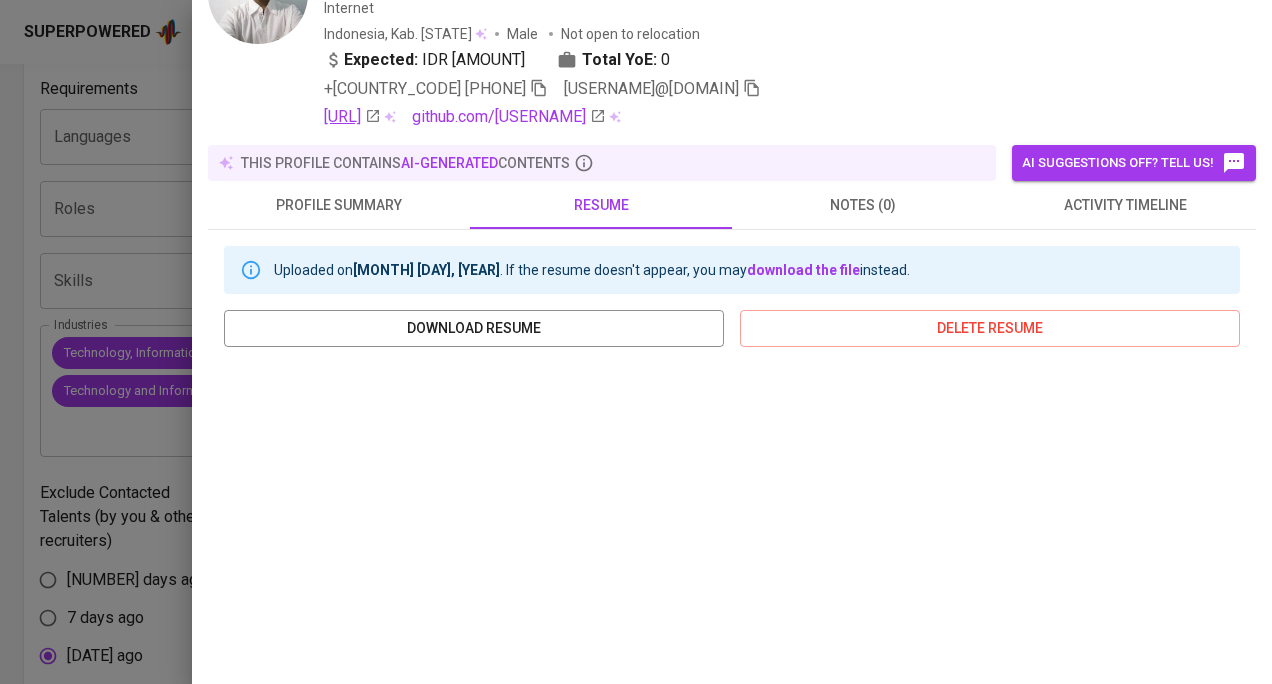click on "[URL]" at bounding box center (352, 117) 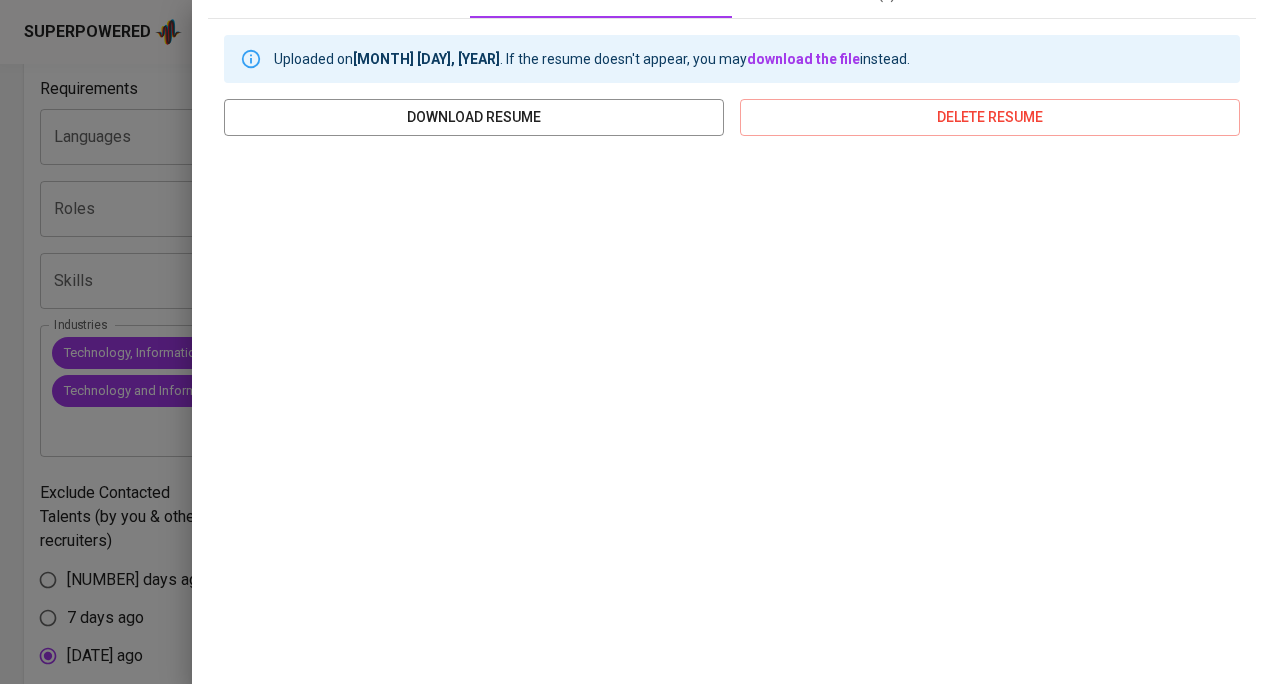 scroll, scrollTop: 0, scrollLeft: 0, axis: both 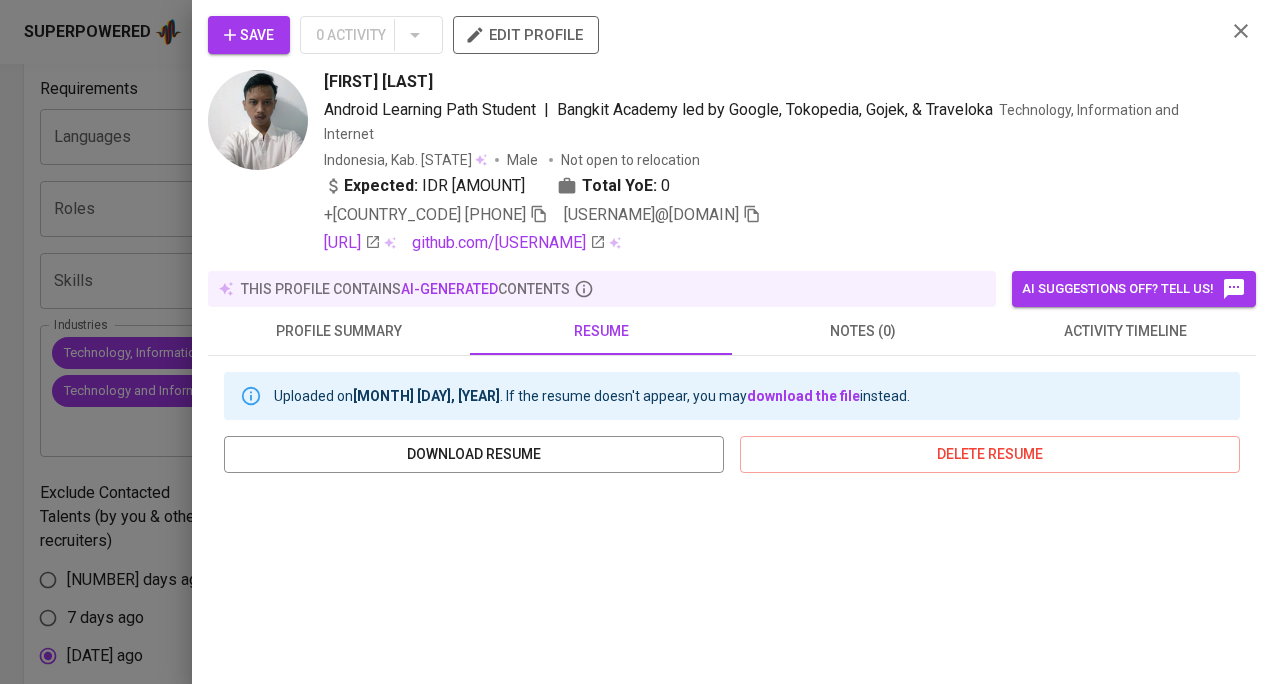 click at bounding box center [539, 214] 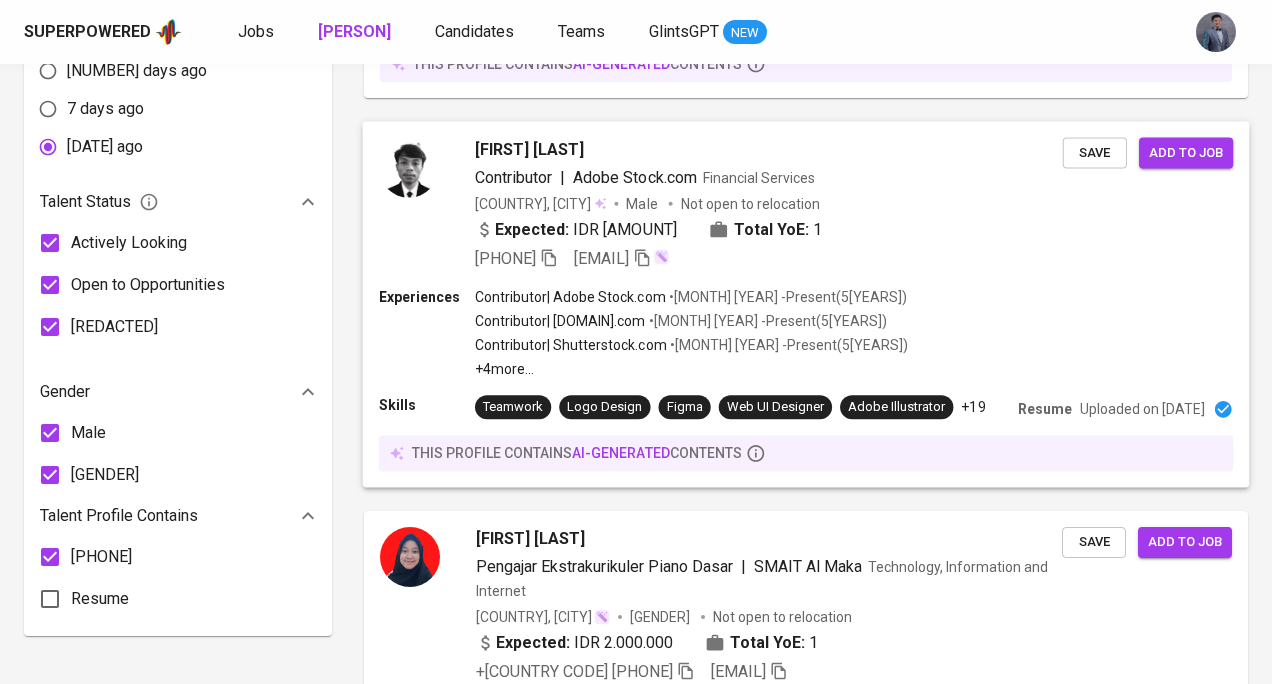 scroll, scrollTop: 1155, scrollLeft: 0, axis: vertical 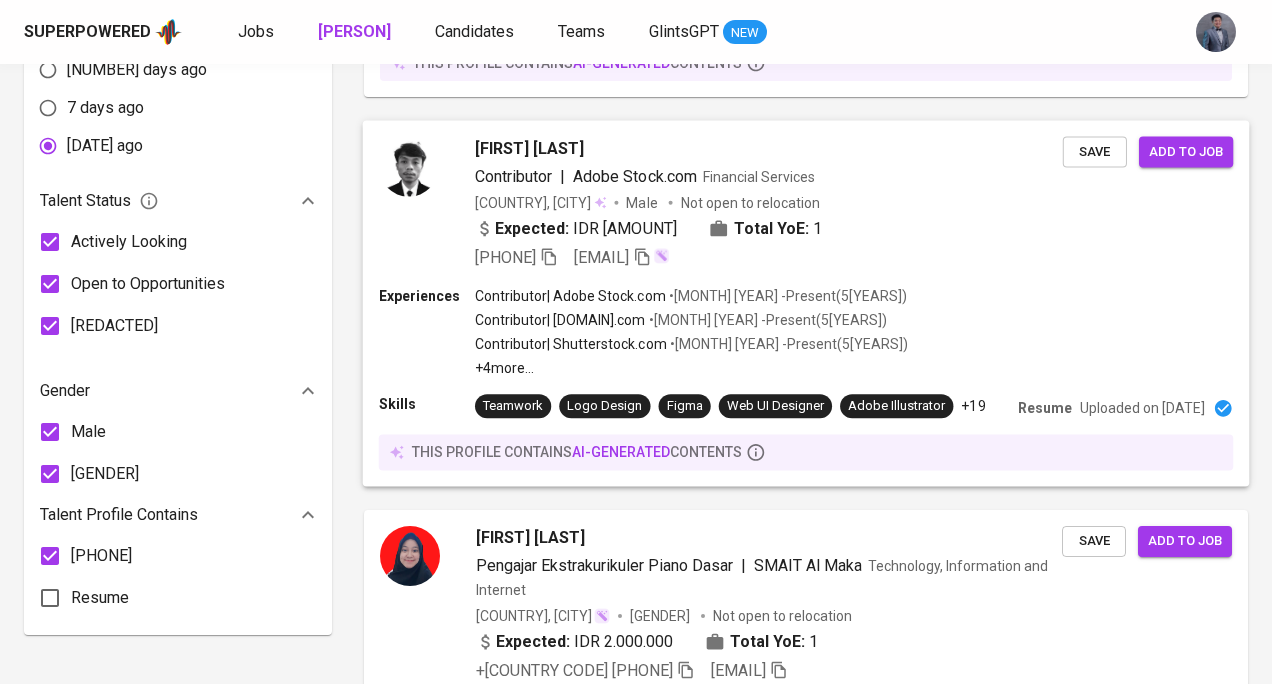click on "Experiences Contributor  | Adobe Stock.com   •  May 2020 -  Present  ( 5  years ) Contributor  | Freepik.com   •  Mar 2020 -  Present  ( 5  years ) Contributor  | Shutterstock.com   •  Sep 2019 -  Present  ( 5  years ) +4  more ..." at bounding box center [806, 332] 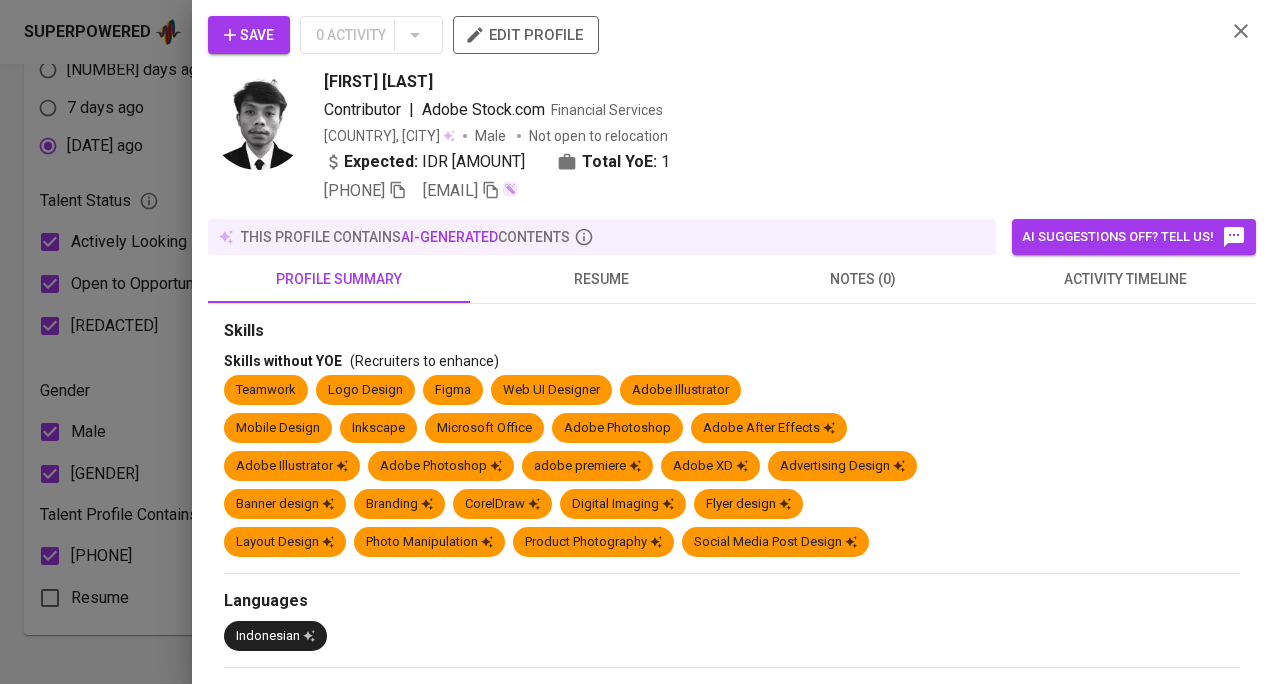 click on "resume" at bounding box center (601, 279) 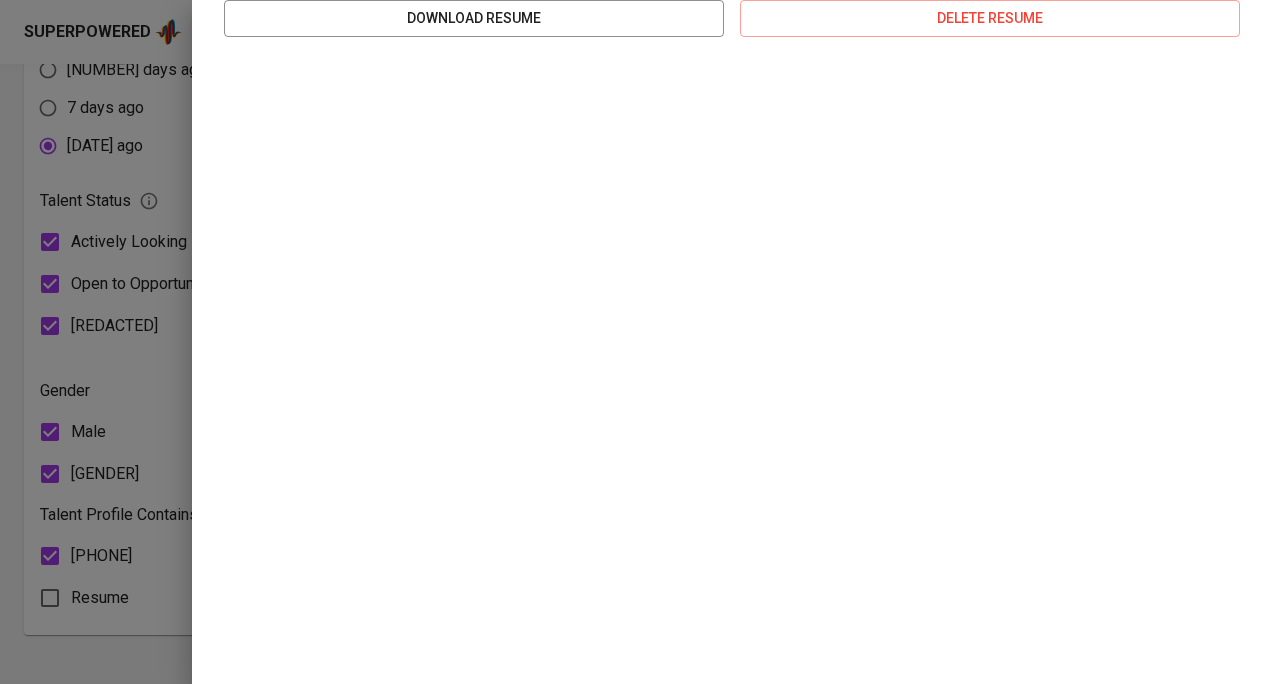 scroll, scrollTop: 0, scrollLeft: 0, axis: both 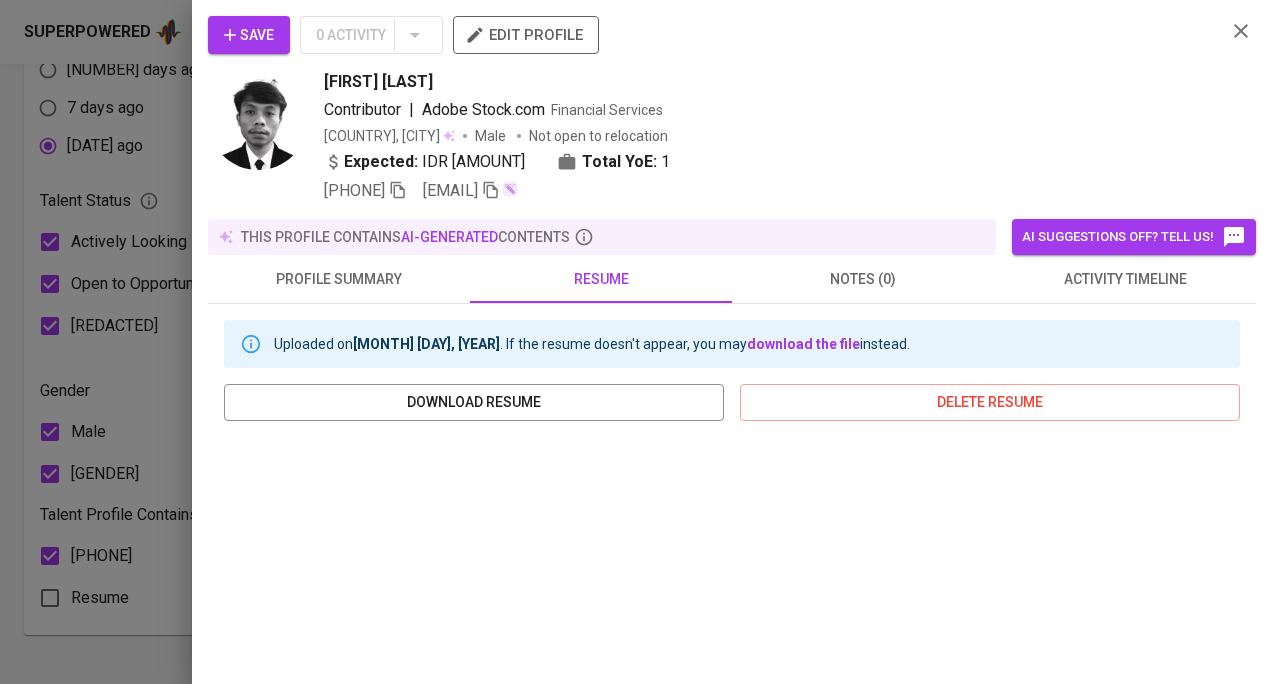 click at bounding box center [398, 190] 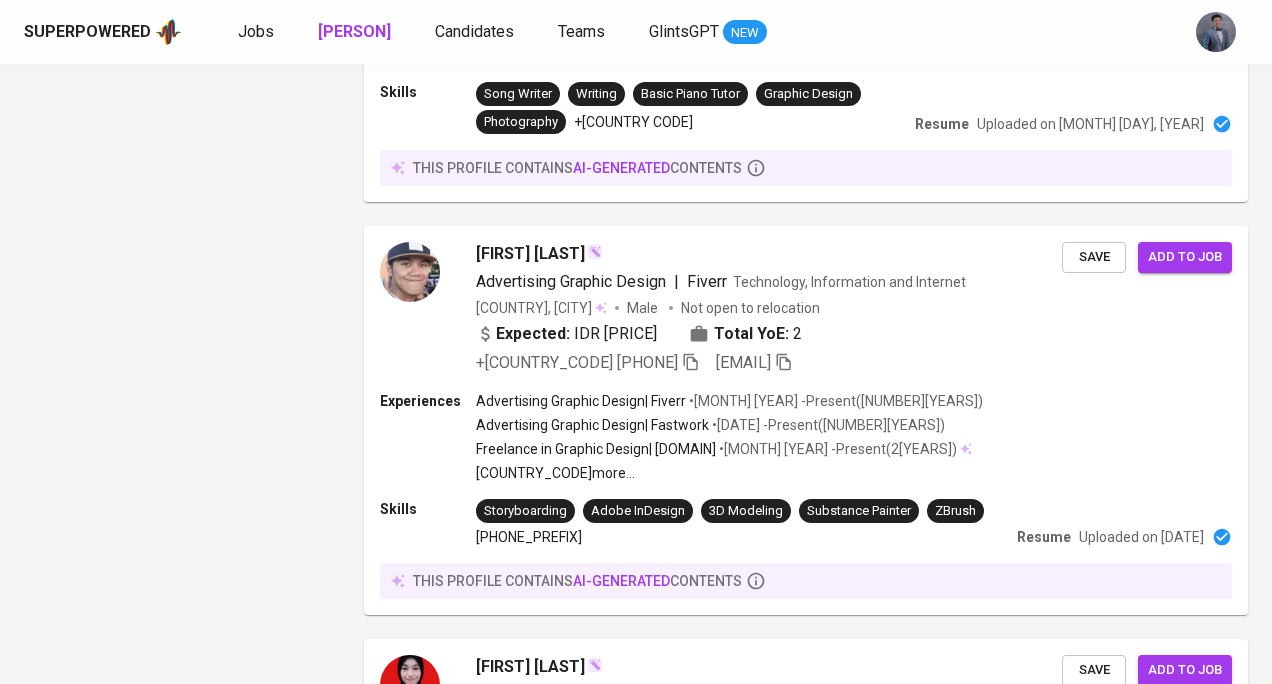 scroll, scrollTop: 1587, scrollLeft: 0, axis: vertical 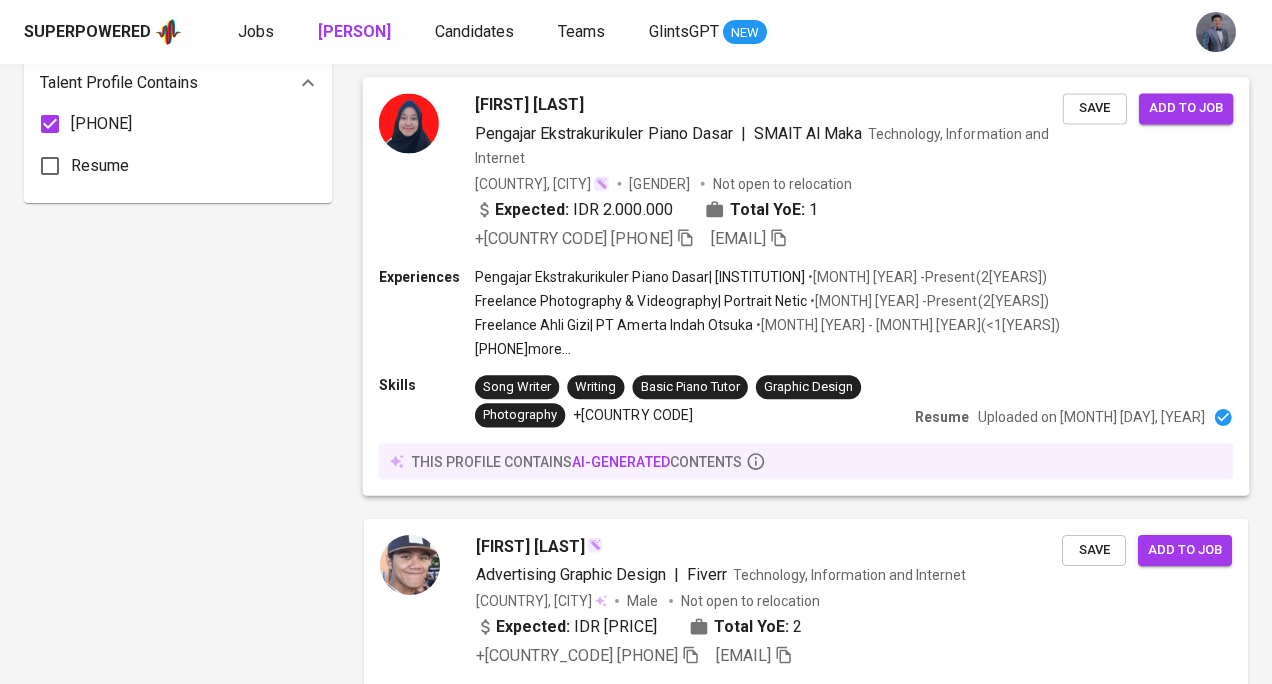 click on "Expected:   IDR [AMOUNT] Total YoE:   [YEAR]" at bounding box center (769, 212) 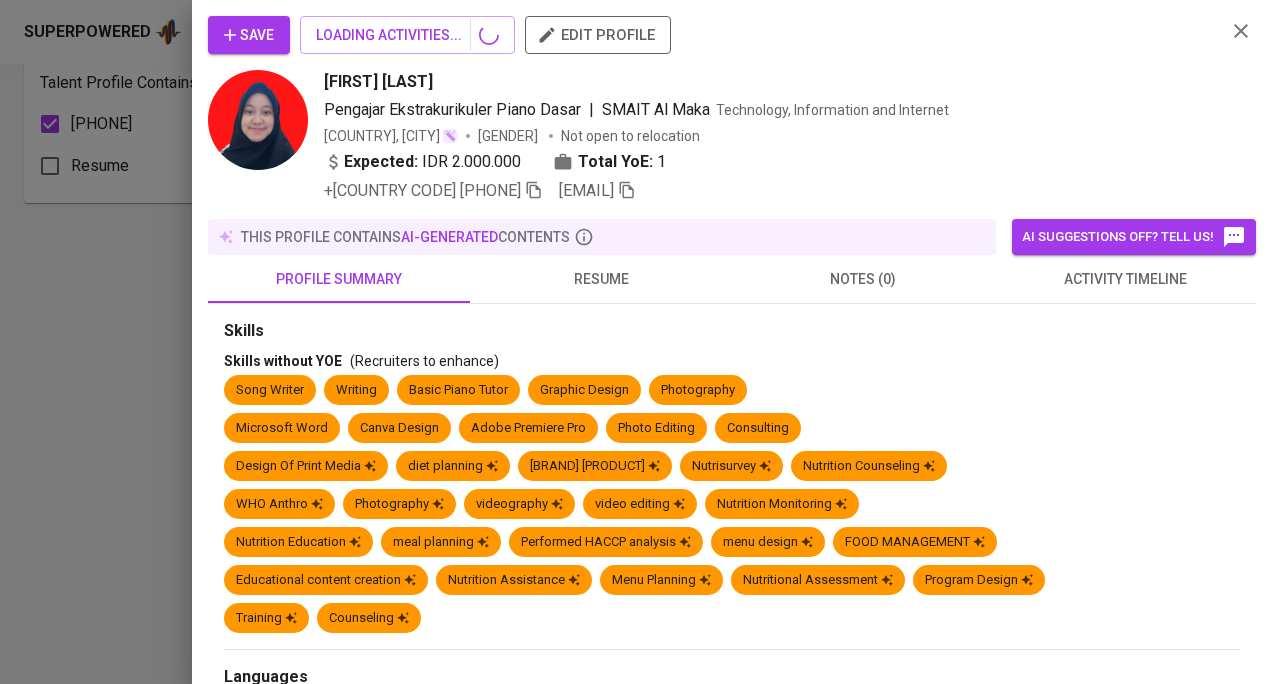 click on "resume" at bounding box center [339, 279] 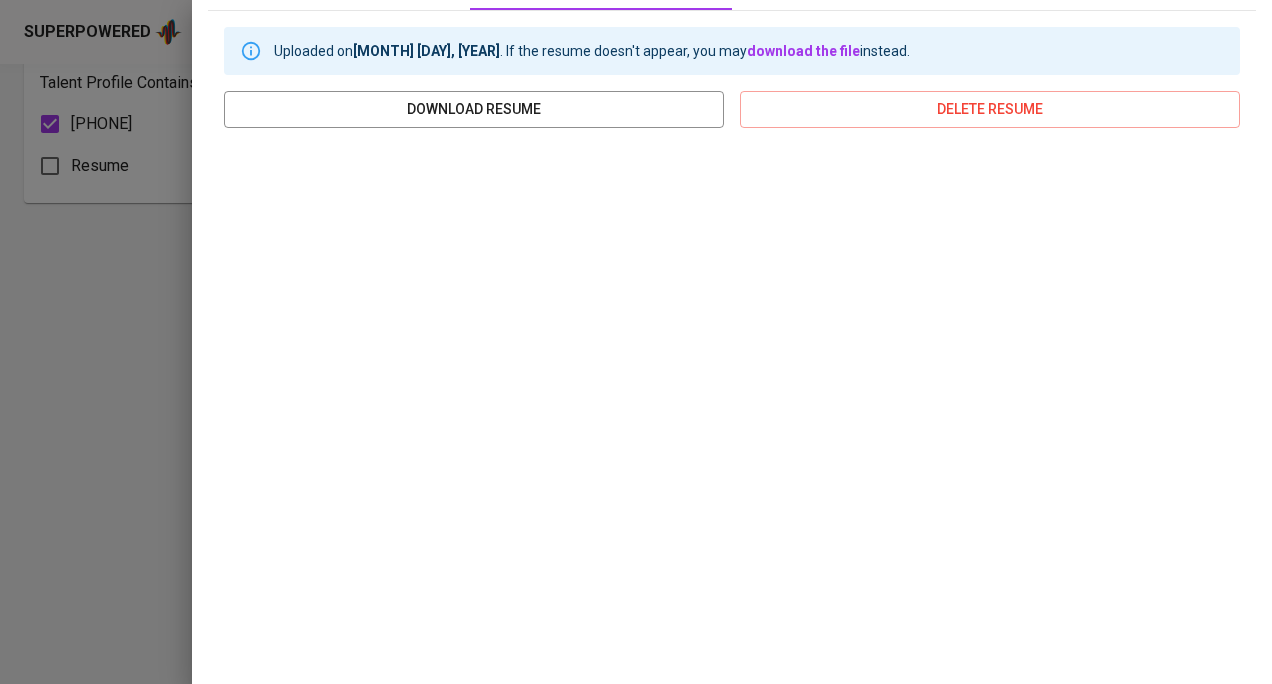 scroll, scrollTop: 0, scrollLeft: 0, axis: both 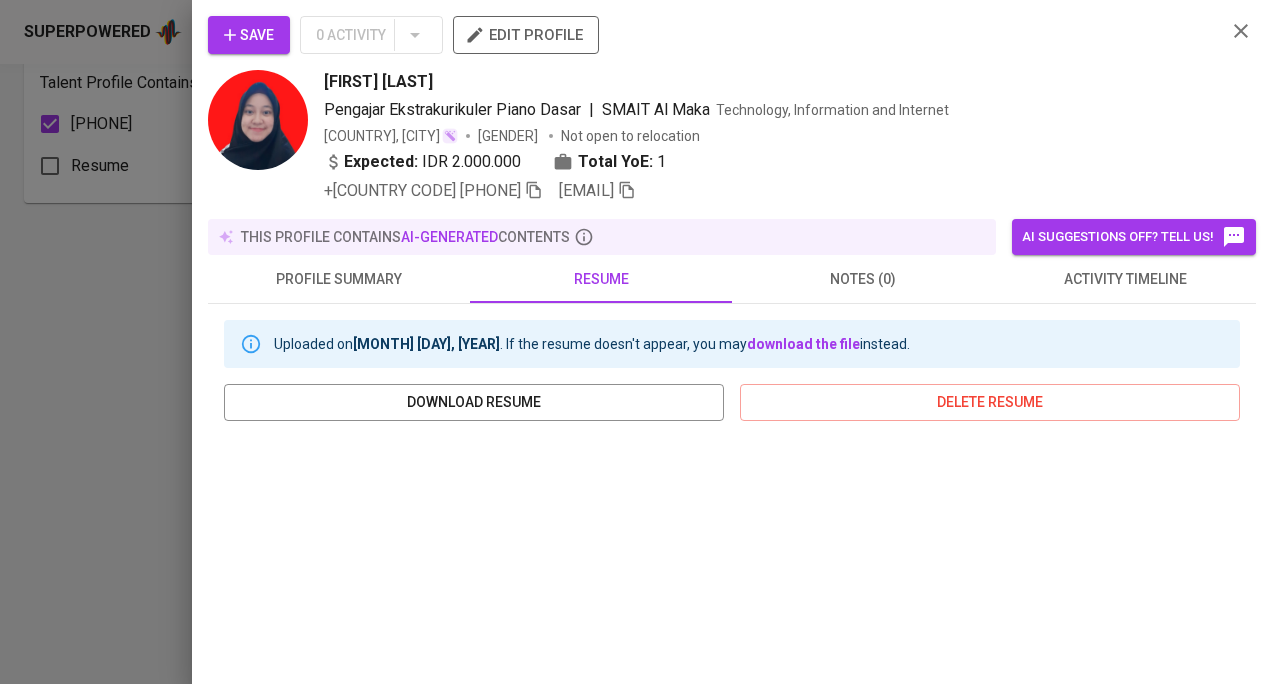 click at bounding box center (534, 190) 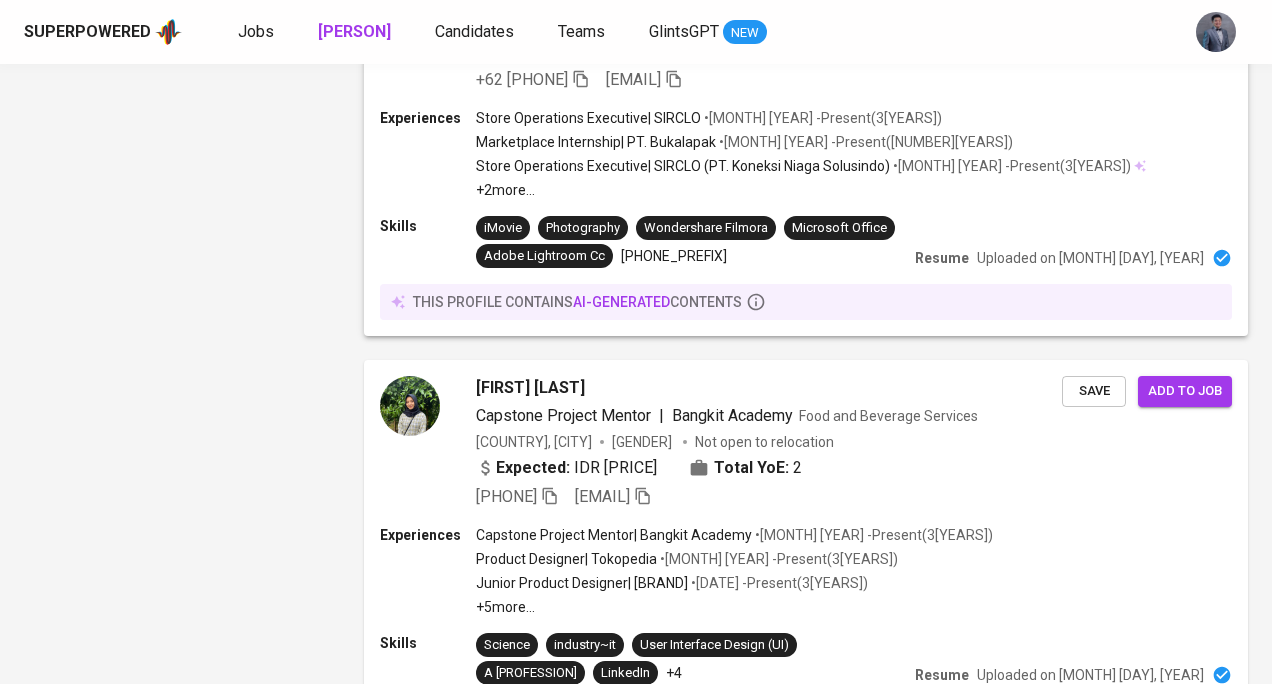 scroll, scrollTop: 3300, scrollLeft: 0, axis: vertical 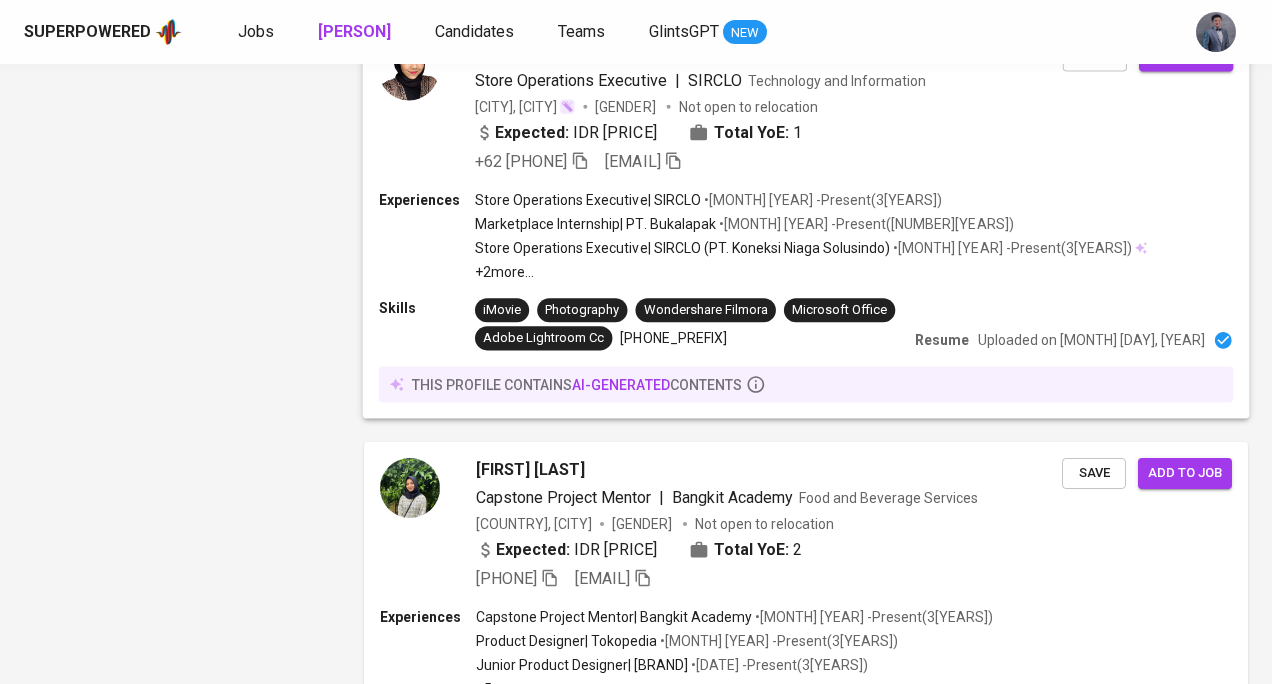 click on "•  [DATE] -  [DATE]  ( [NUMBER]  years )" at bounding box center [822, 200] 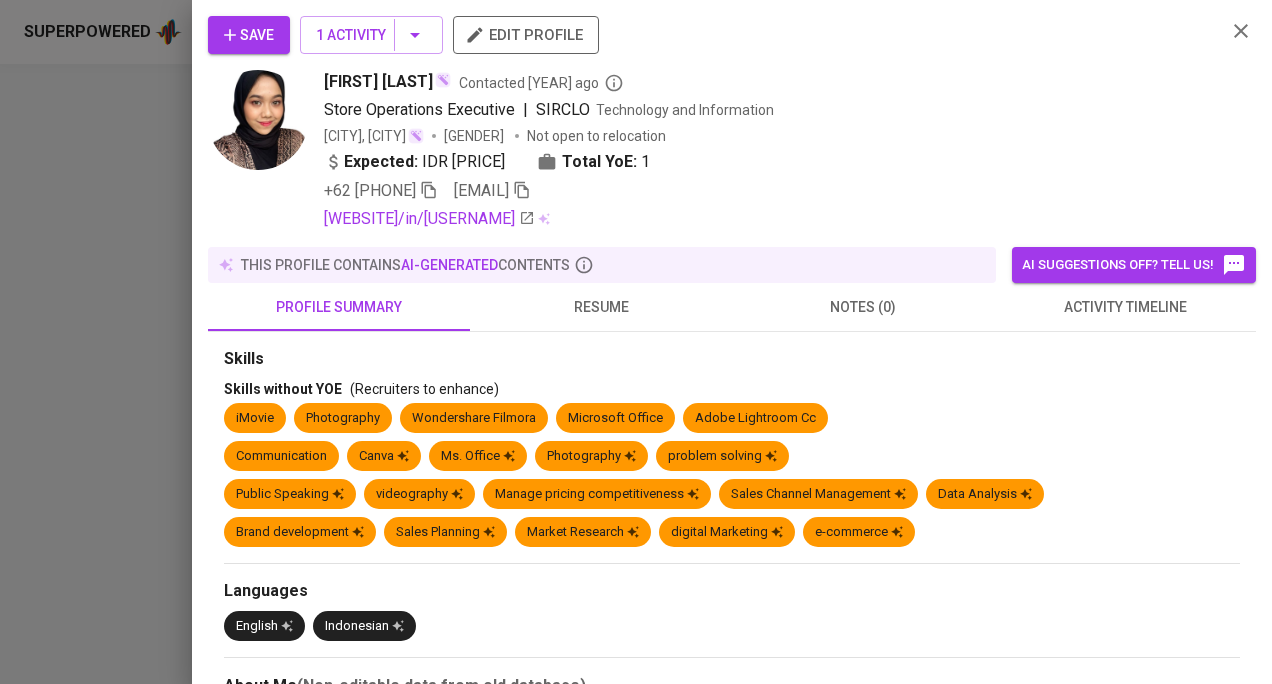 click on "resume" at bounding box center [339, 307] 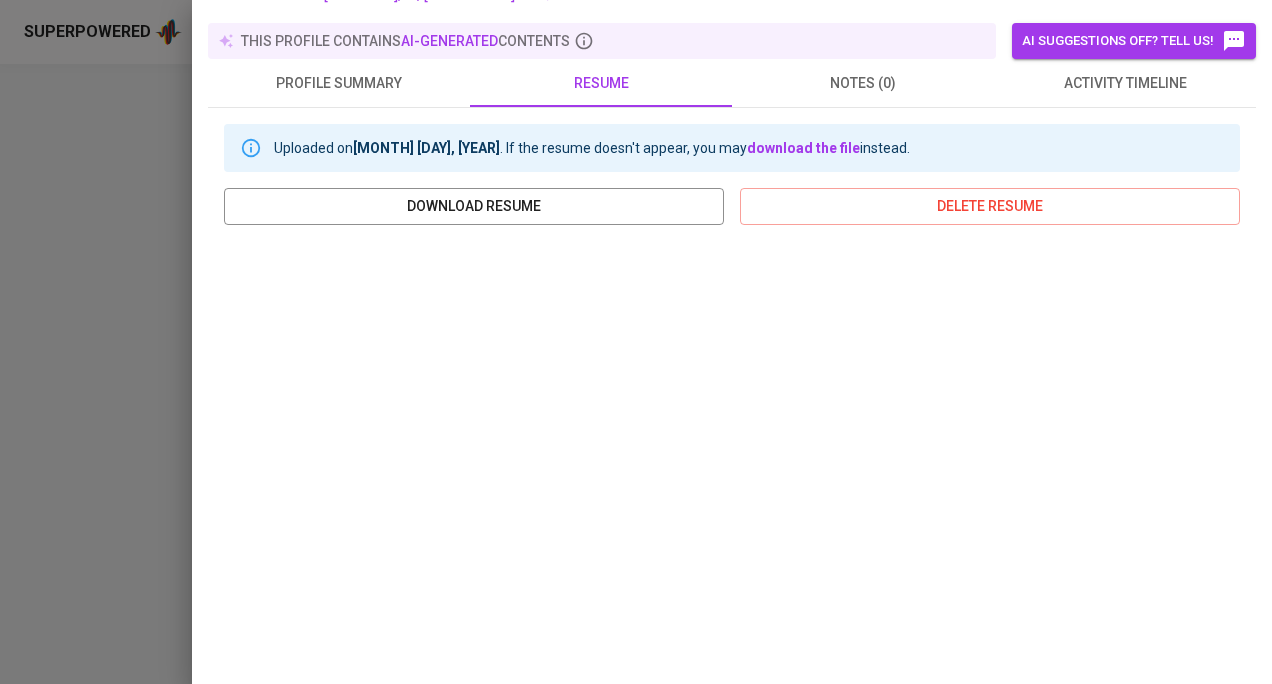 scroll, scrollTop: 0, scrollLeft: 0, axis: both 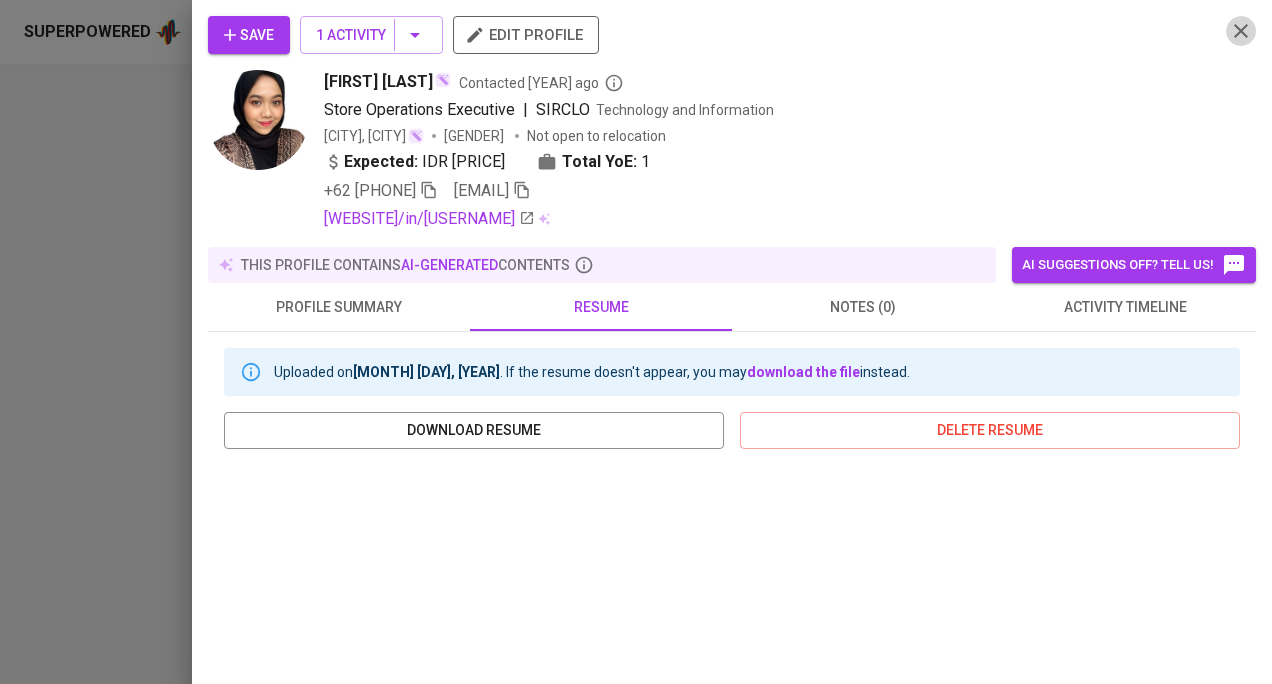 click at bounding box center (429, 190) 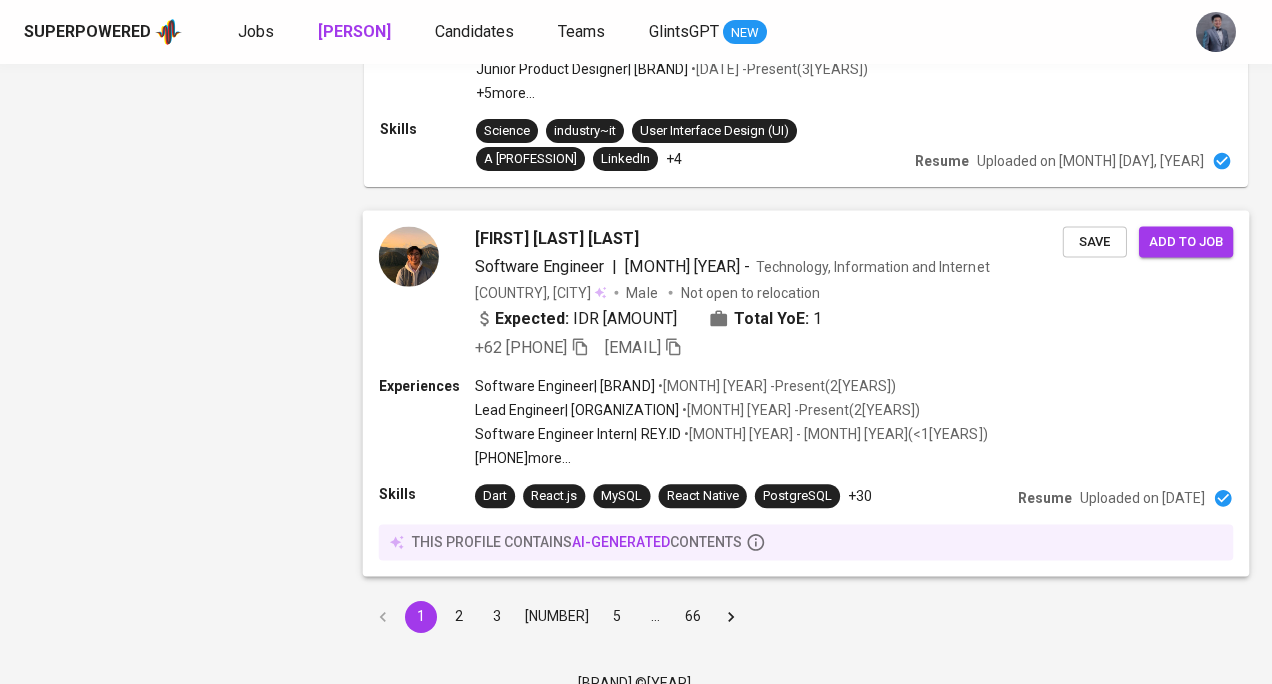 scroll, scrollTop: 3975, scrollLeft: 0, axis: vertical 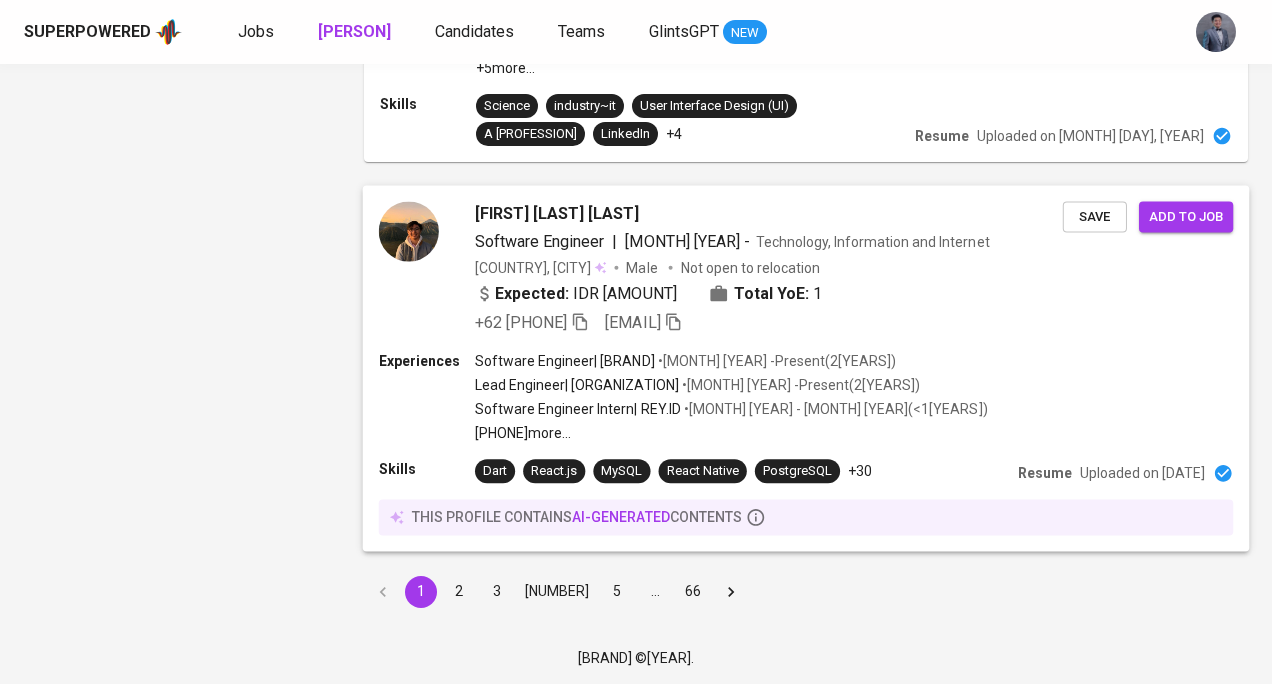 click on "+62 [PHONE] me@[DOMAIN]" at bounding box center [769, 323] 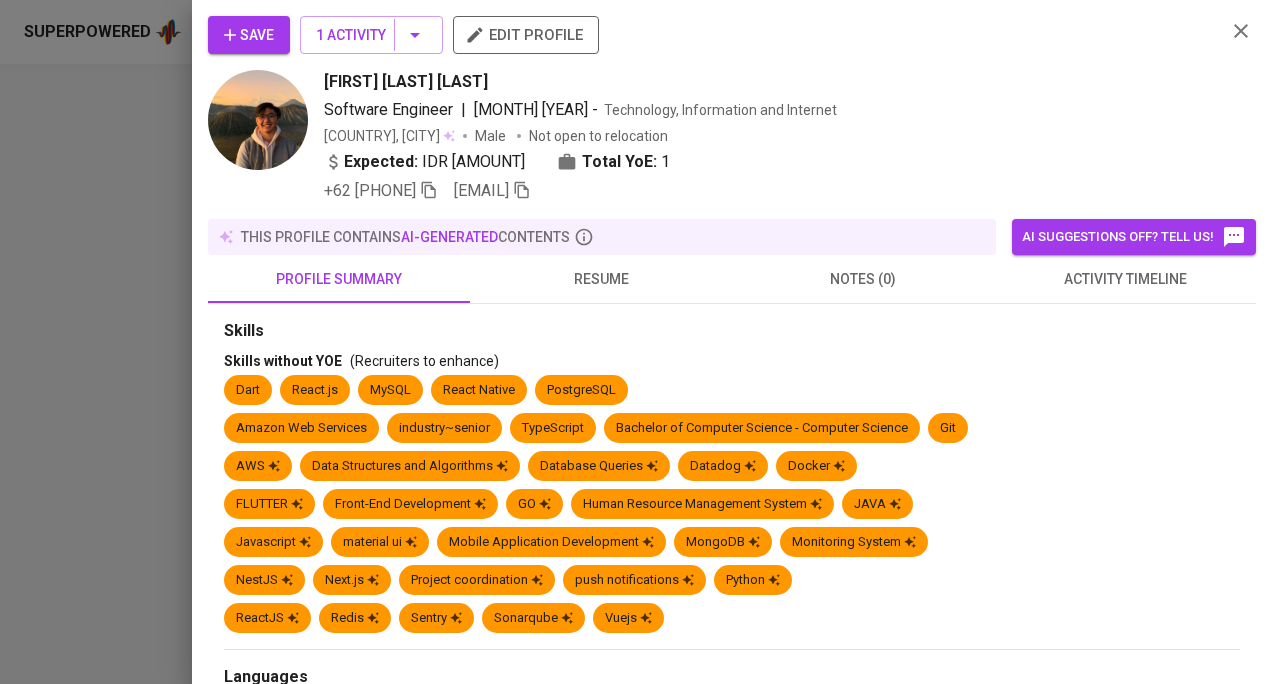 click on "resume" at bounding box center [339, 279] 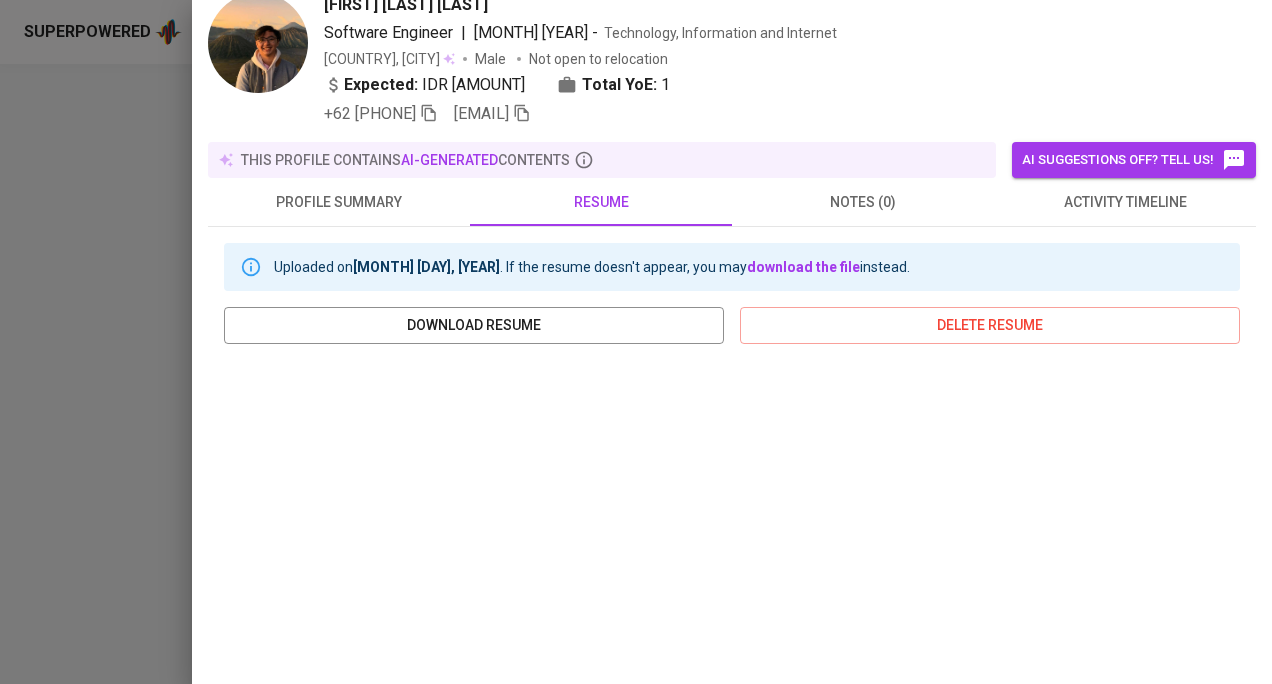 scroll, scrollTop: 76, scrollLeft: 0, axis: vertical 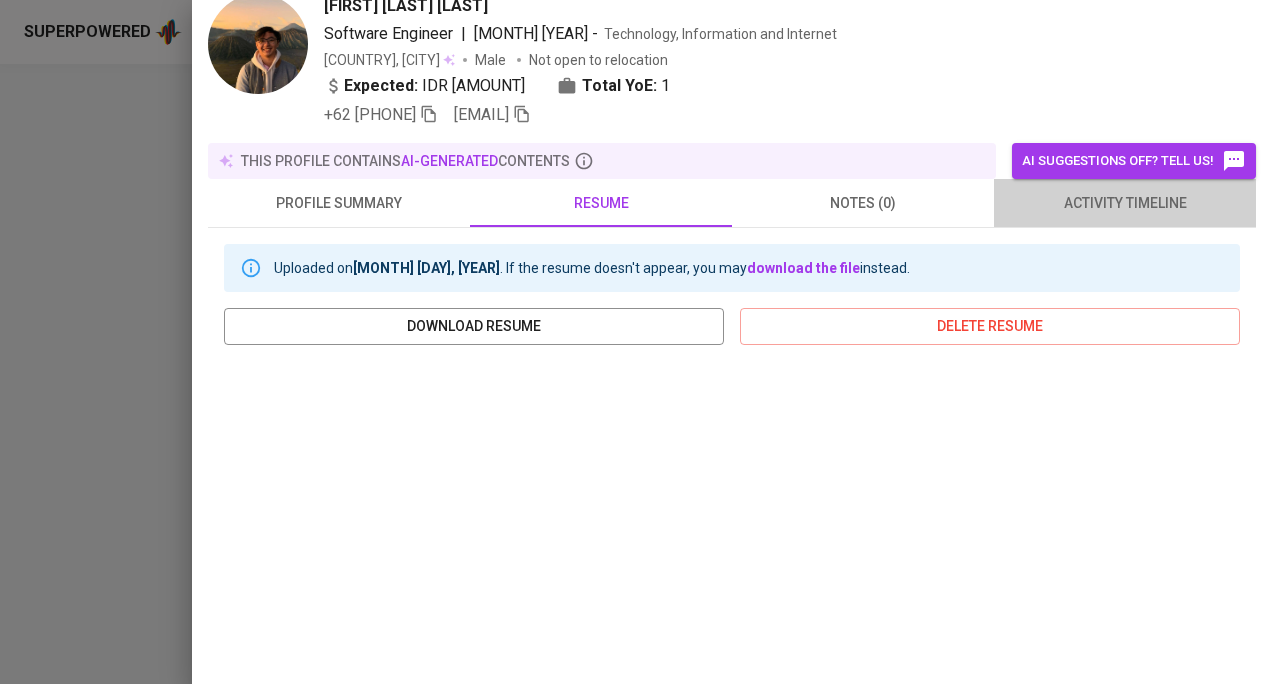 click on "activity timeline" at bounding box center [339, 203] 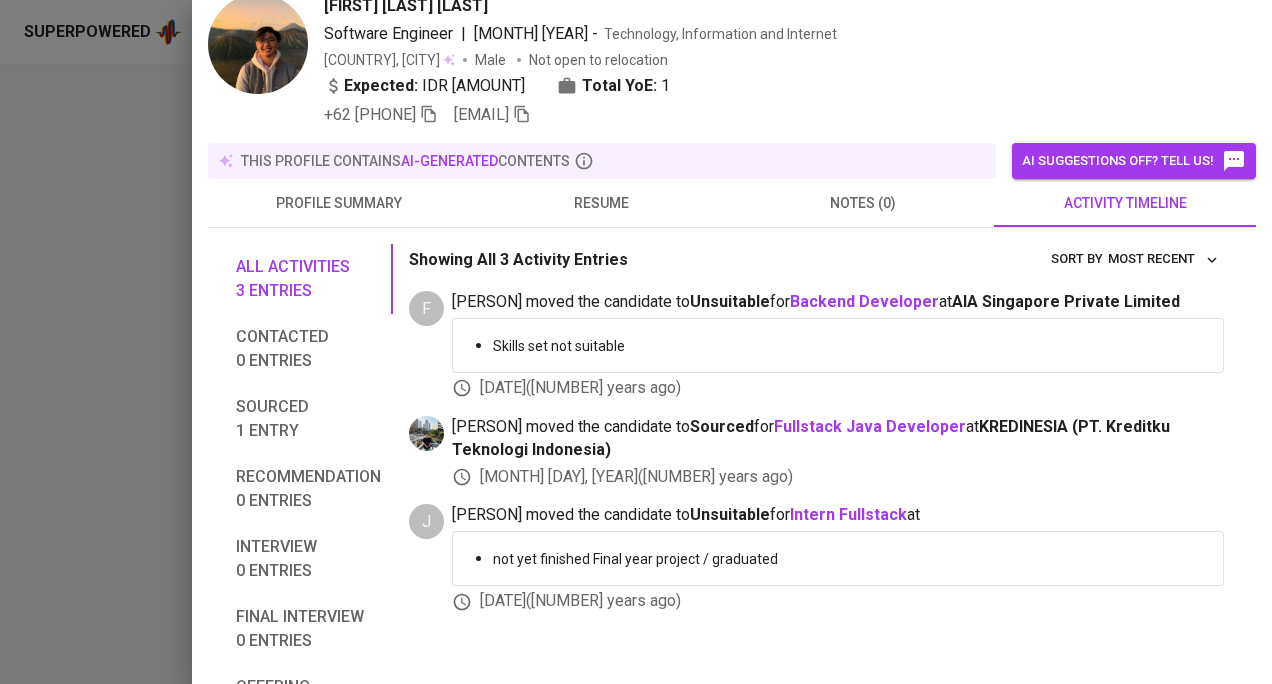 click on "resume" at bounding box center [339, 203] 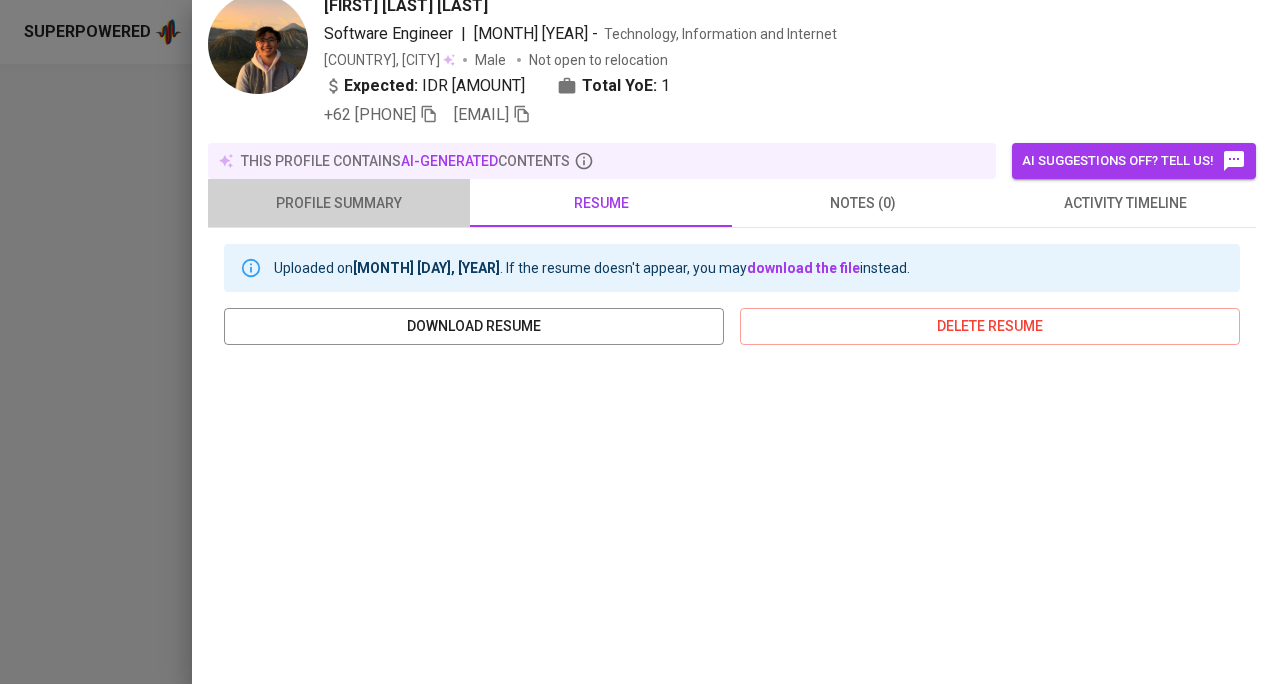 click on "profile summary" at bounding box center (339, 203) 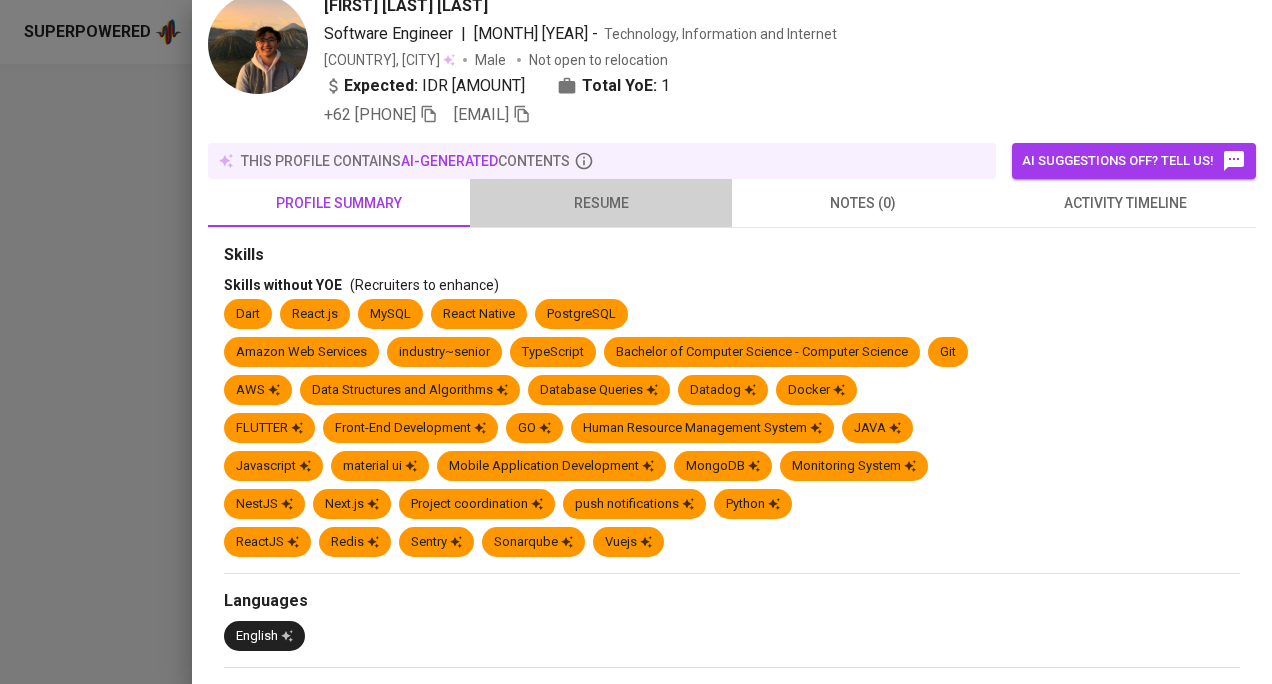 click on "resume" at bounding box center (339, 203) 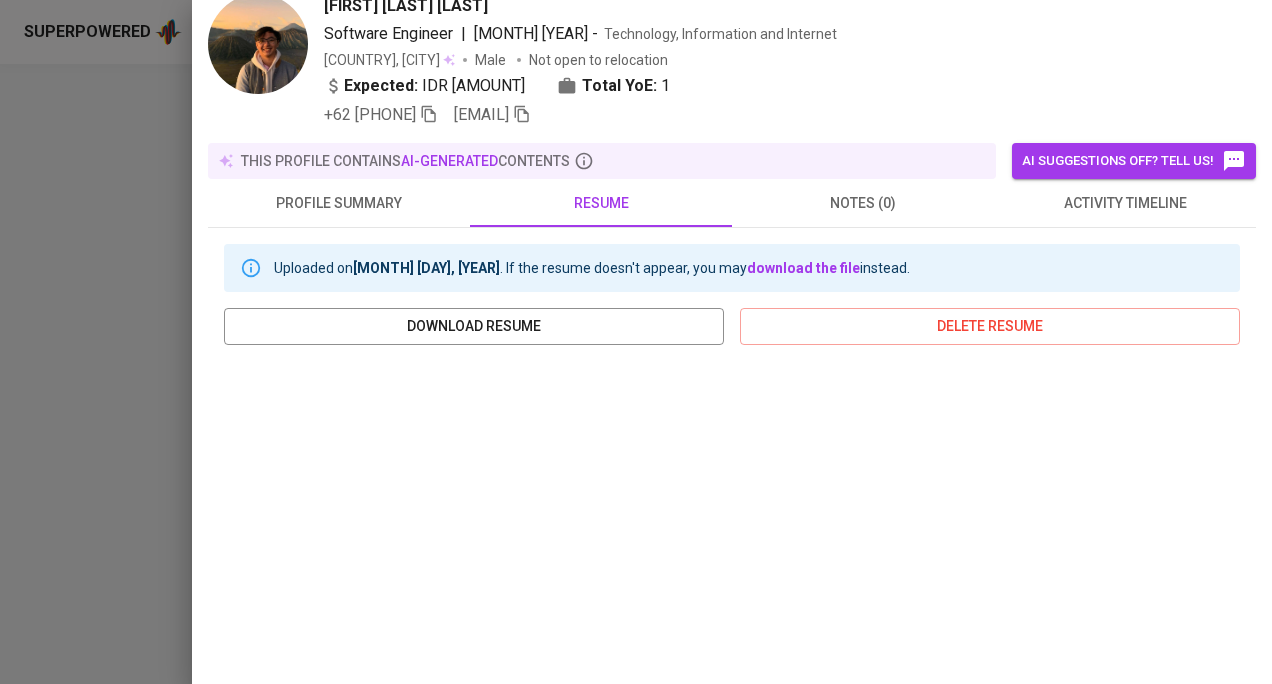 scroll, scrollTop: 42, scrollLeft: 0, axis: vertical 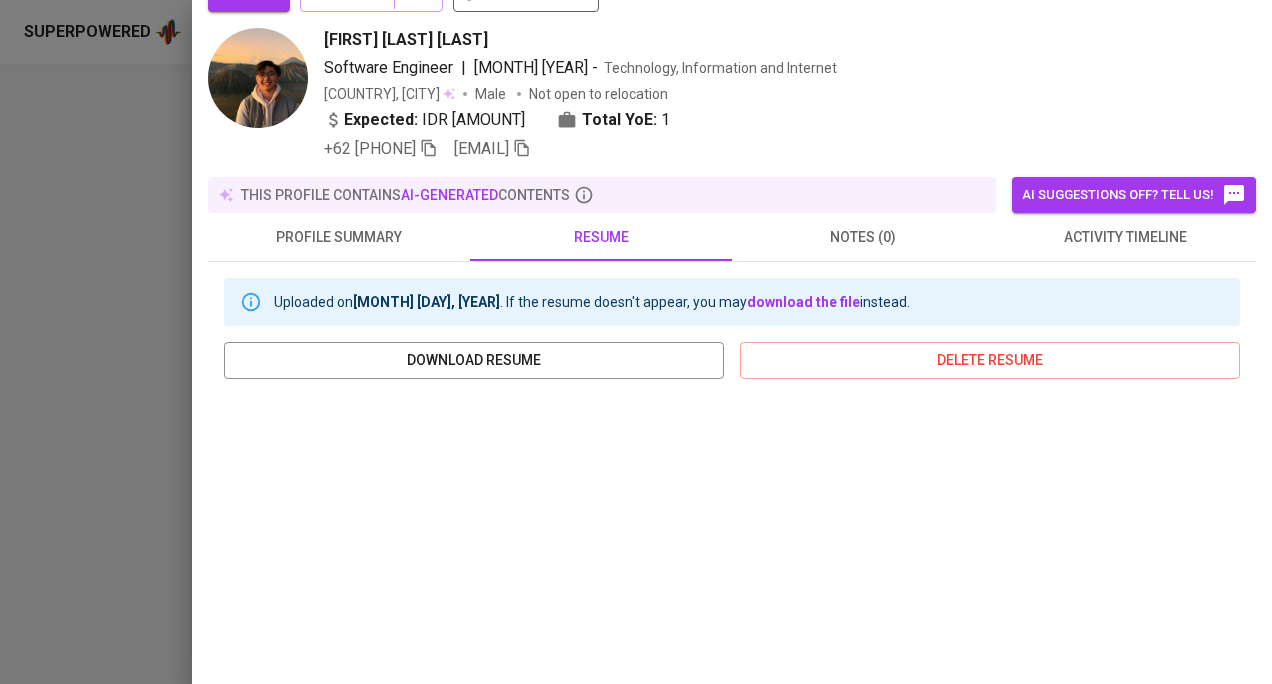 click at bounding box center [429, 148] 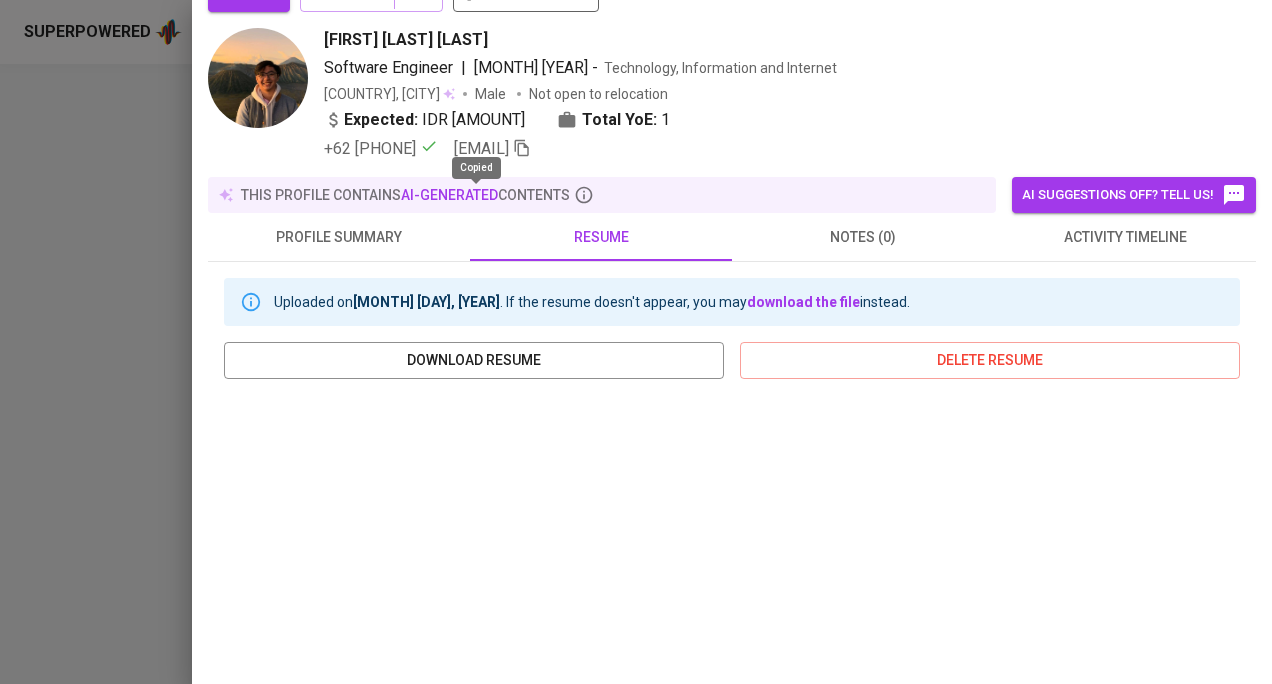 scroll, scrollTop: 48, scrollLeft: 0, axis: vertical 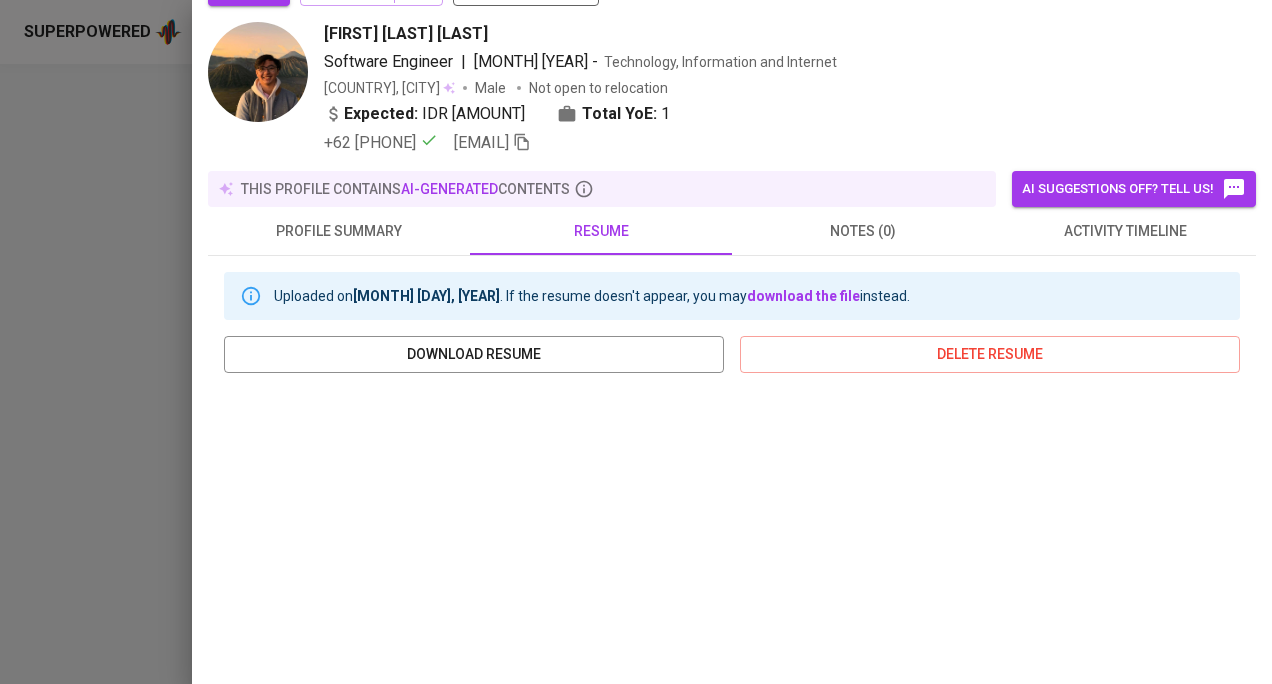 type 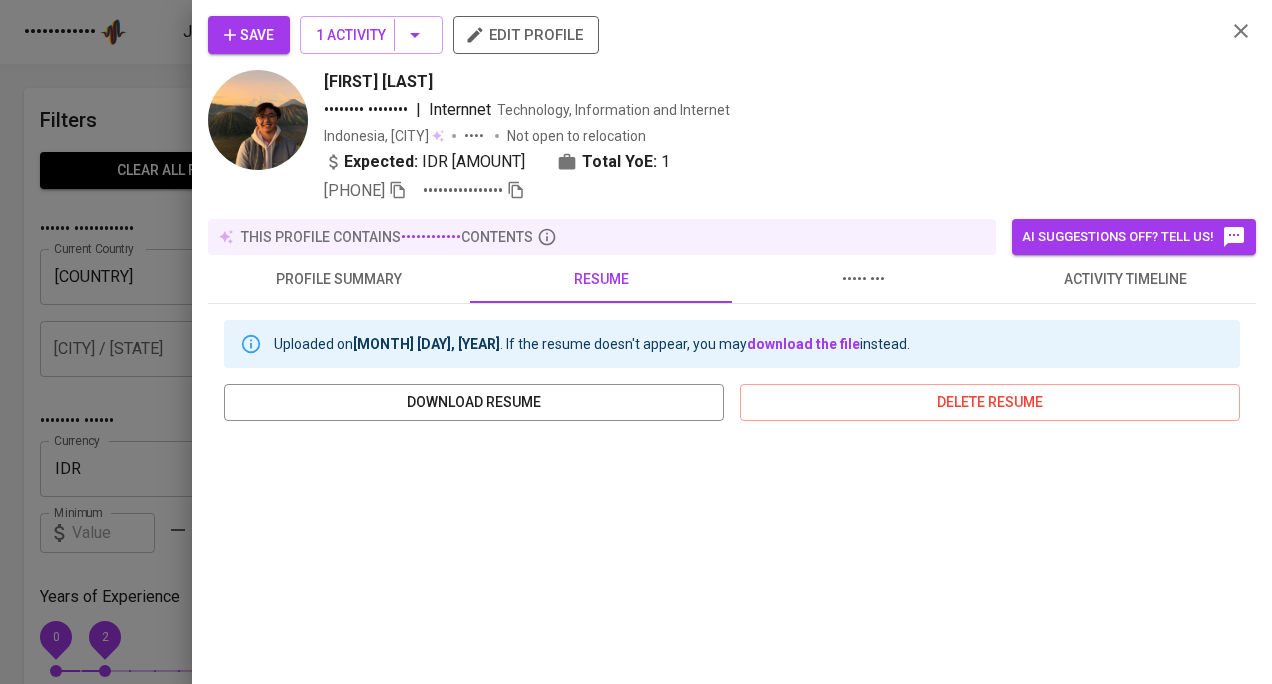 scroll, scrollTop: 3975, scrollLeft: 0, axis: vertical 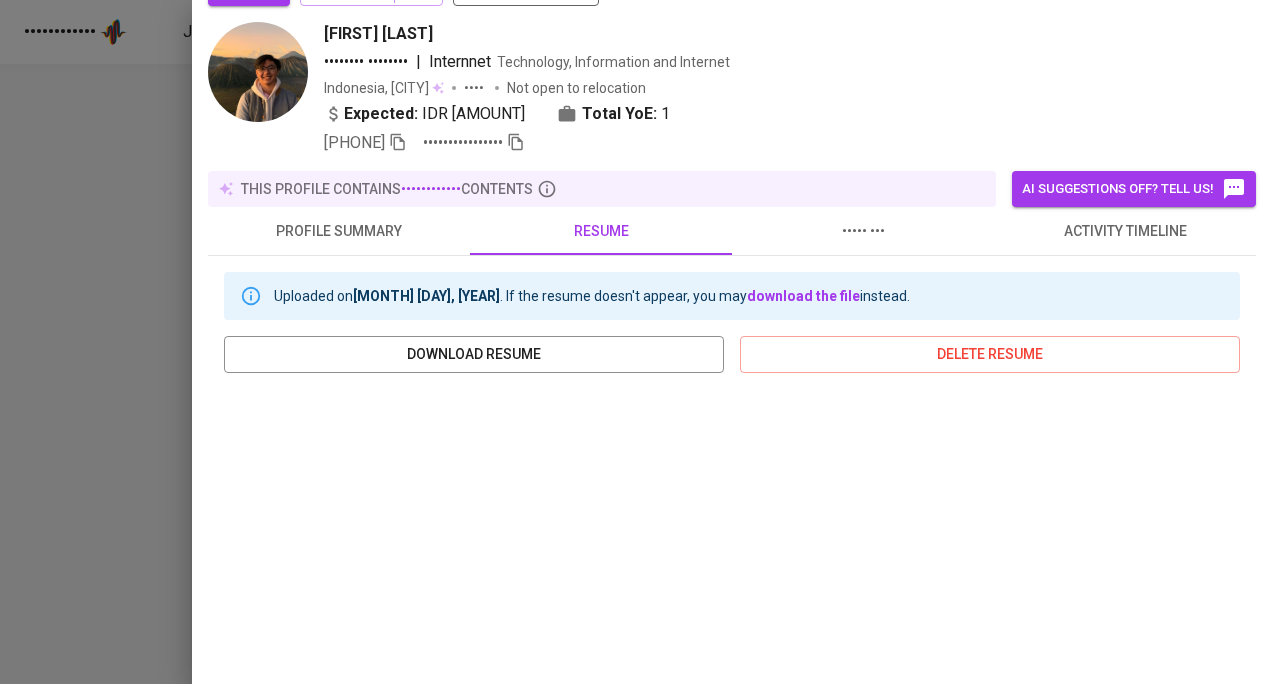drag, startPoint x: 320, startPoint y: 29, endPoint x: 468, endPoint y: 36, distance: 148.16545 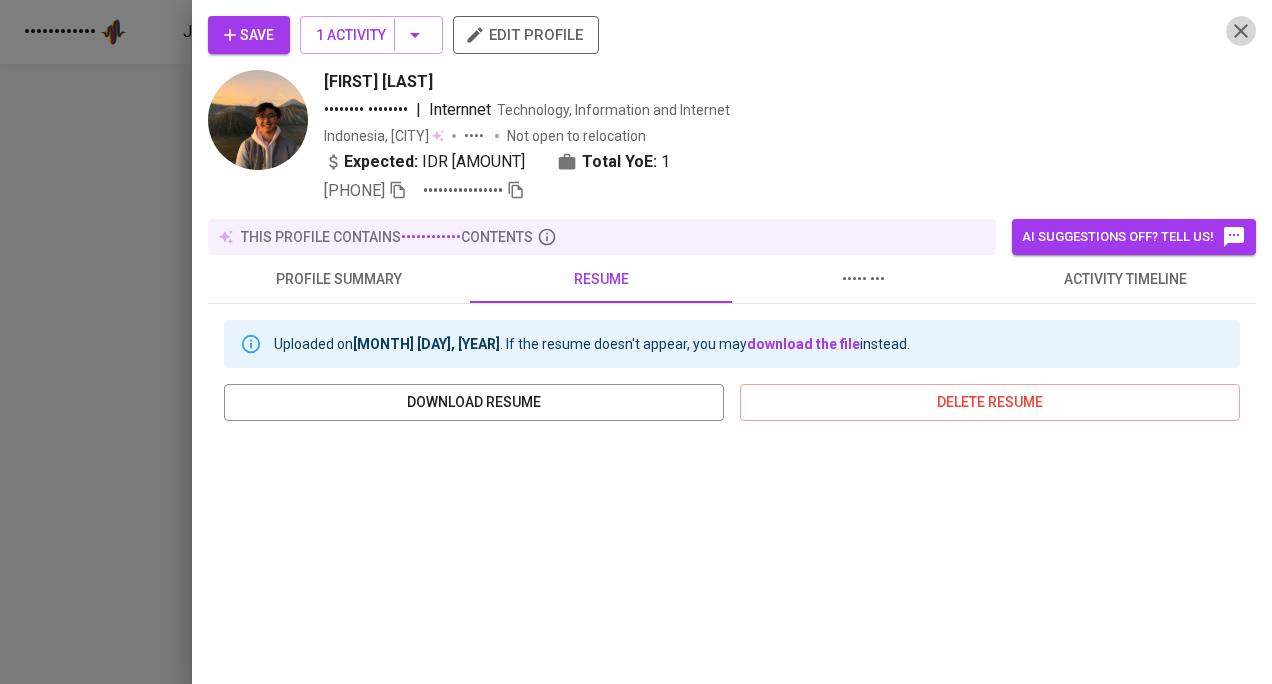 click at bounding box center [398, 190] 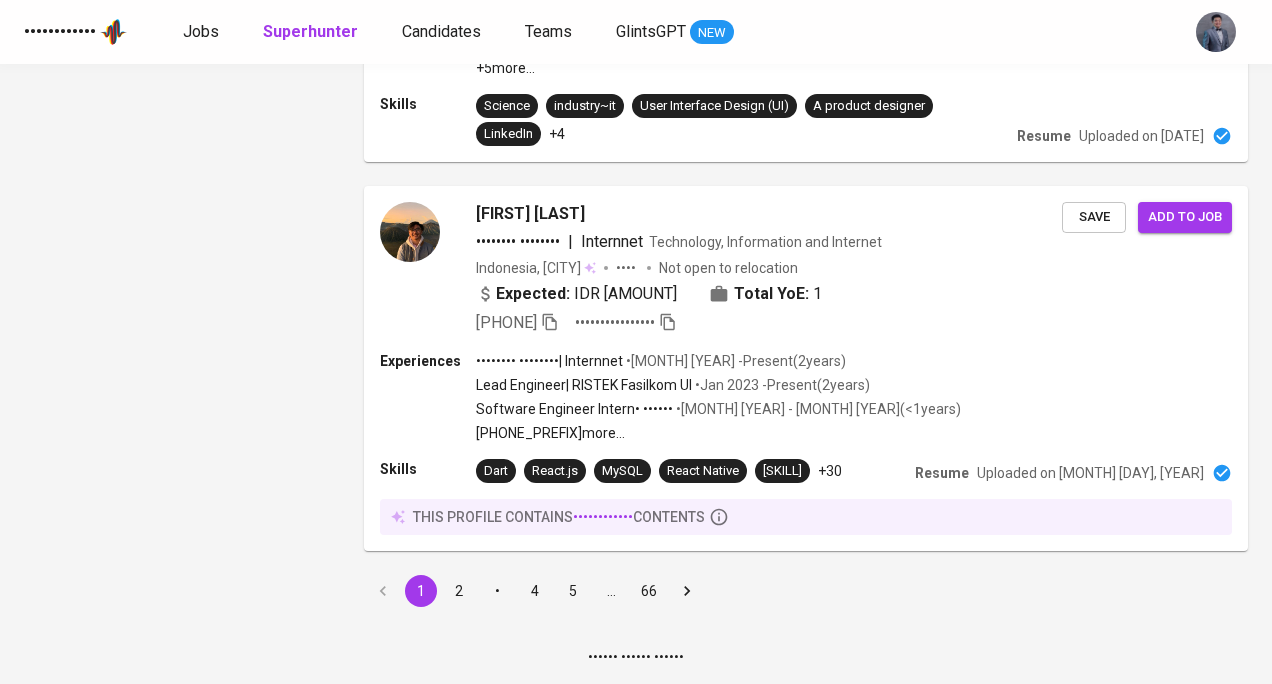 click on "2" at bounding box center [459, 591] 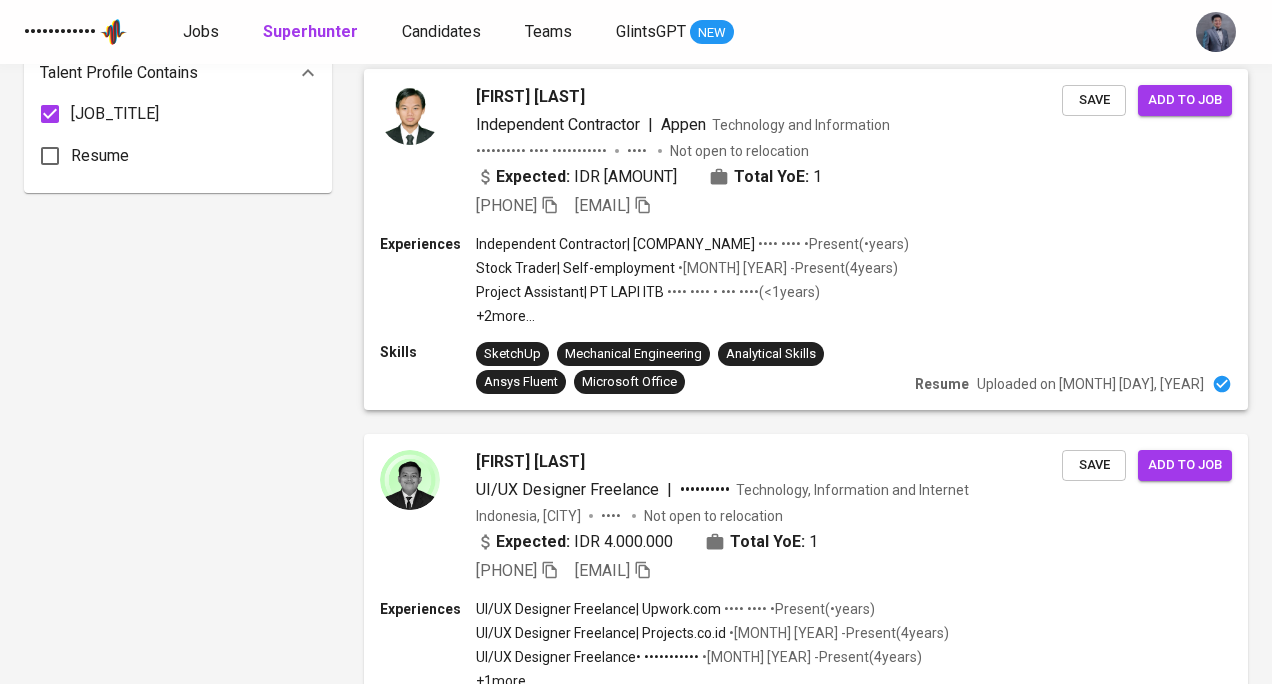 scroll, scrollTop: 1575, scrollLeft: 0, axis: vertical 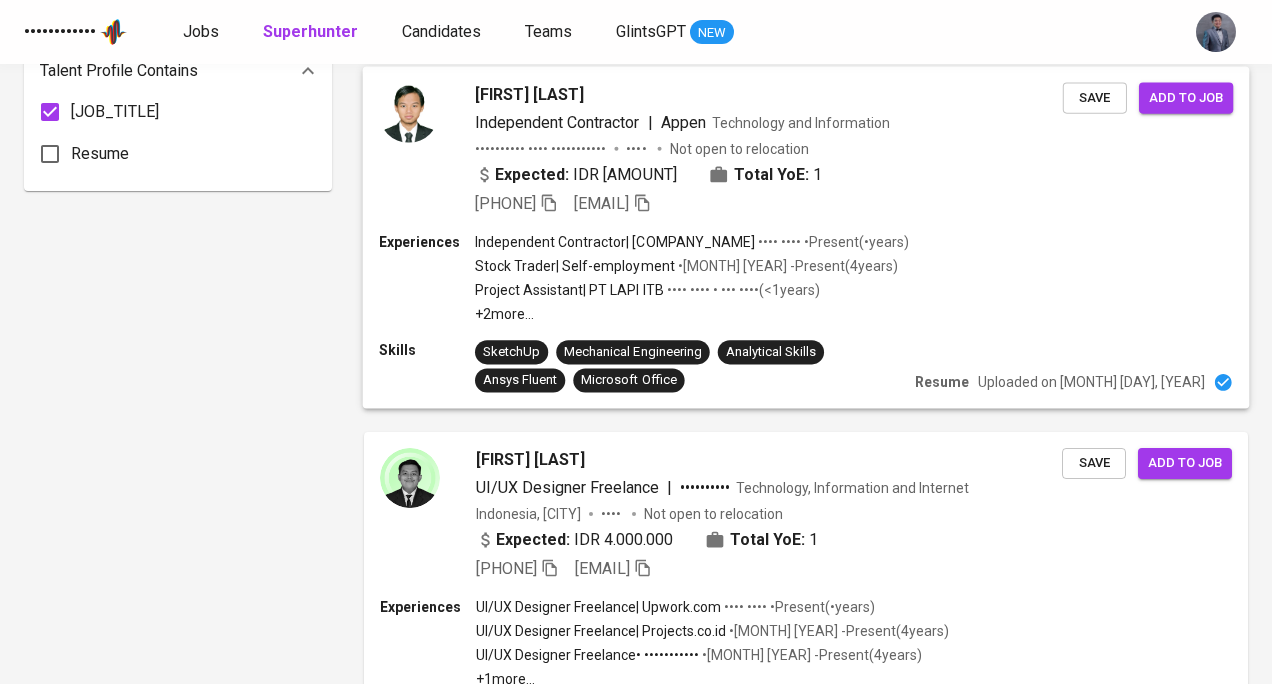 click on "[FIRST] [LAST] Independent Contractor | Appen Technology and Information Indonesia, Kab. Karanganyar Male   Not open to relocation Expected:   IDR 4.500.000 Total YoE:   1 +[PHONE]   [EMAIL]" at bounding box center [769, 148] 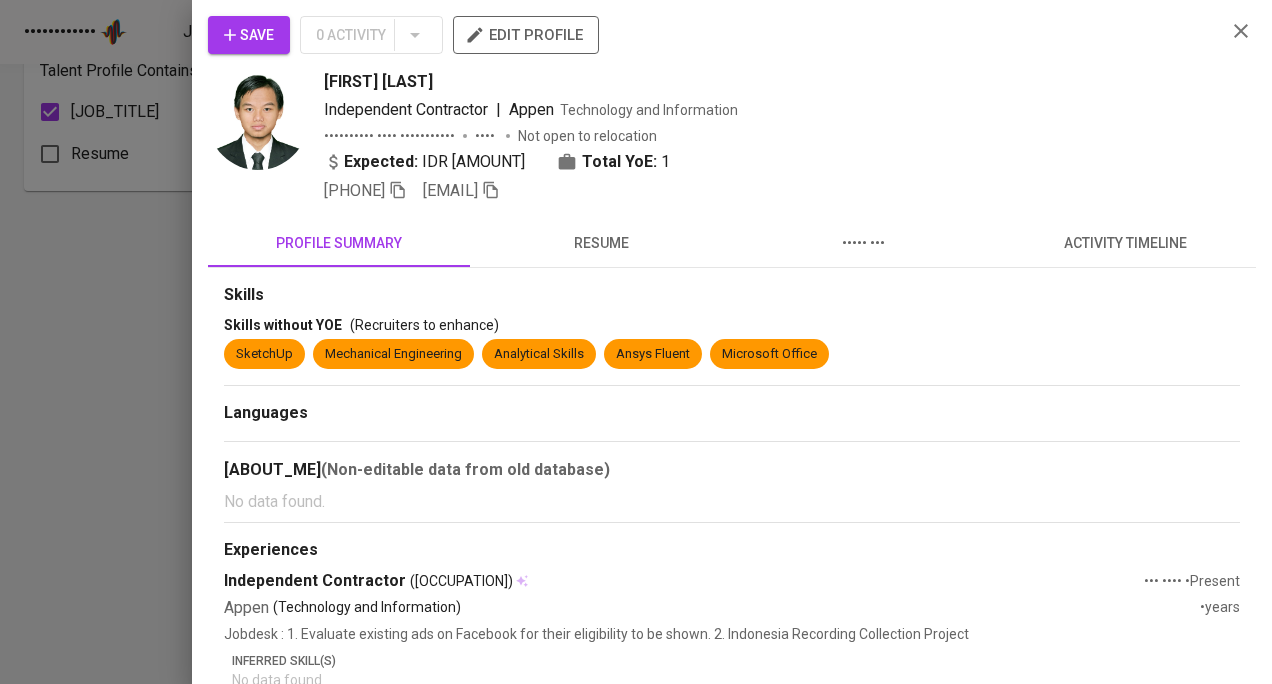 click on "resume" at bounding box center (339, 243) 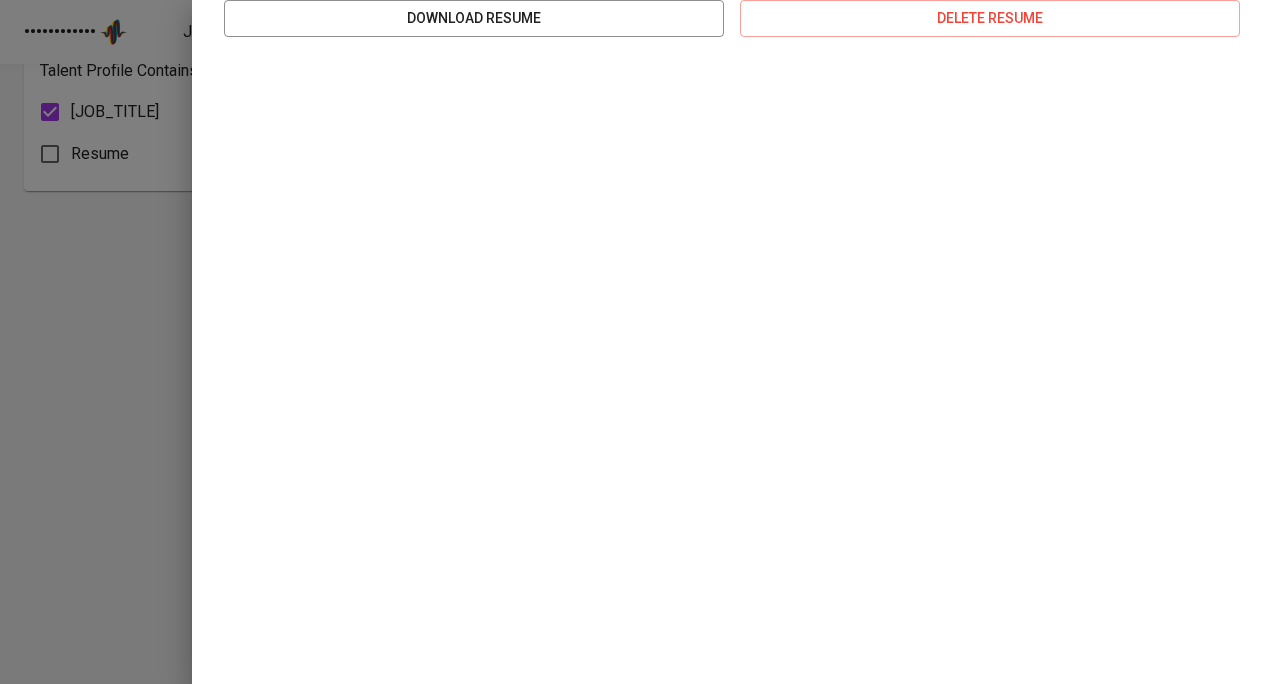 scroll, scrollTop: 0, scrollLeft: 0, axis: both 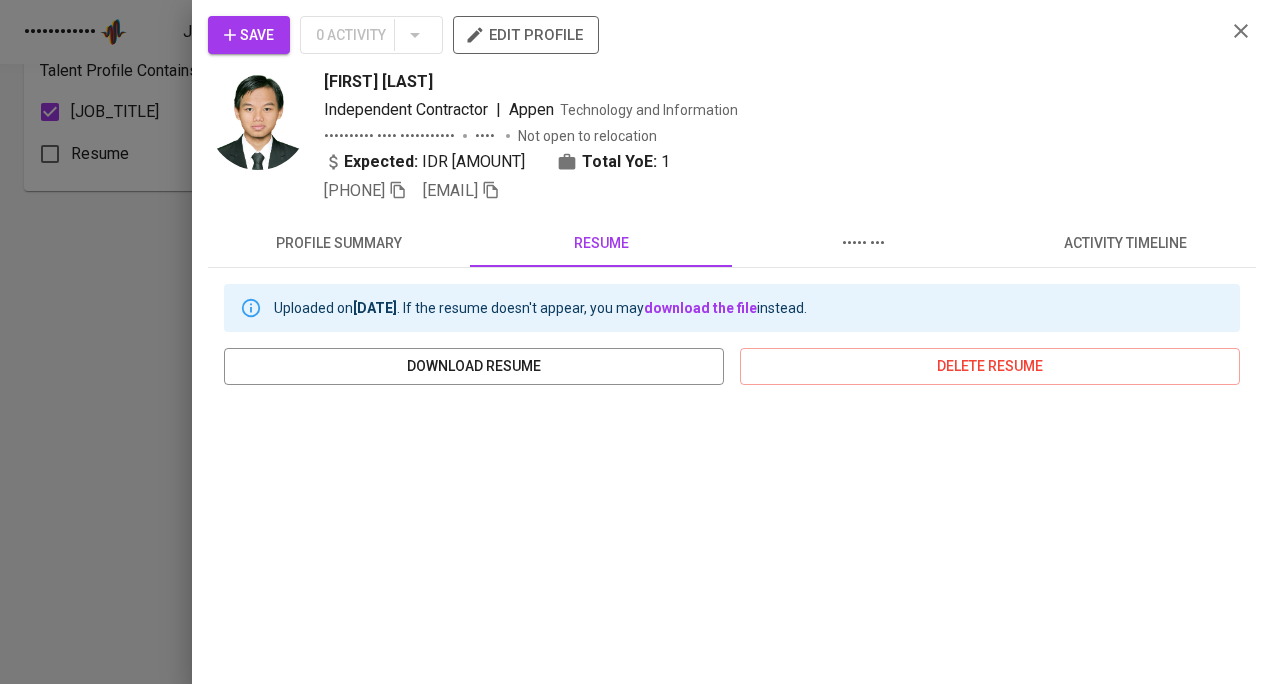 click at bounding box center [398, 190] 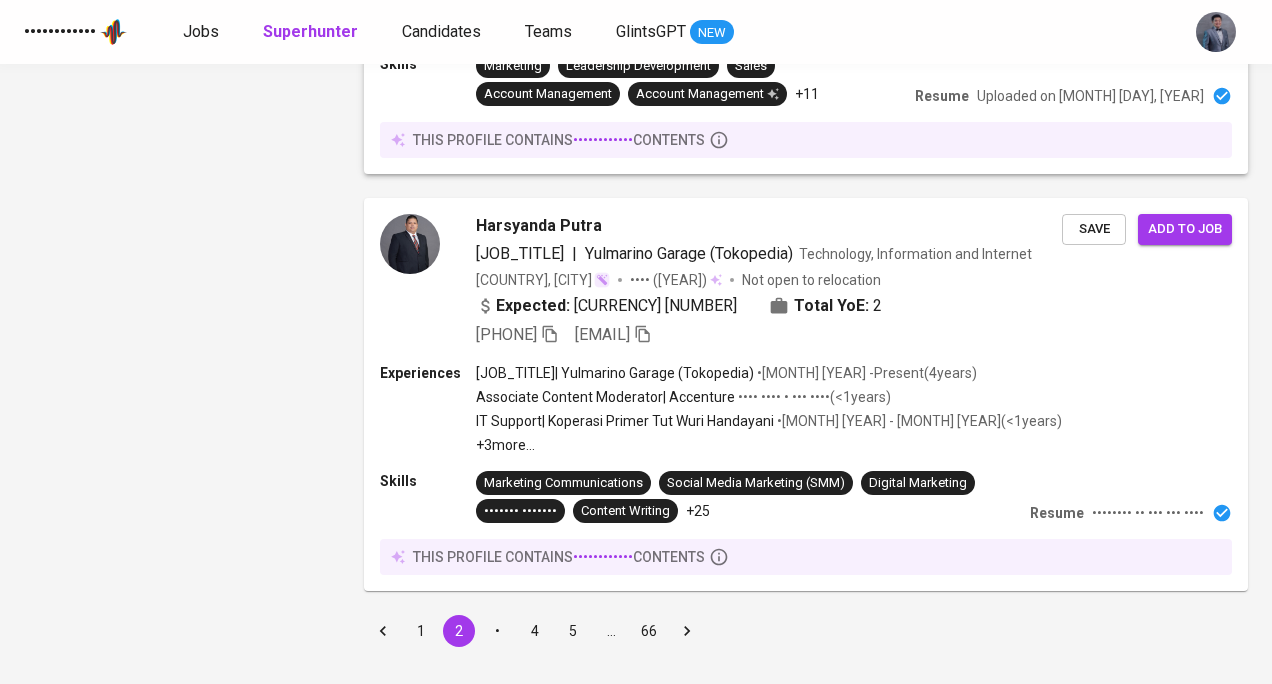scroll, scrollTop: 3363, scrollLeft: 0, axis: vertical 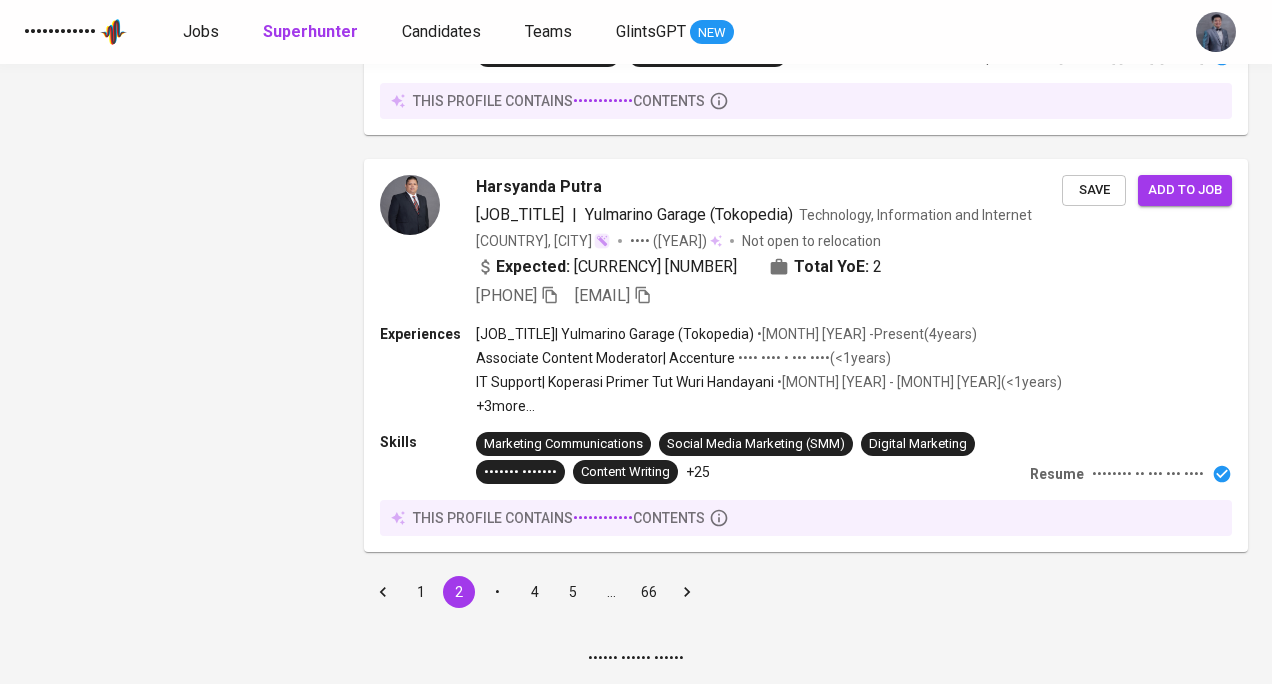 click on "•" at bounding box center [497, 592] 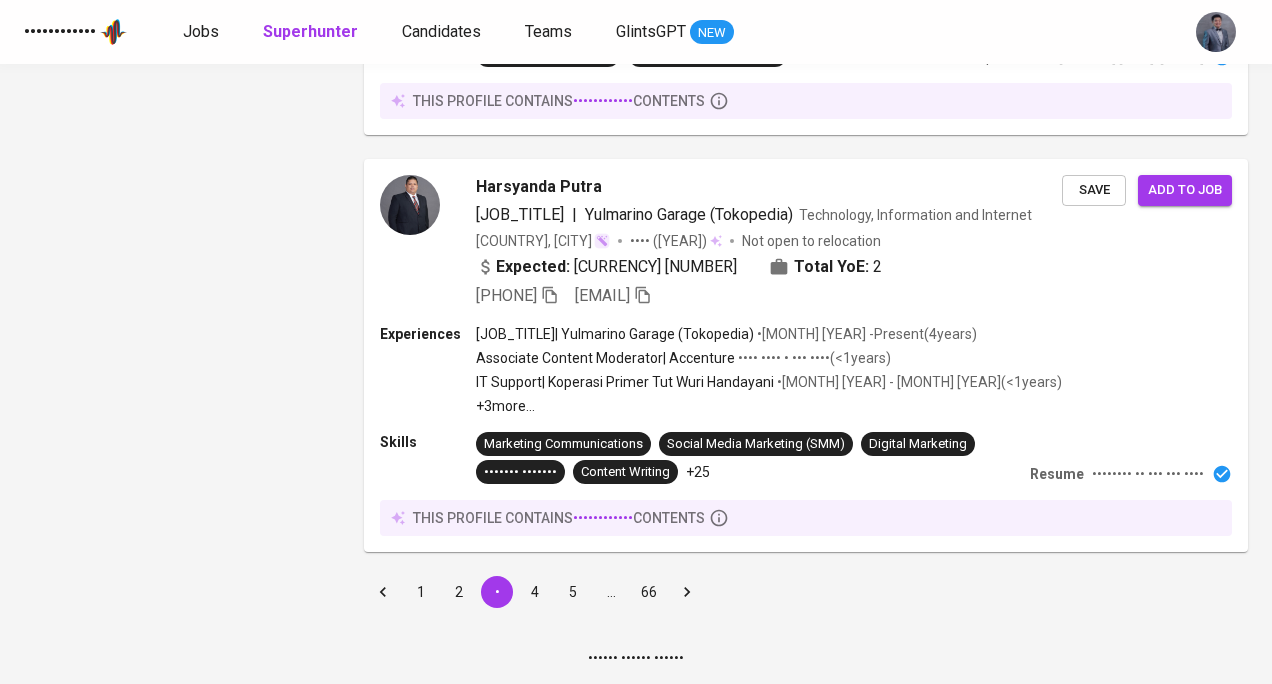scroll, scrollTop: 0, scrollLeft: 0, axis: both 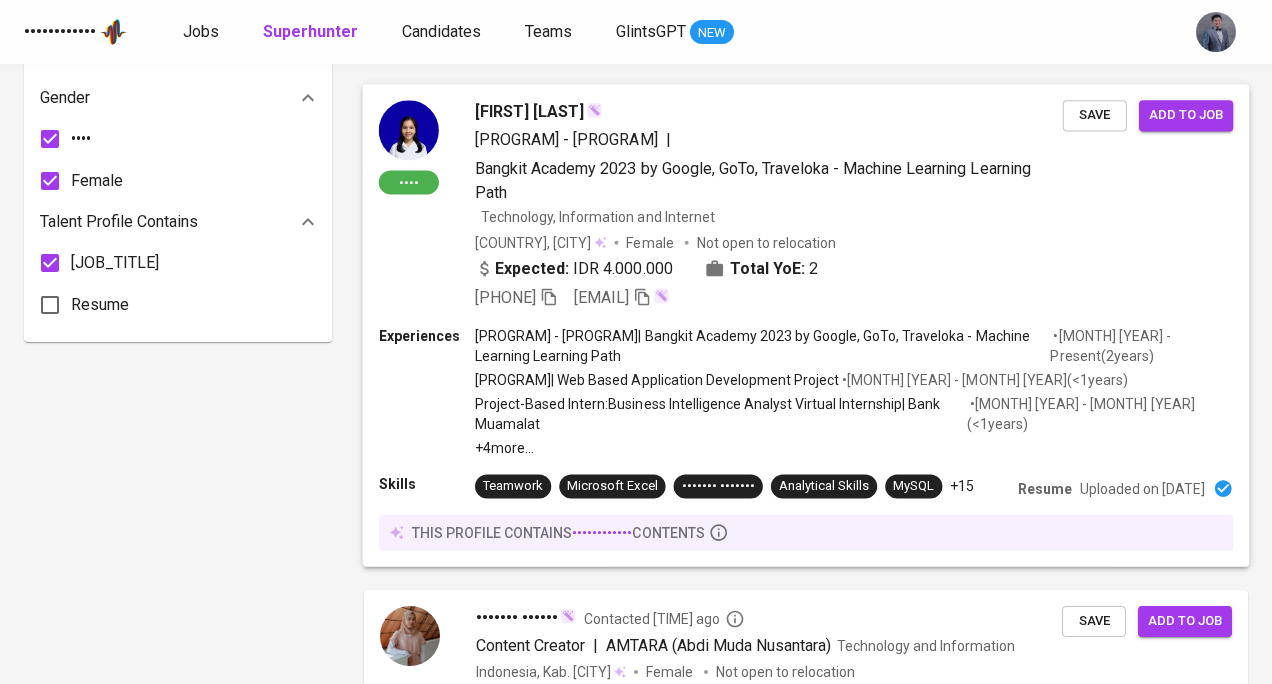 click on "Bangkit Academy 2023 by Google, GoTo, Traveloka - Machine Learning Learning Path" at bounding box center (769, 180) 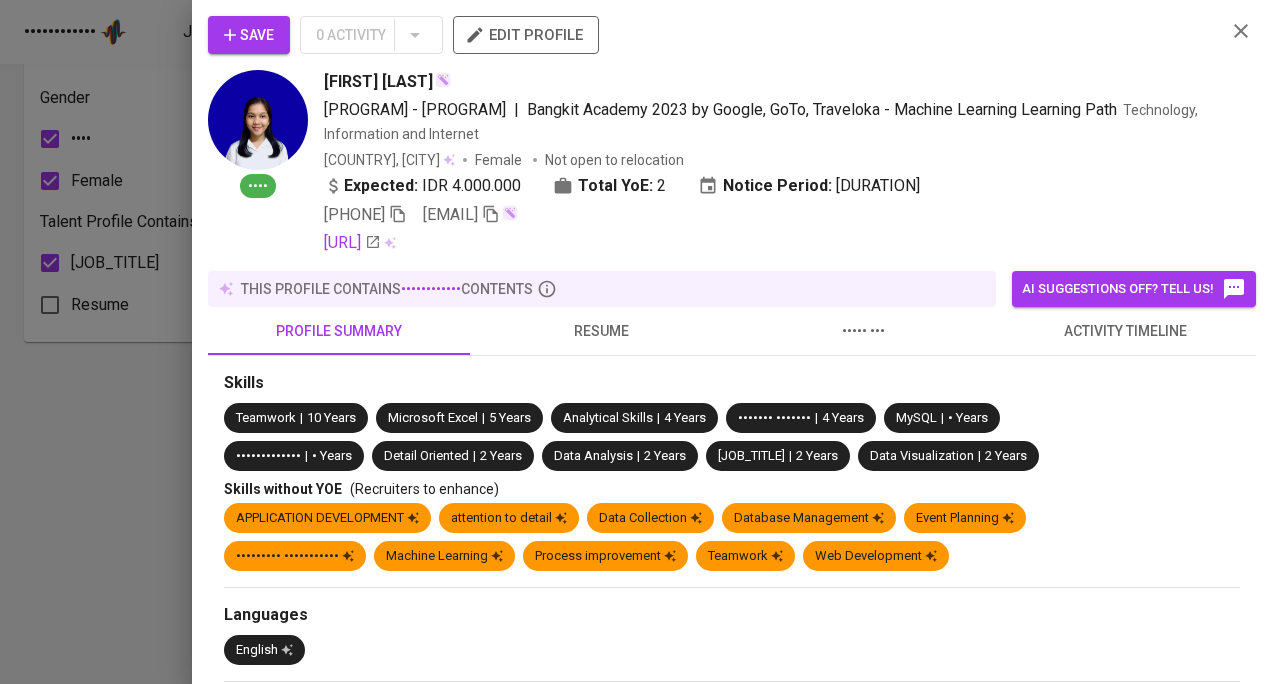 click on "resume" at bounding box center (339, 331) 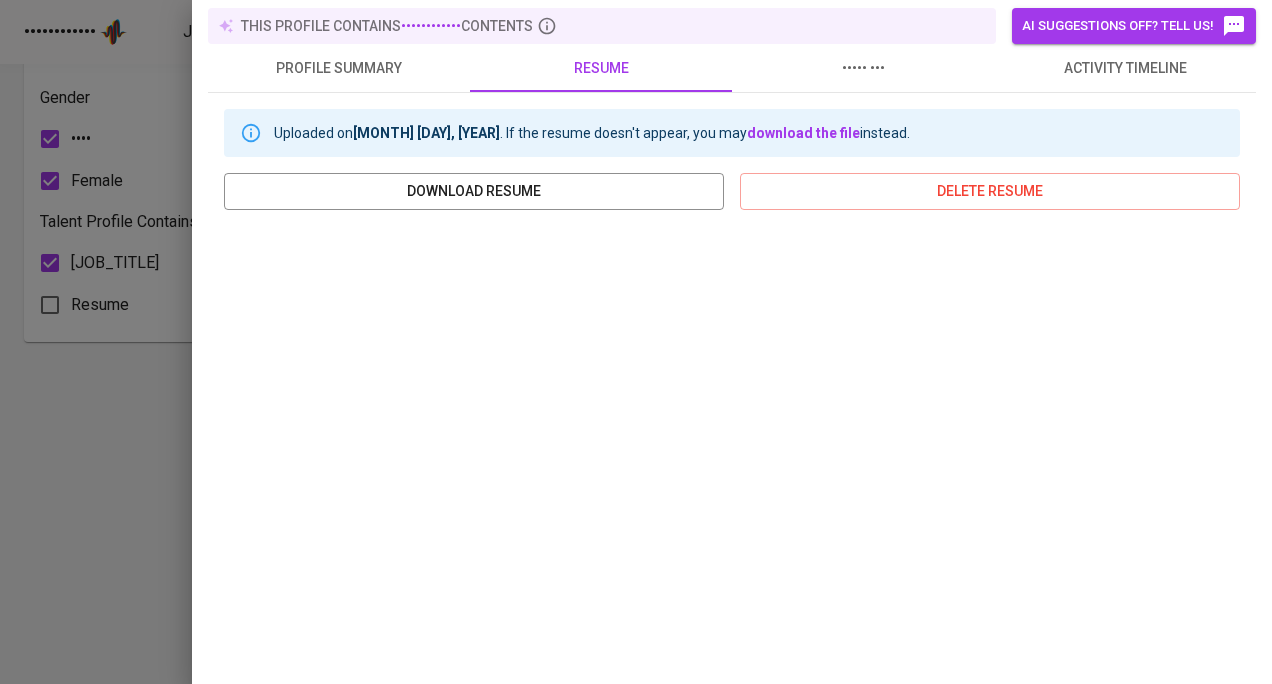 scroll, scrollTop: 455, scrollLeft: 0, axis: vertical 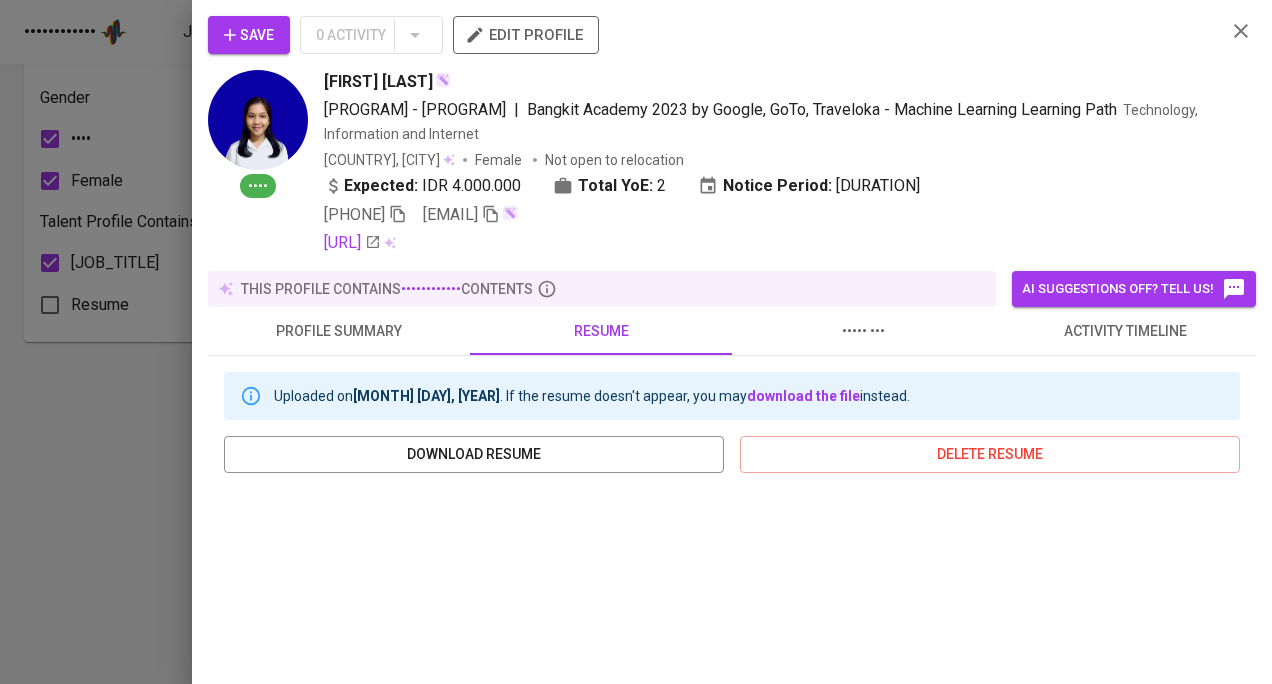 click on "activity timeline" at bounding box center [1125, 331] 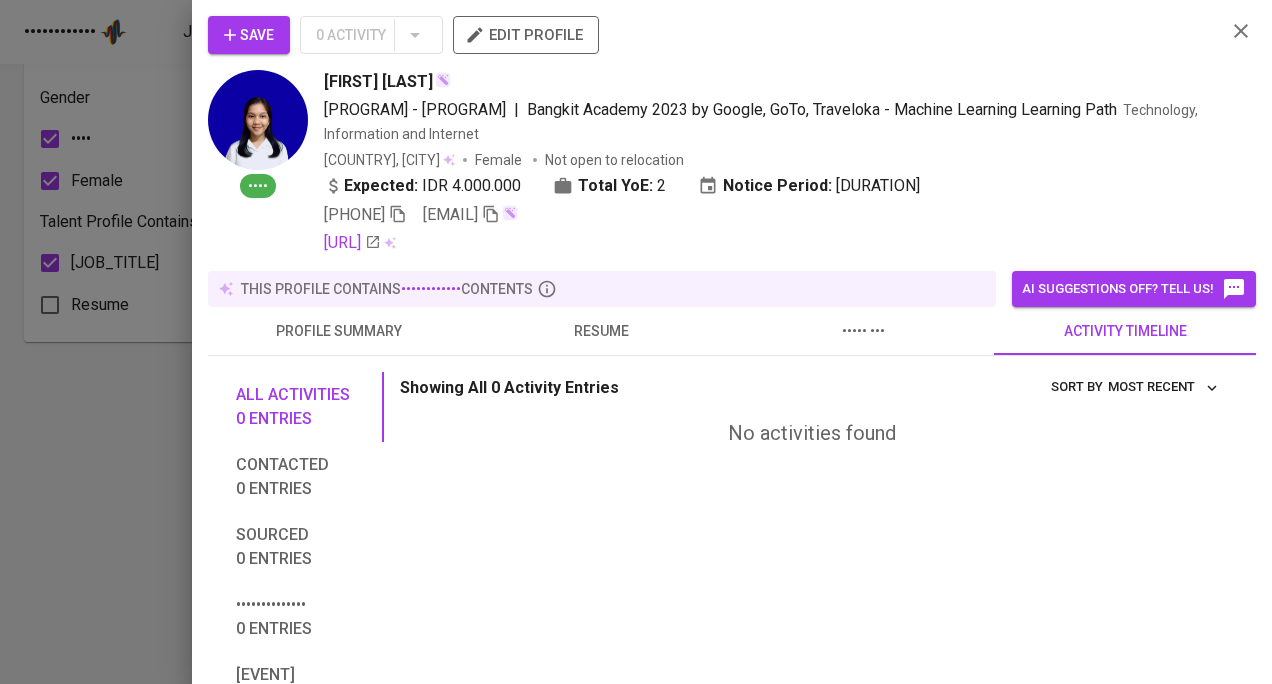 scroll, scrollTop: 87, scrollLeft: 0, axis: vertical 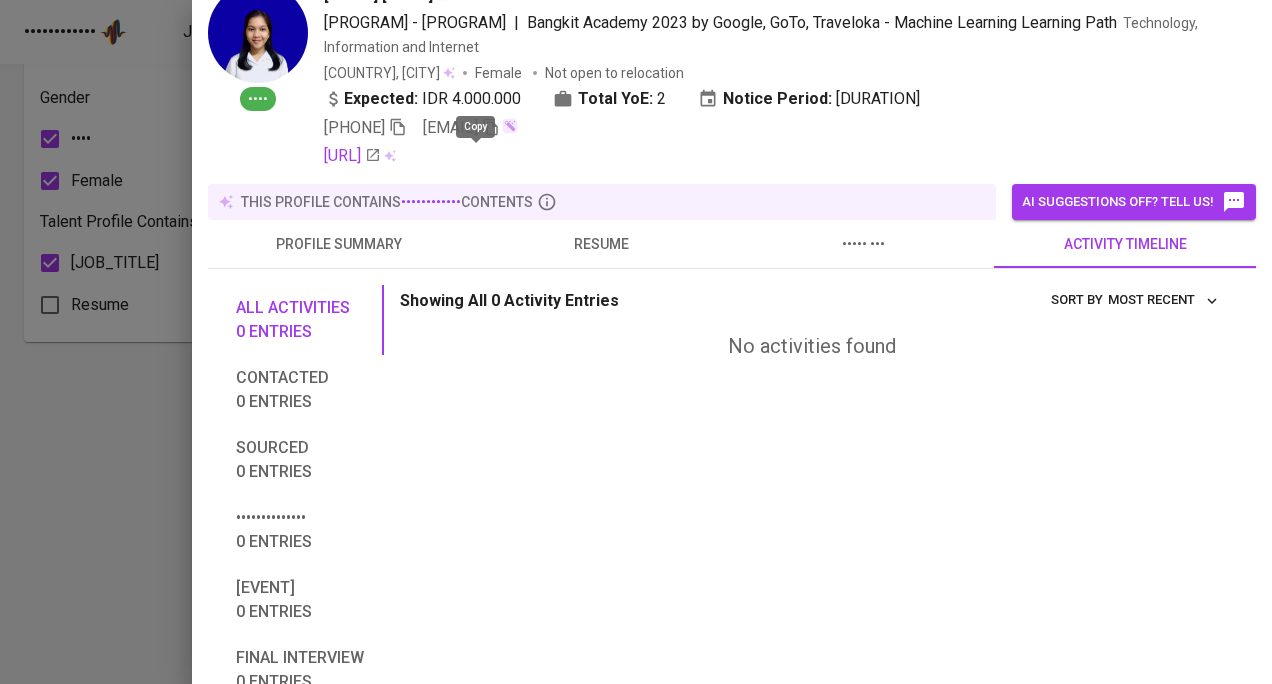click at bounding box center (398, 127) 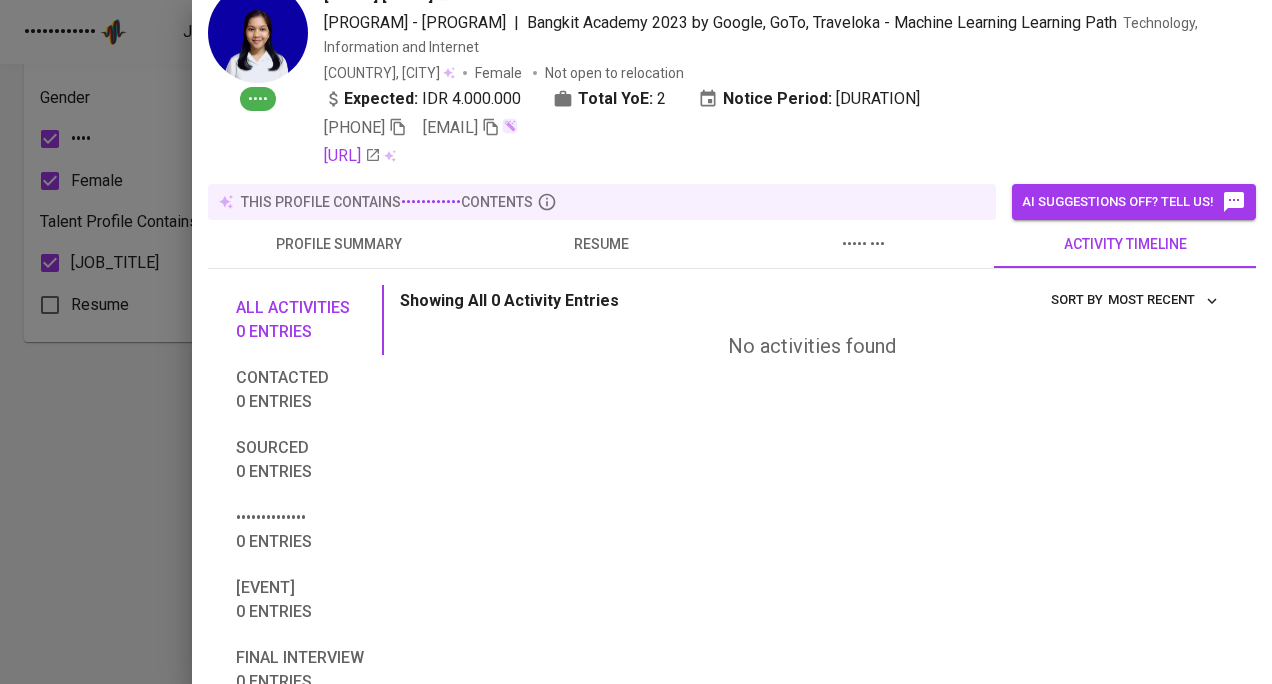 scroll, scrollTop: 0, scrollLeft: 0, axis: both 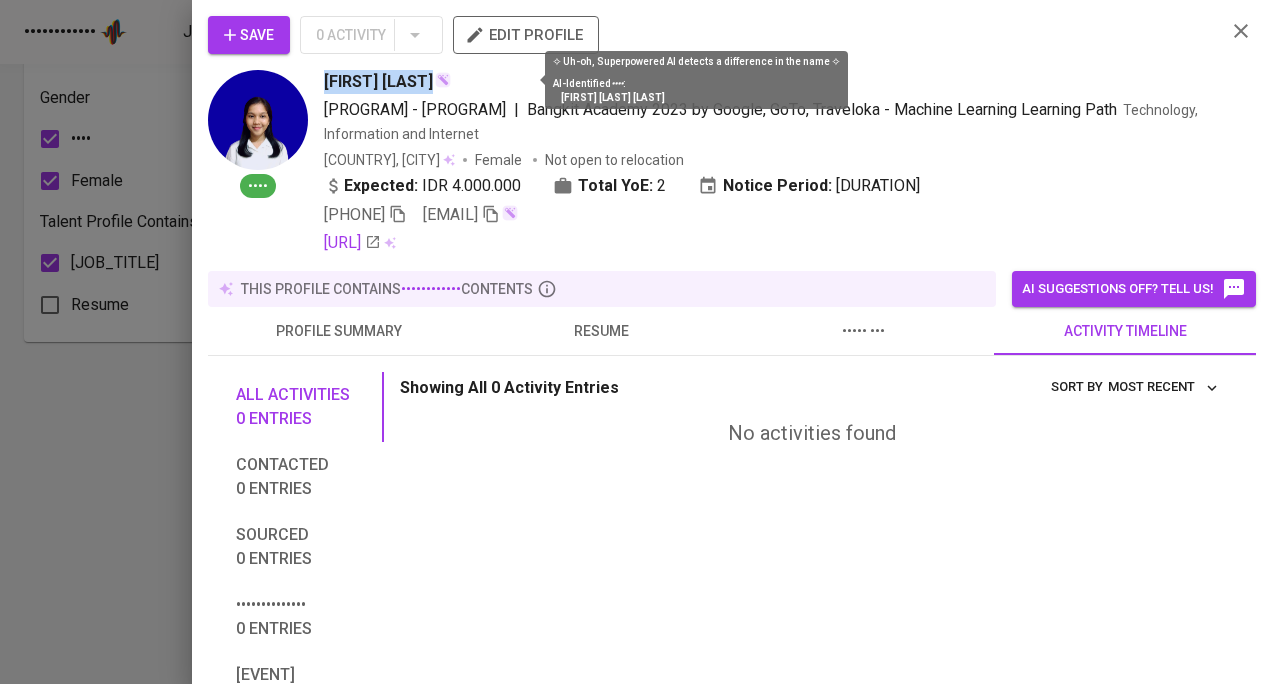 drag, startPoint x: 323, startPoint y: 84, endPoint x: 516, endPoint y: 85, distance: 193.0026 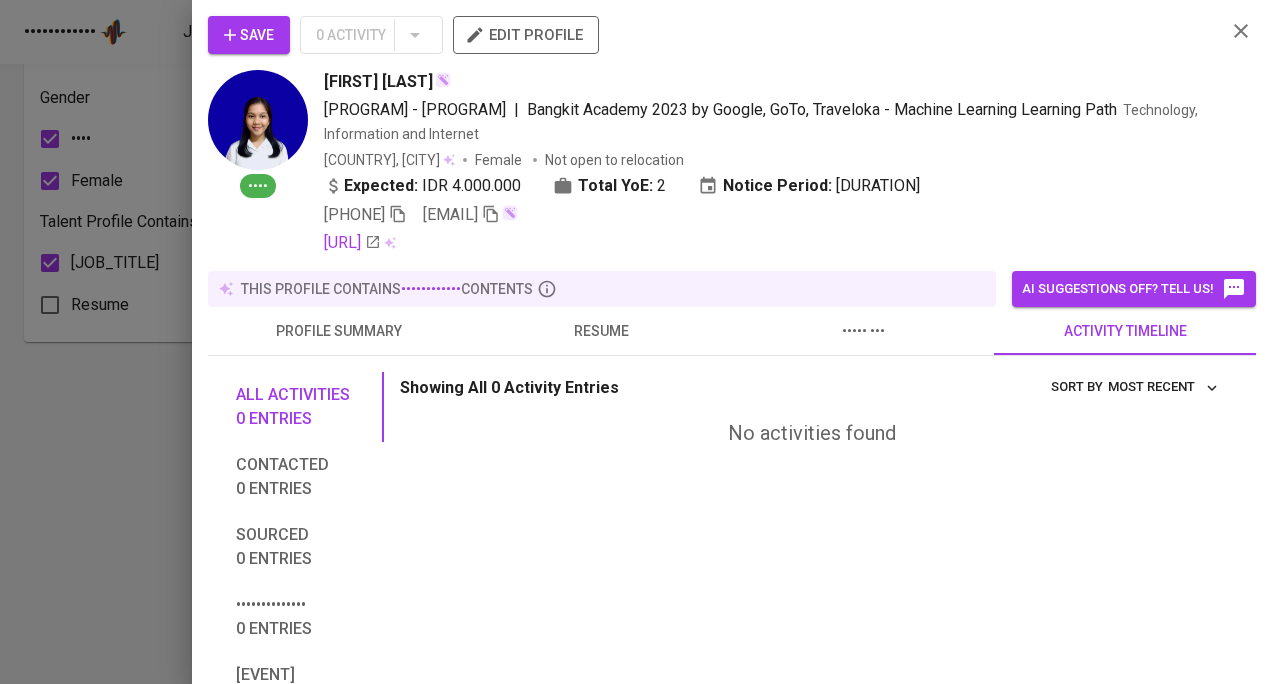 click on "Rossianna Dewi Hutabarat Machine Learning Student Independent - Kampus Merdeka | Bangkit Academy 2023 by Google, GoTo, Traveloka - Machine Learning Learning Path Technology, Information and Internet Indonesia, Medan Female   Not open to relocation Expected:   IDR 4.000.000 Total YoE:   2 Notice Period:   3 Months +62 821-6779-4269   rossiannahutabarat0@gmail.com   linkedin.com/in/rossiannadewi" at bounding box center [767, 162] 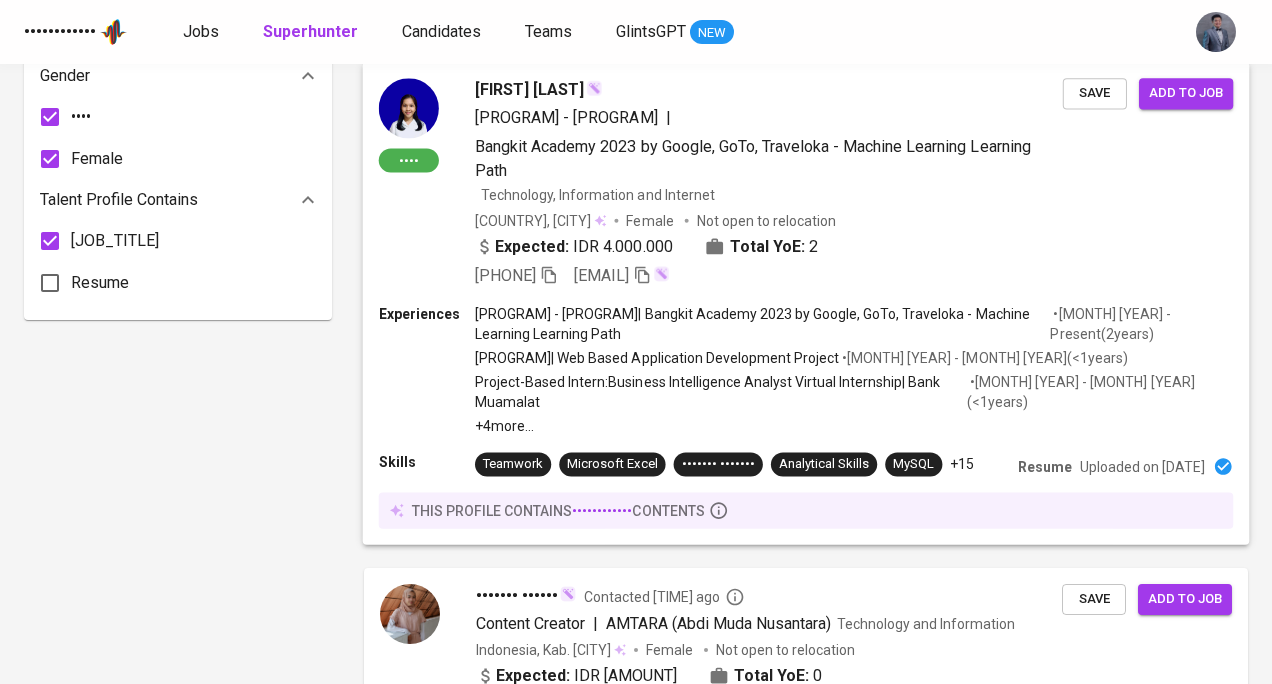 scroll, scrollTop: 1447, scrollLeft: 0, axis: vertical 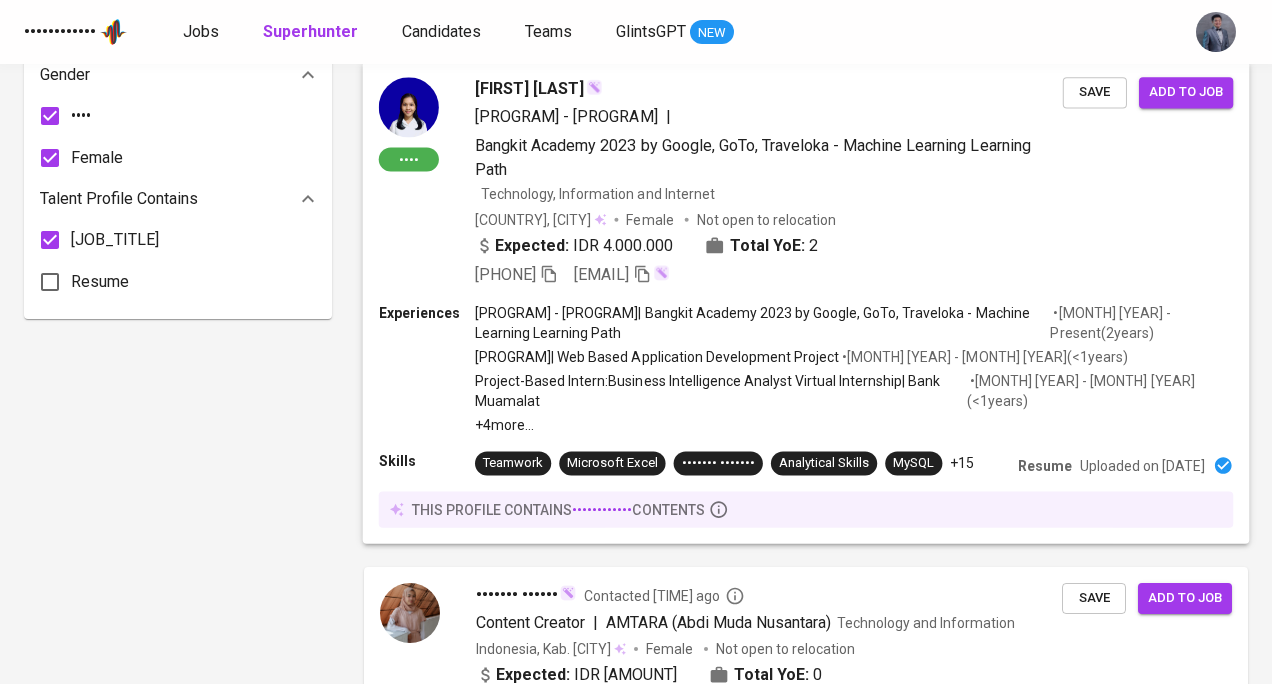 click on "rossiannahutabarat0@gmail.com" at bounding box center (601, 274) 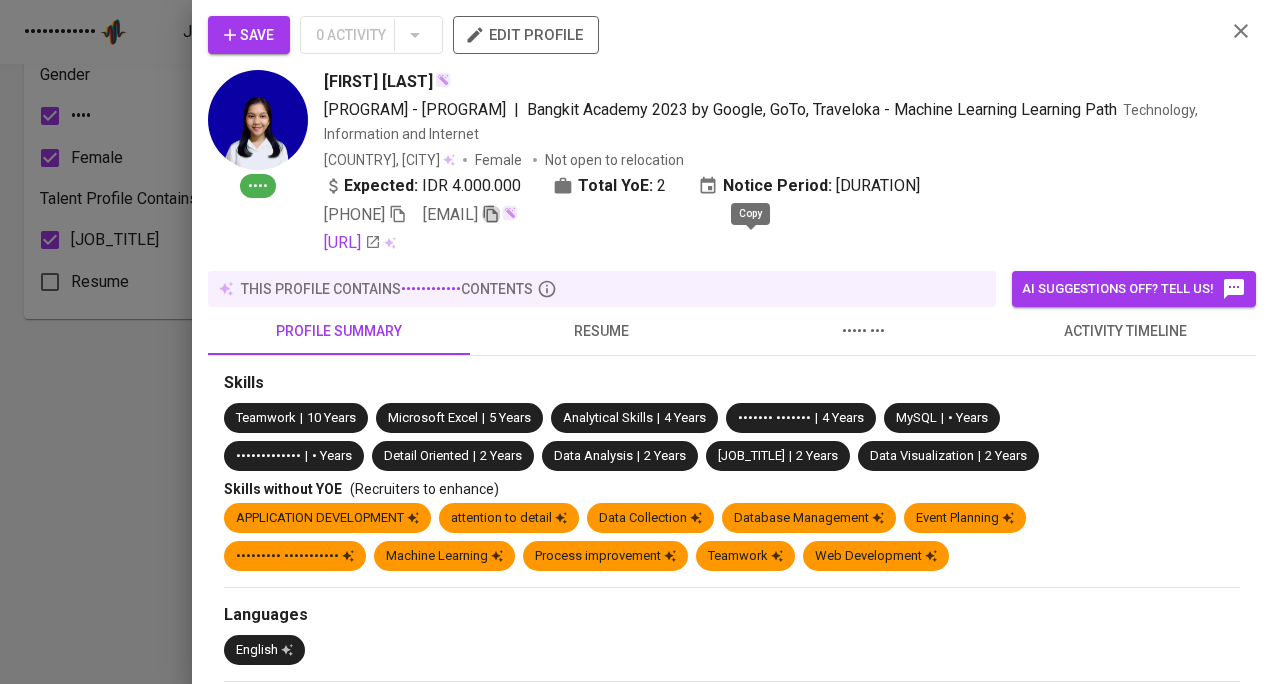 click at bounding box center (491, 214) 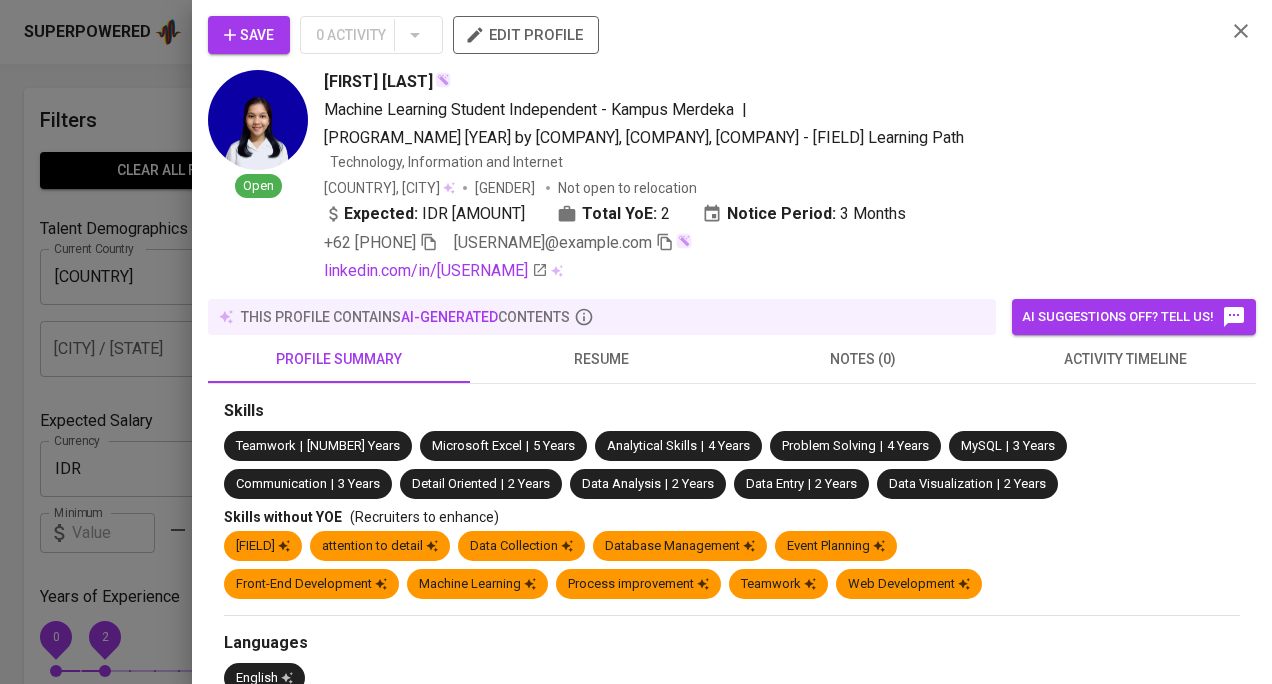 scroll, scrollTop: 1447, scrollLeft: 0, axis: vertical 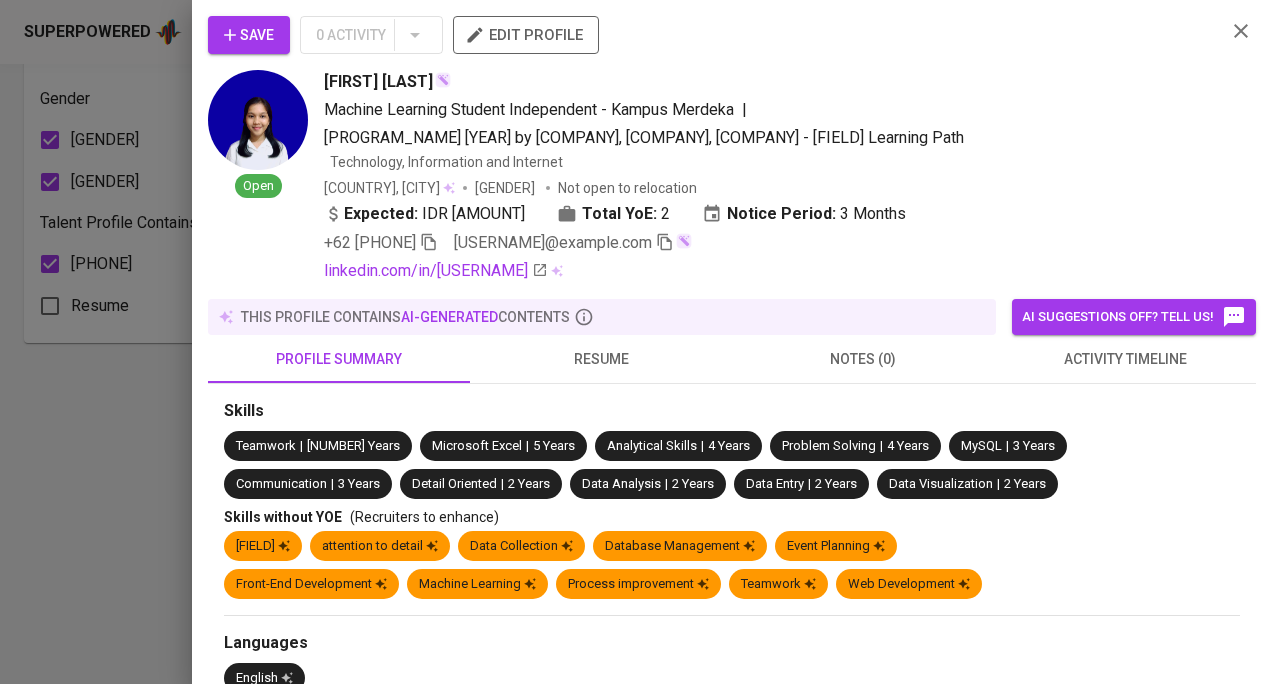 click at bounding box center [429, 242] 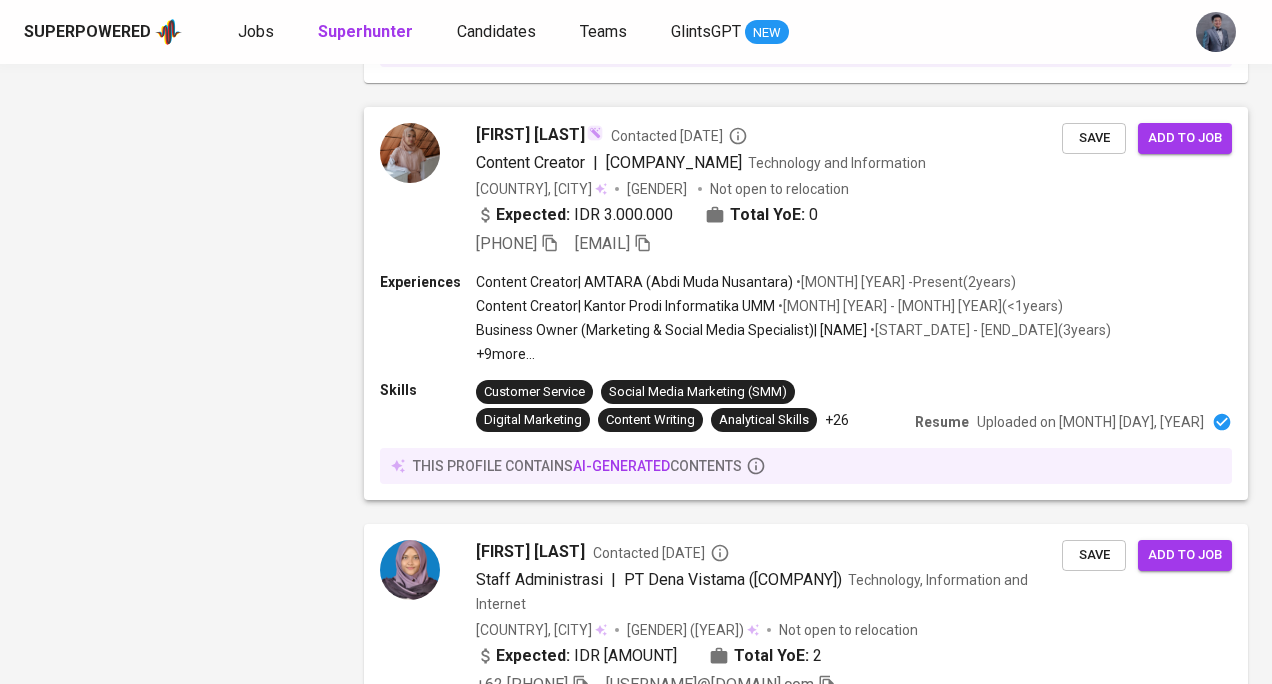 scroll, scrollTop: 1937, scrollLeft: 0, axis: vertical 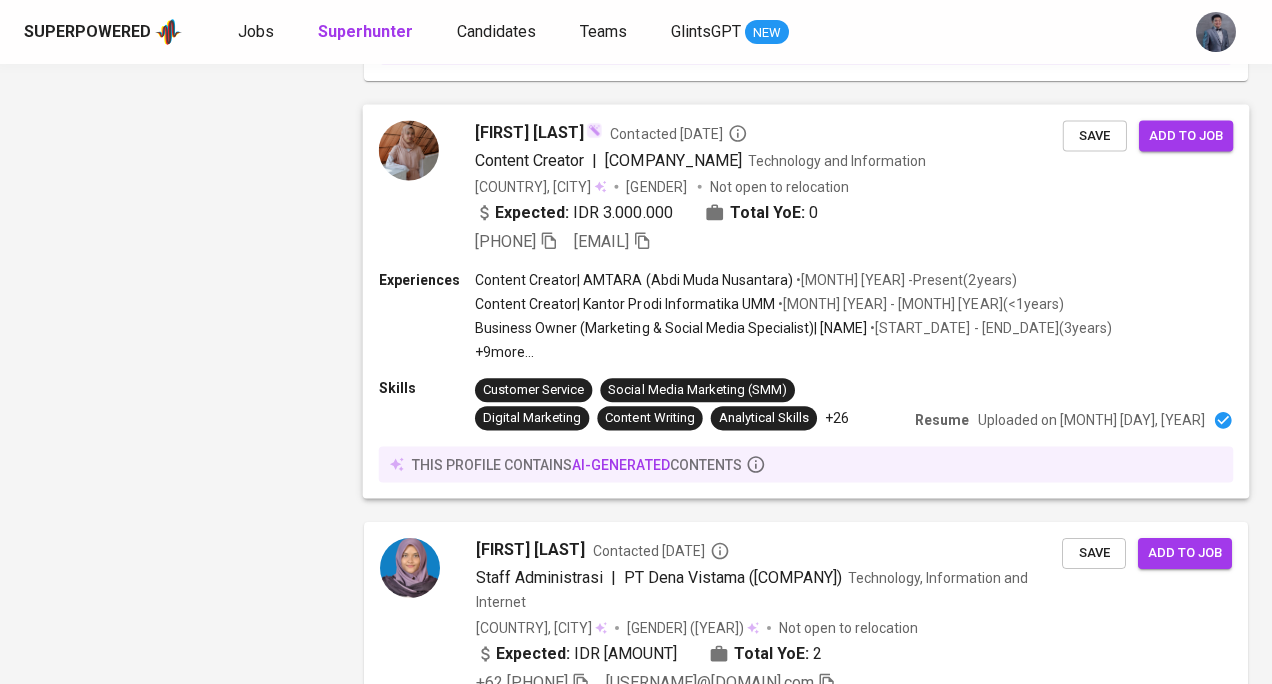click on "Expected: [CURRENCY] [NUMBER] Total YoE: [NUMBER]" at bounding box center (769, 215) 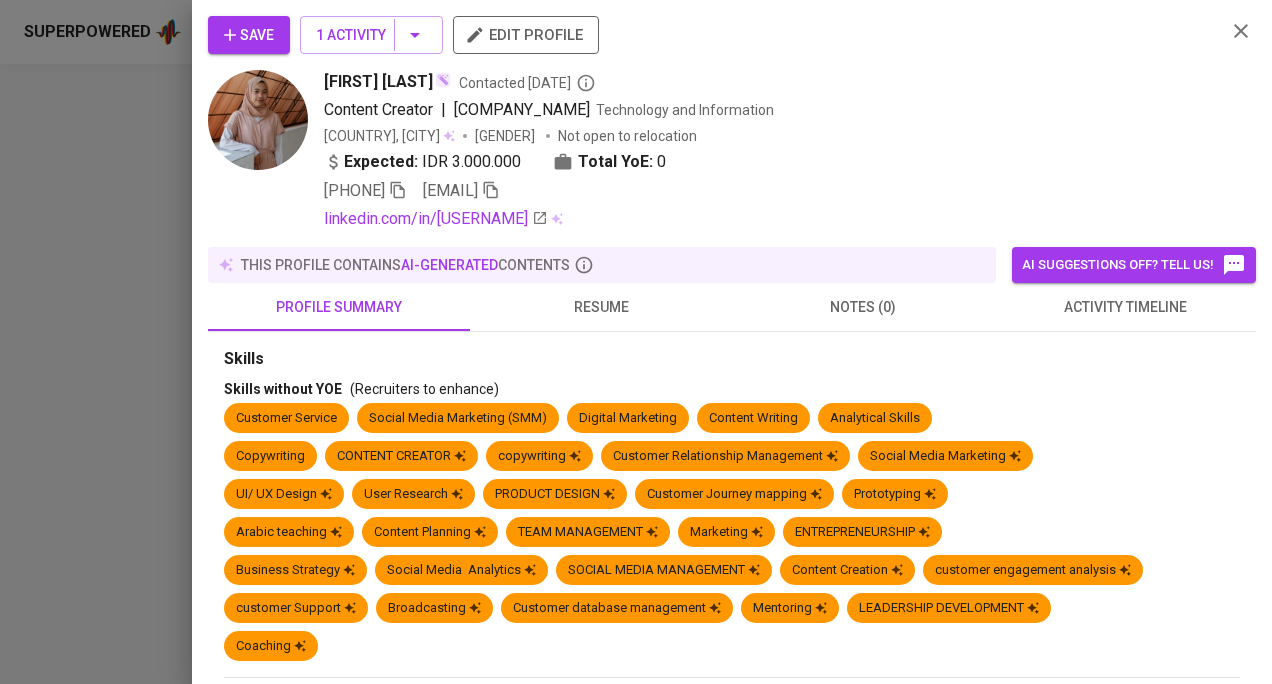 click on "resume" at bounding box center (339, 307) 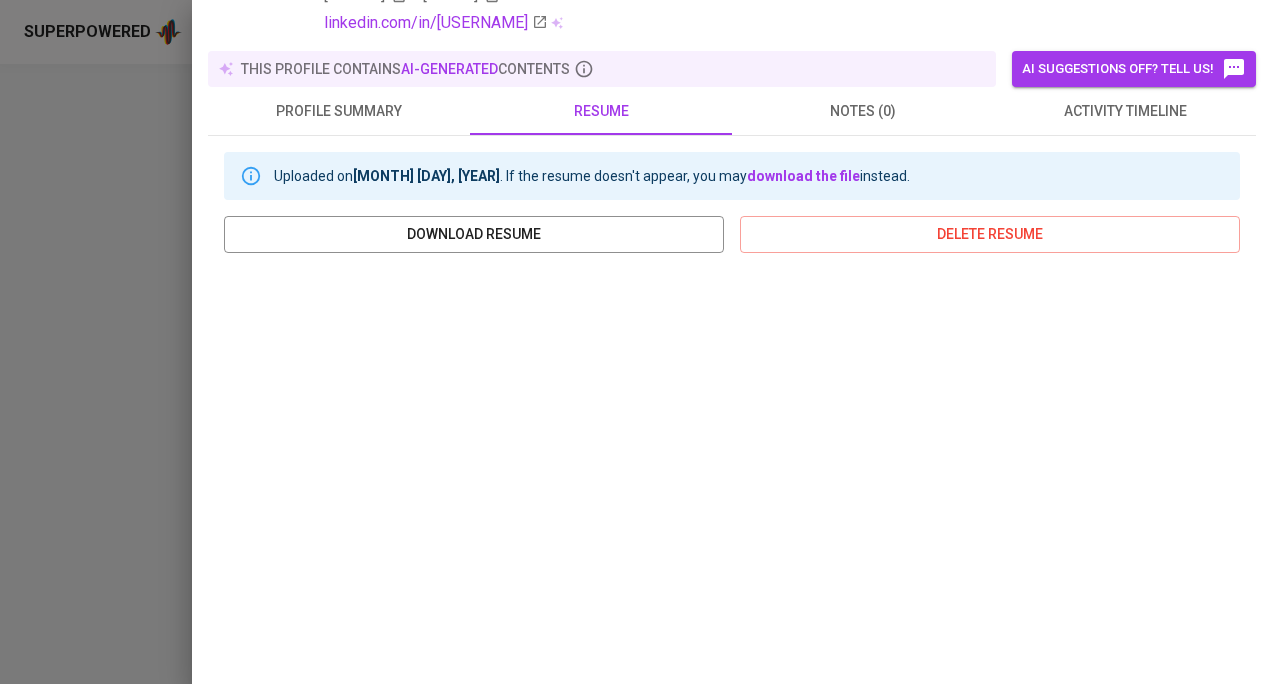 scroll, scrollTop: 0, scrollLeft: 0, axis: both 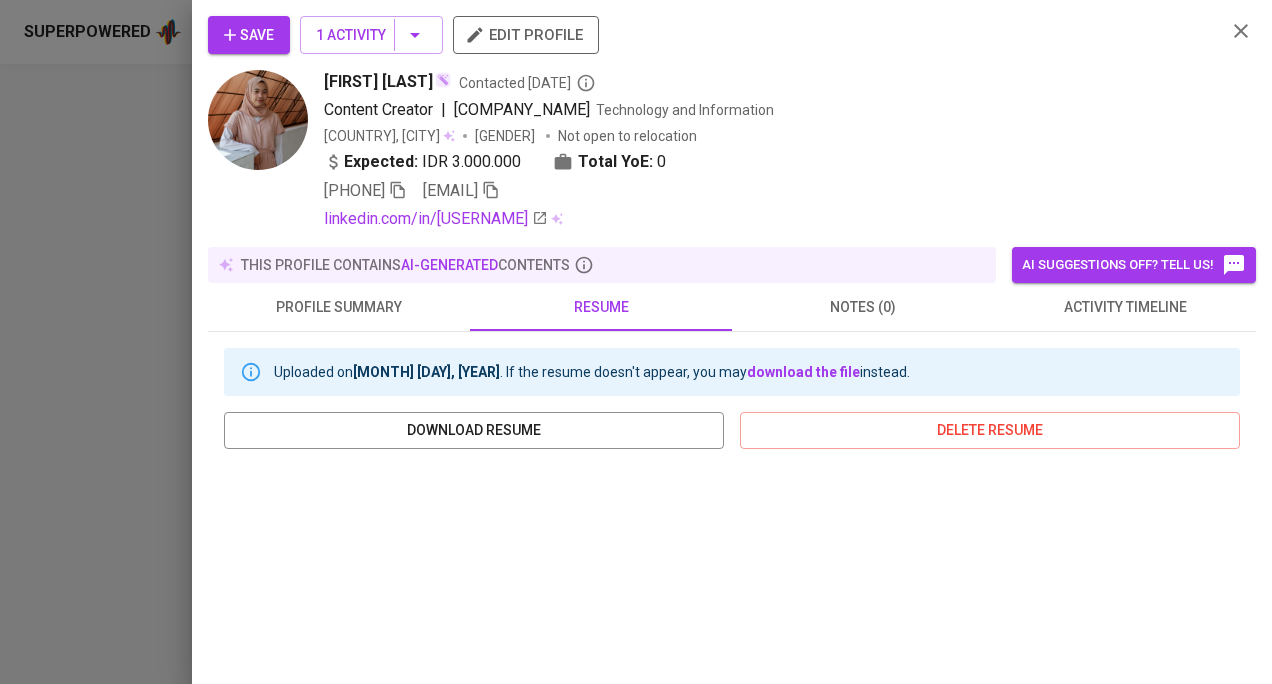 click at bounding box center (398, 190) 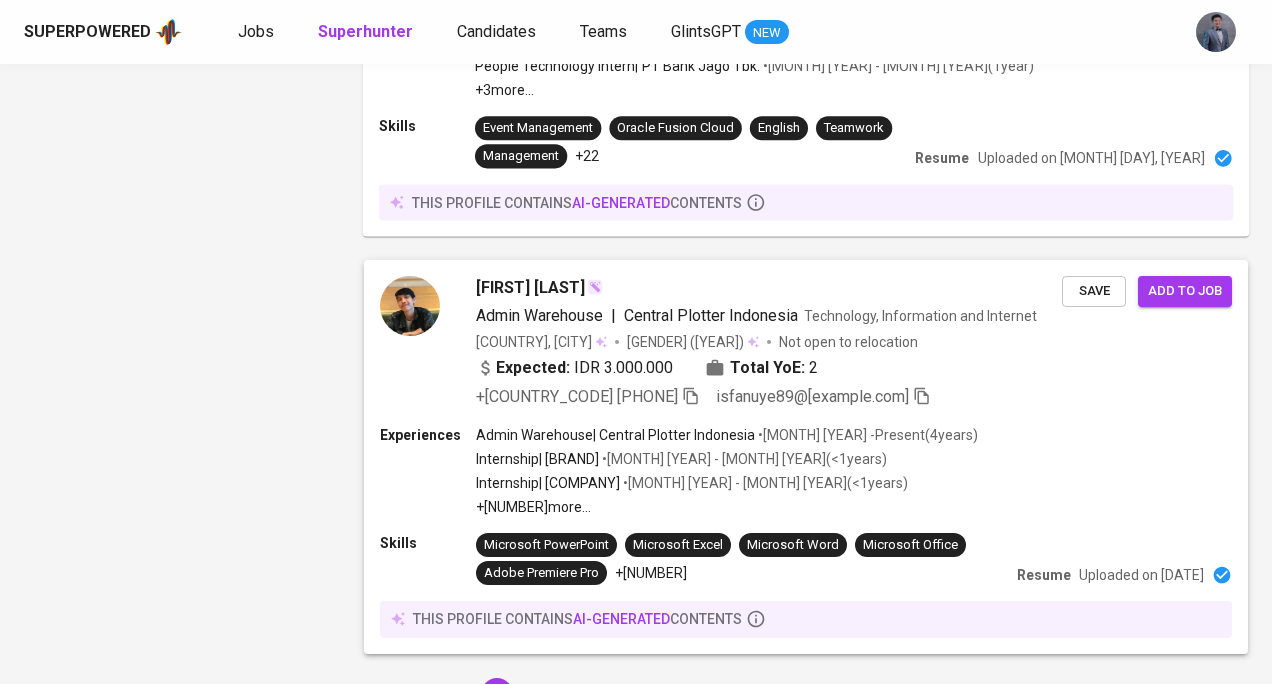 scroll, scrollTop: 3987, scrollLeft: 0, axis: vertical 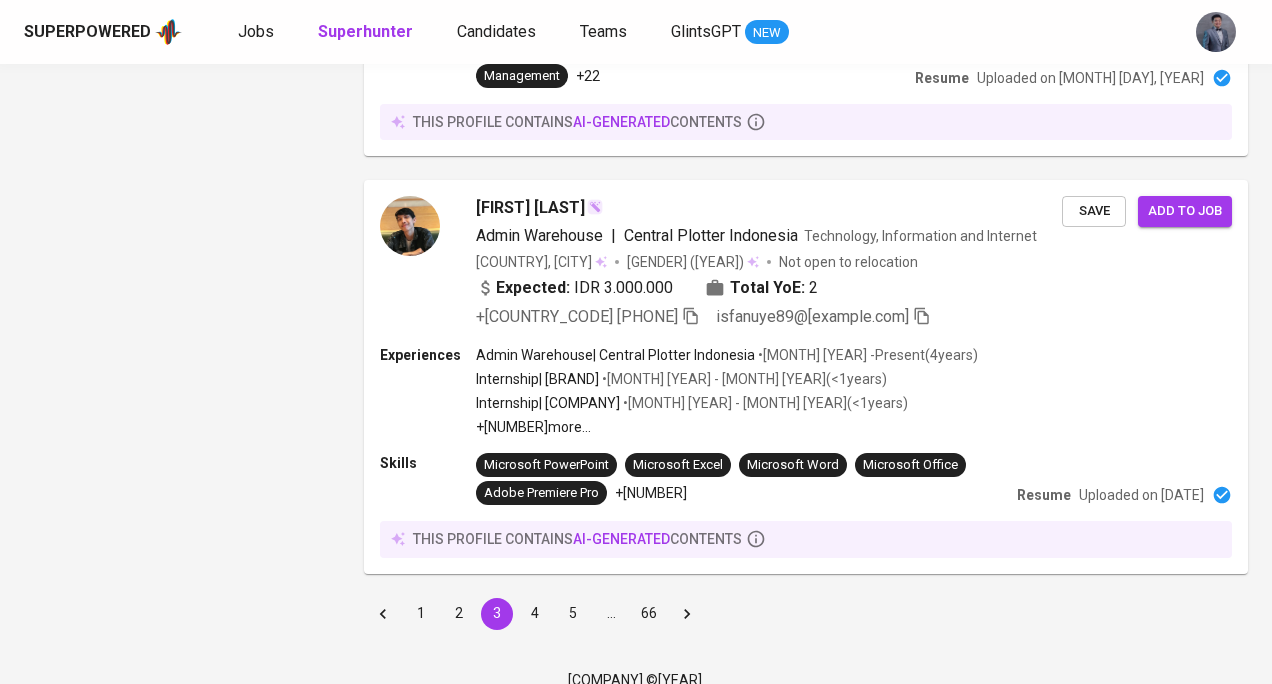 click on "4" at bounding box center [535, 614] 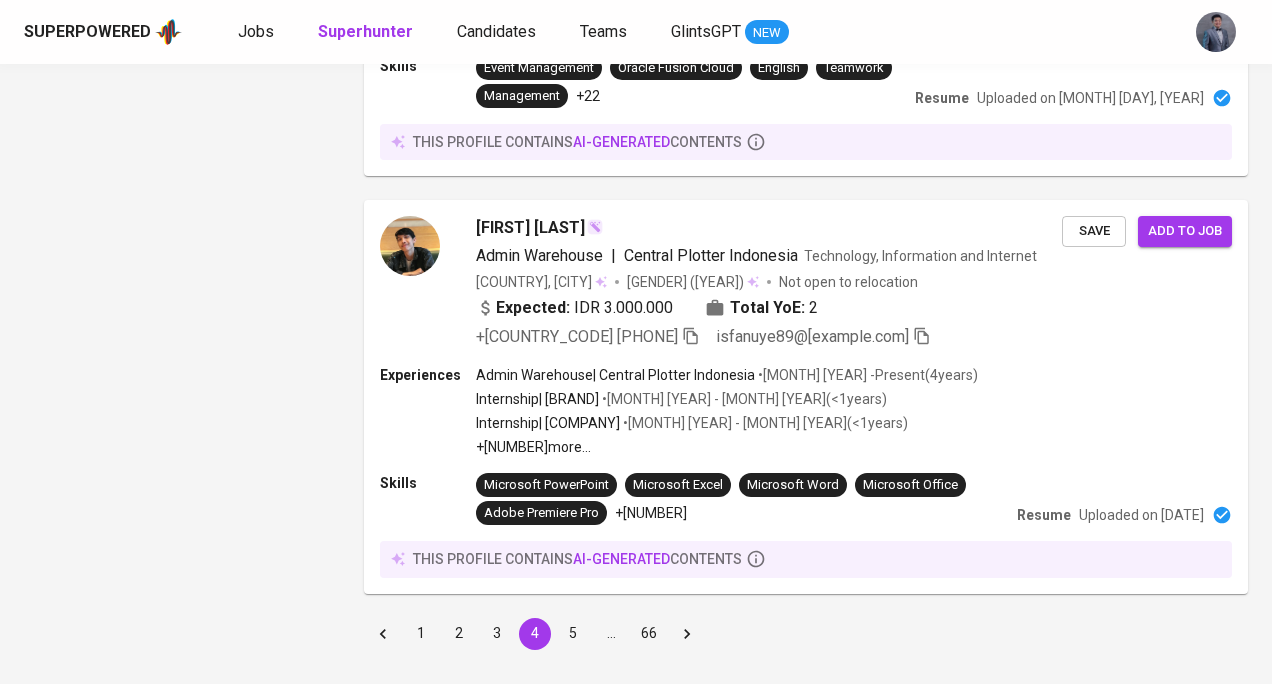 scroll, scrollTop: 0, scrollLeft: 0, axis: both 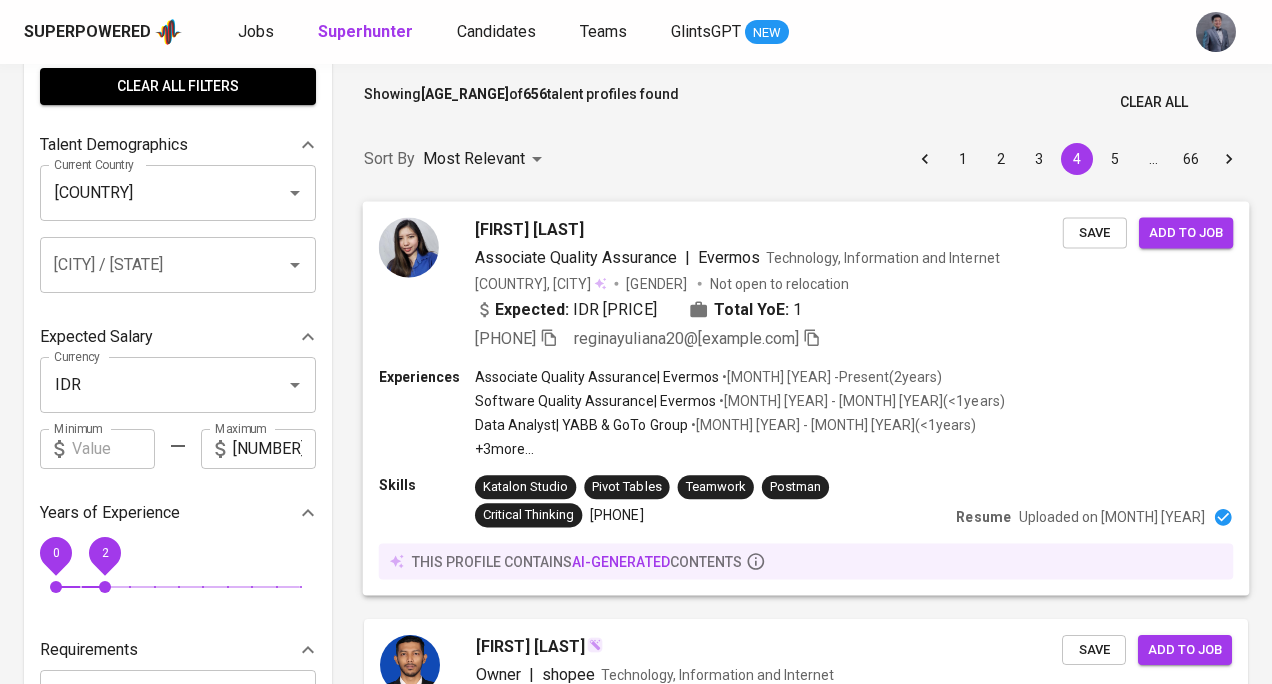 click on "Regina Yuliana" at bounding box center [769, 229] 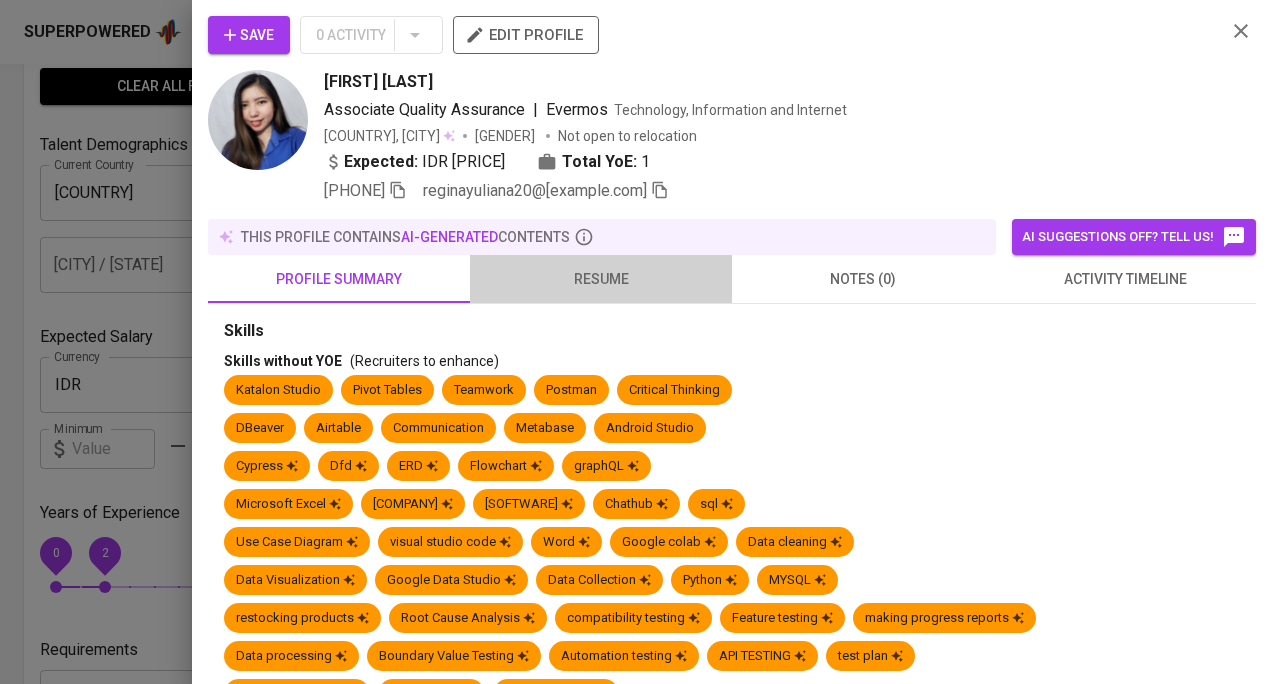 click on "resume" at bounding box center (339, 279) 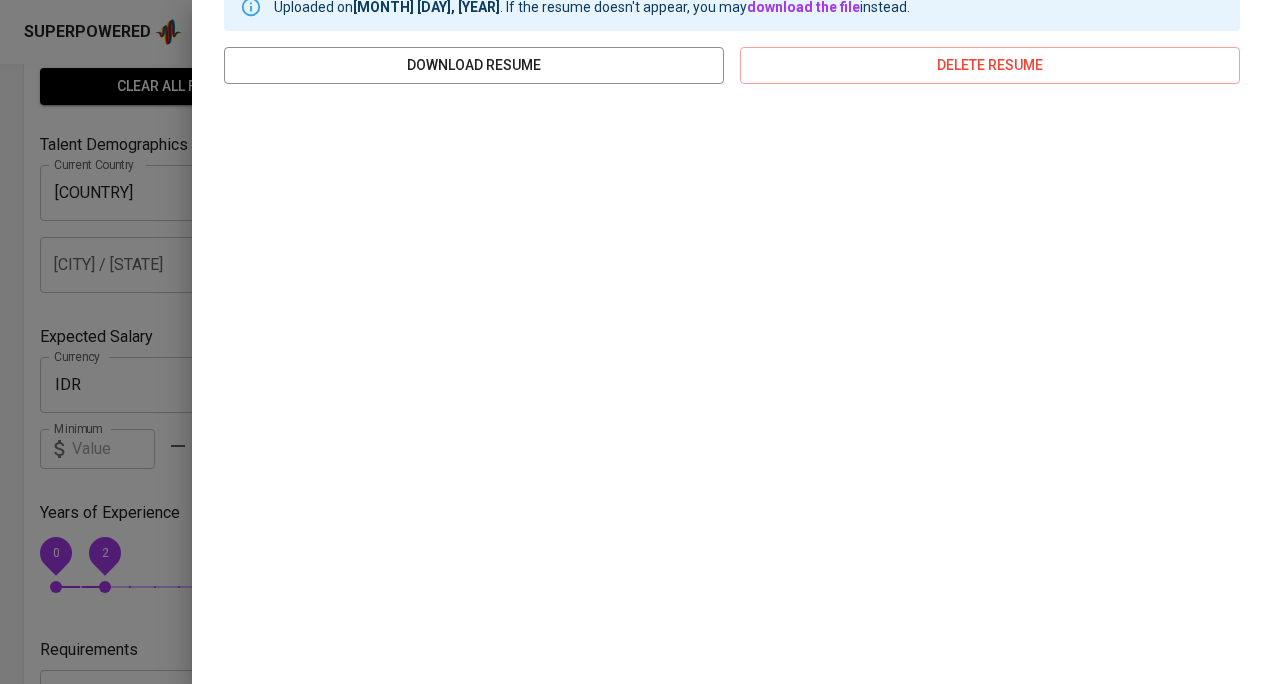 scroll, scrollTop: 0, scrollLeft: 0, axis: both 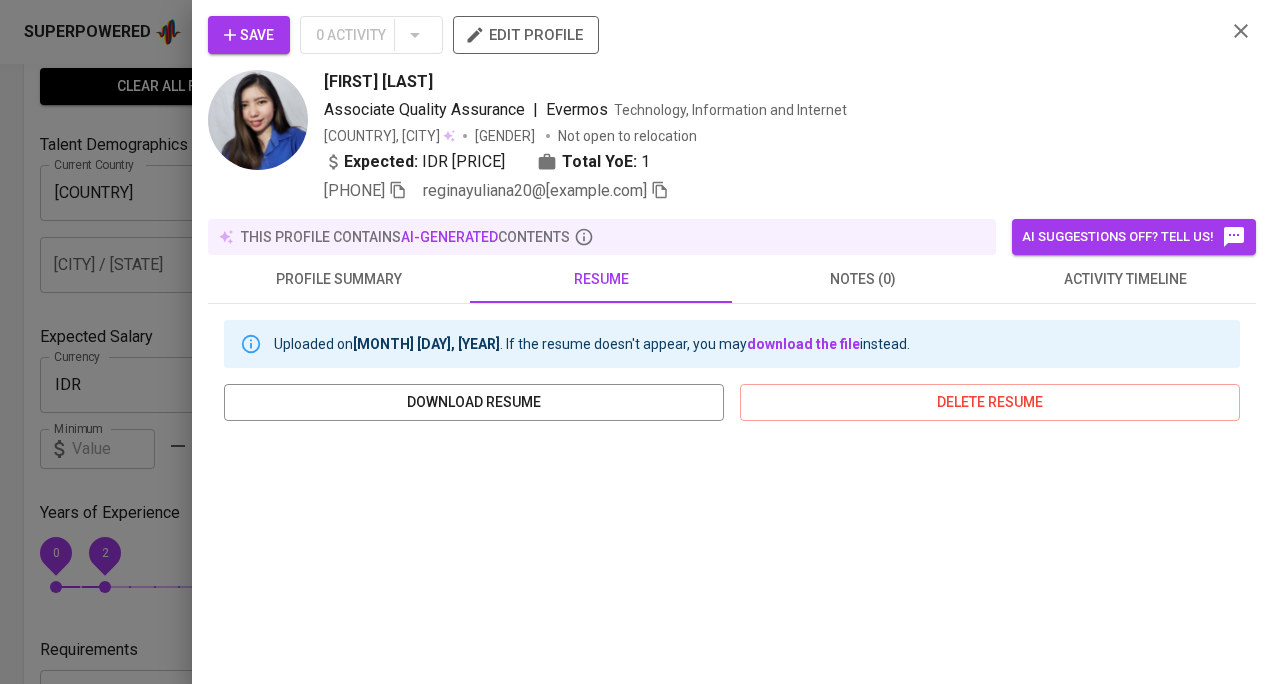 click on "activity timeline" at bounding box center (339, 279) 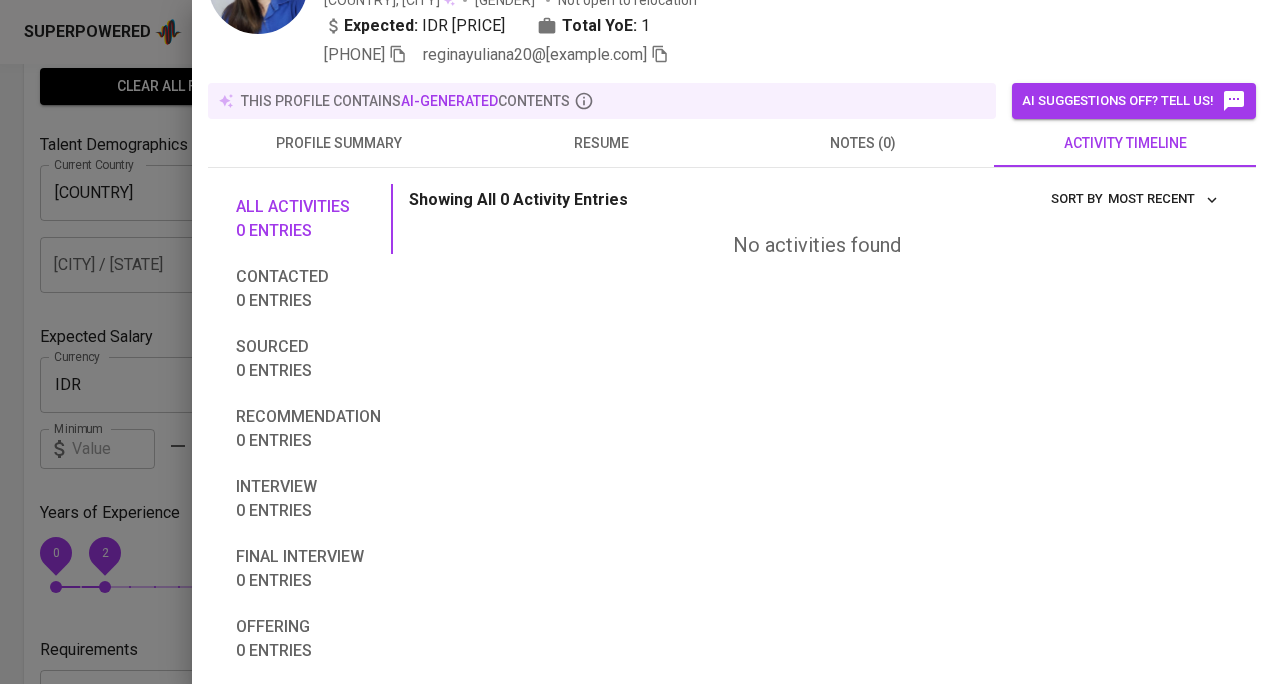 scroll, scrollTop: 0, scrollLeft: 0, axis: both 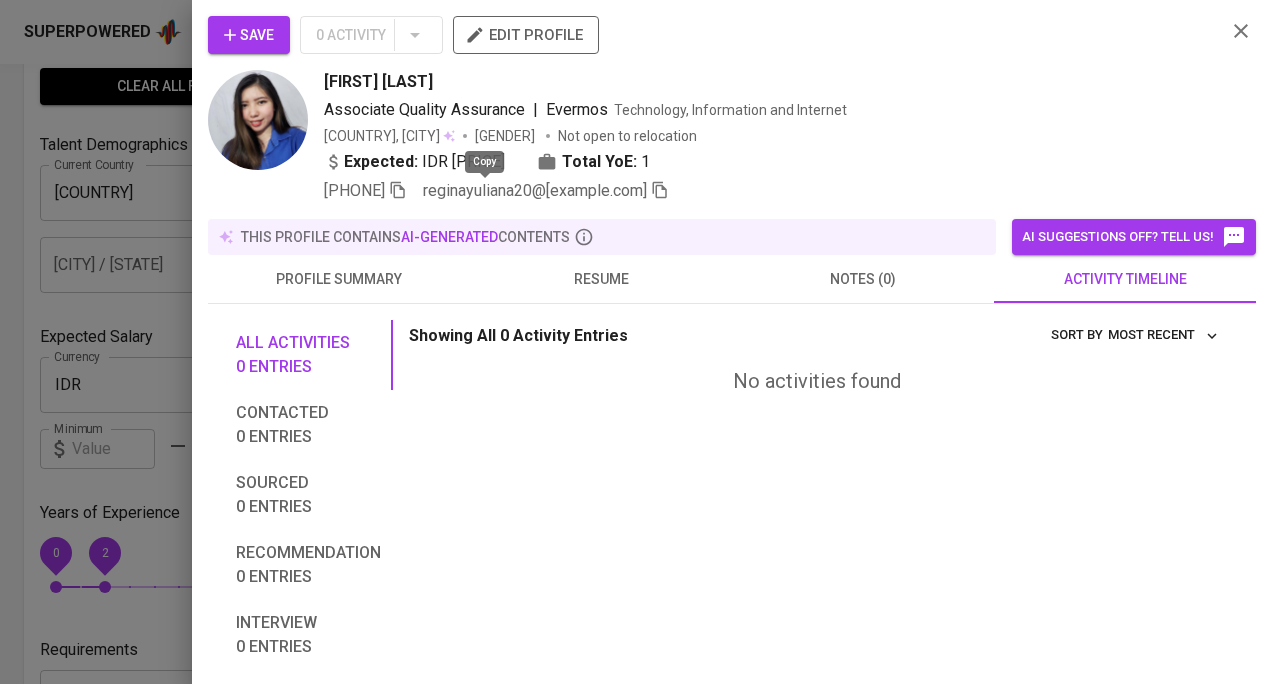 click at bounding box center (398, 190) 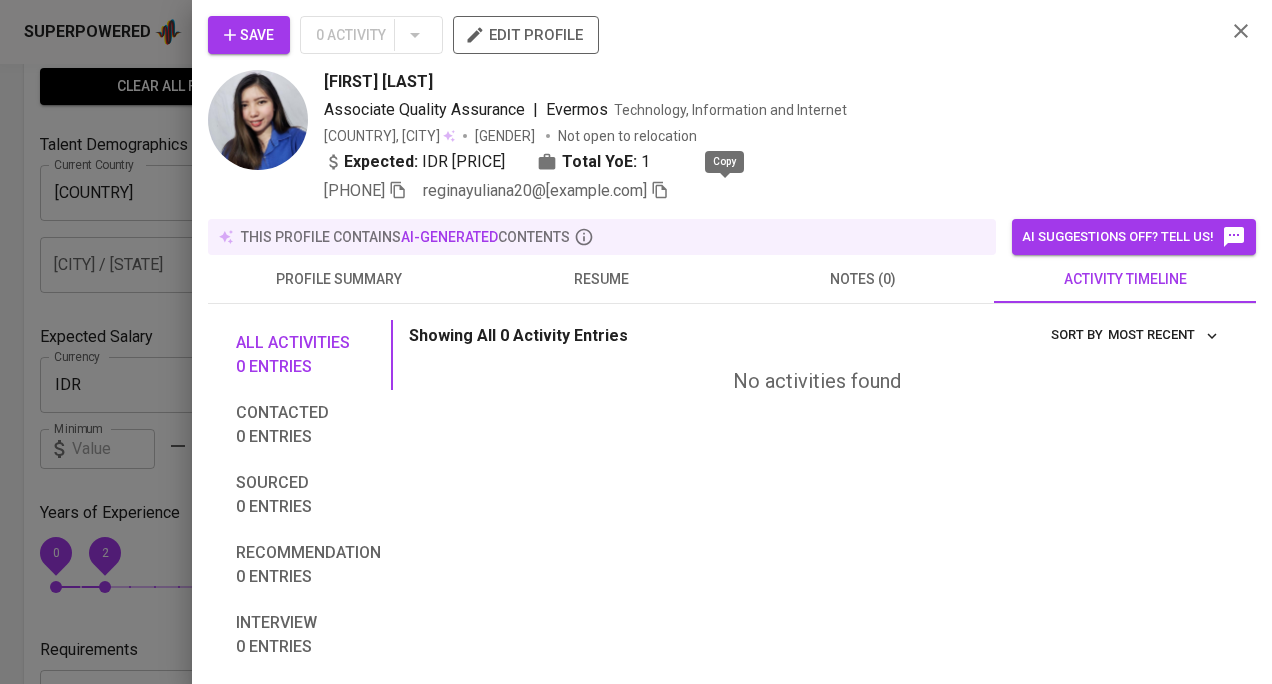 click at bounding box center [660, 190] 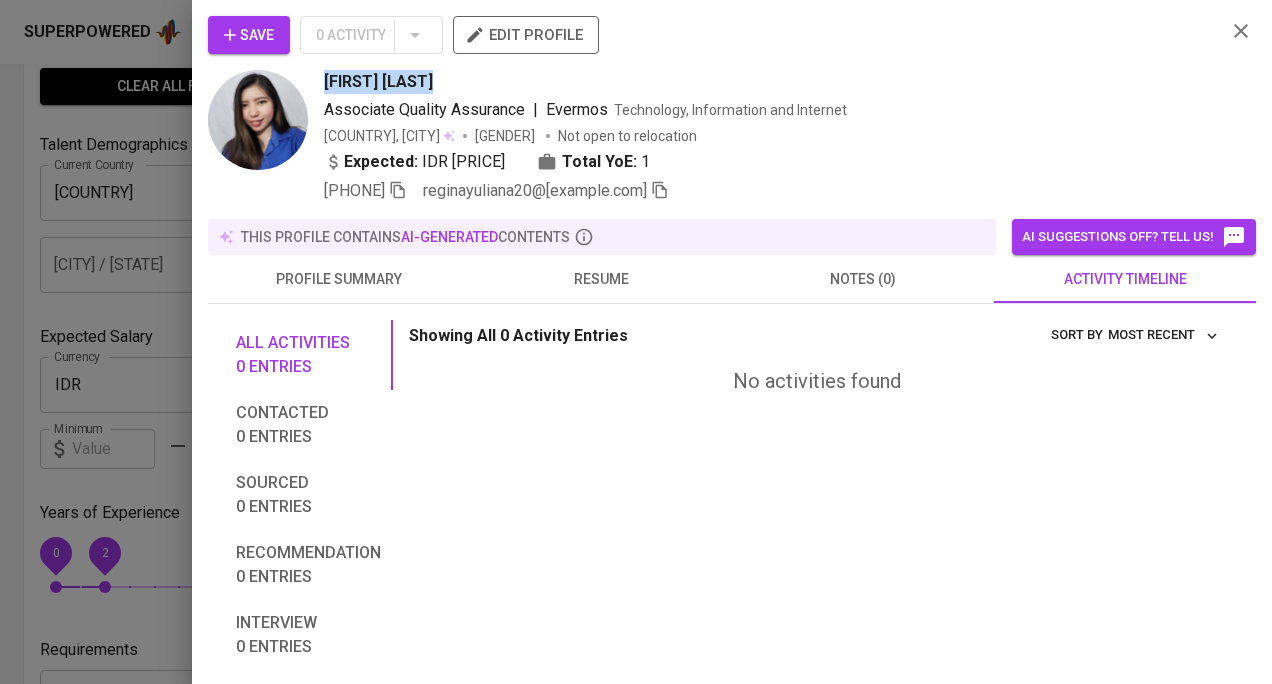 drag, startPoint x: 323, startPoint y: 79, endPoint x: 450, endPoint y: 79, distance: 127 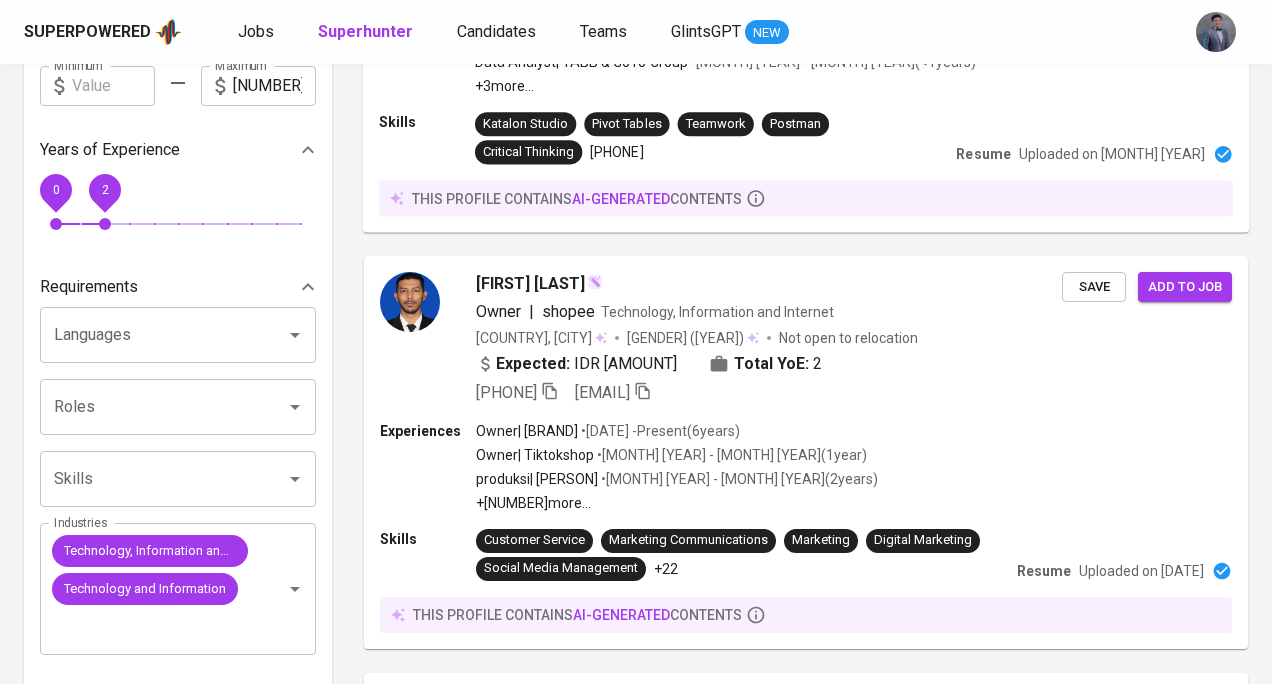 scroll, scrollTop: 455, scrollLeft: 0, axis: vertical 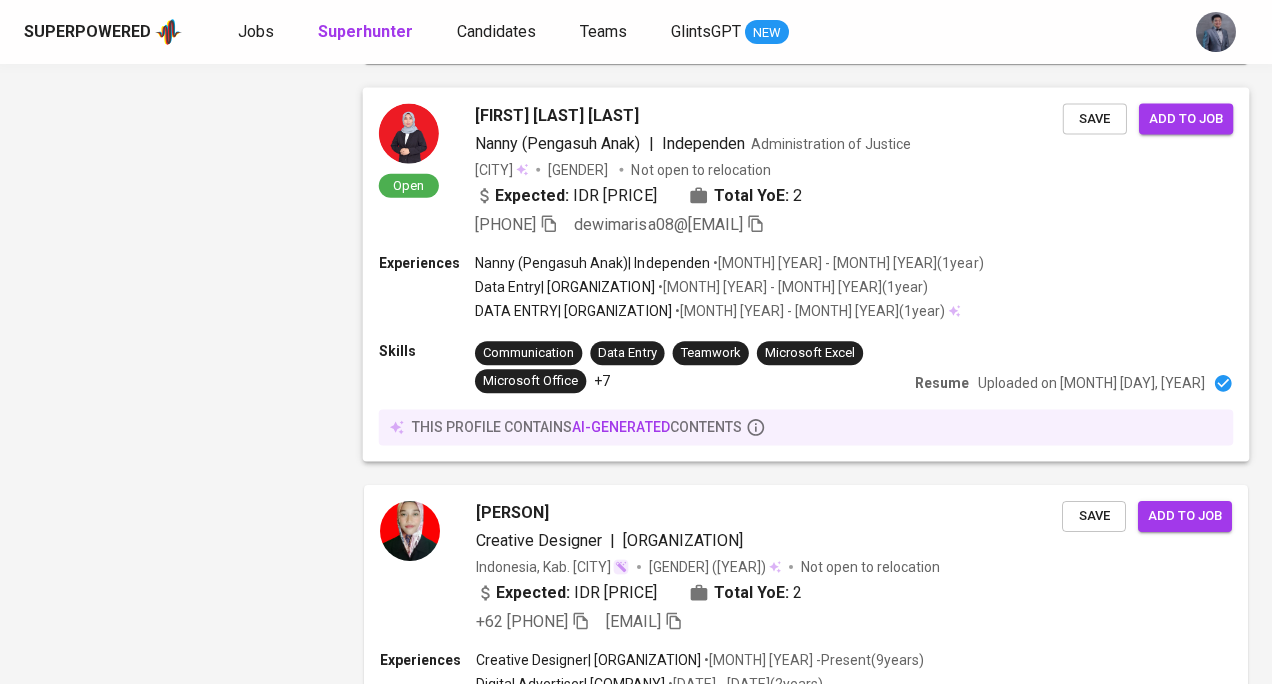 click on "Open [PERSON] [PERSON] [PERSON] (Pengasuh Anak) | Independen Administration of Justice Indonesia, Depok Female   Not open to relocation Expected:   IDR 5.000.000 Total YoE:   [NUMBER] +62 [PHONE]   [EMAIL]   Save Add to job" at bounding box center [806, 171] 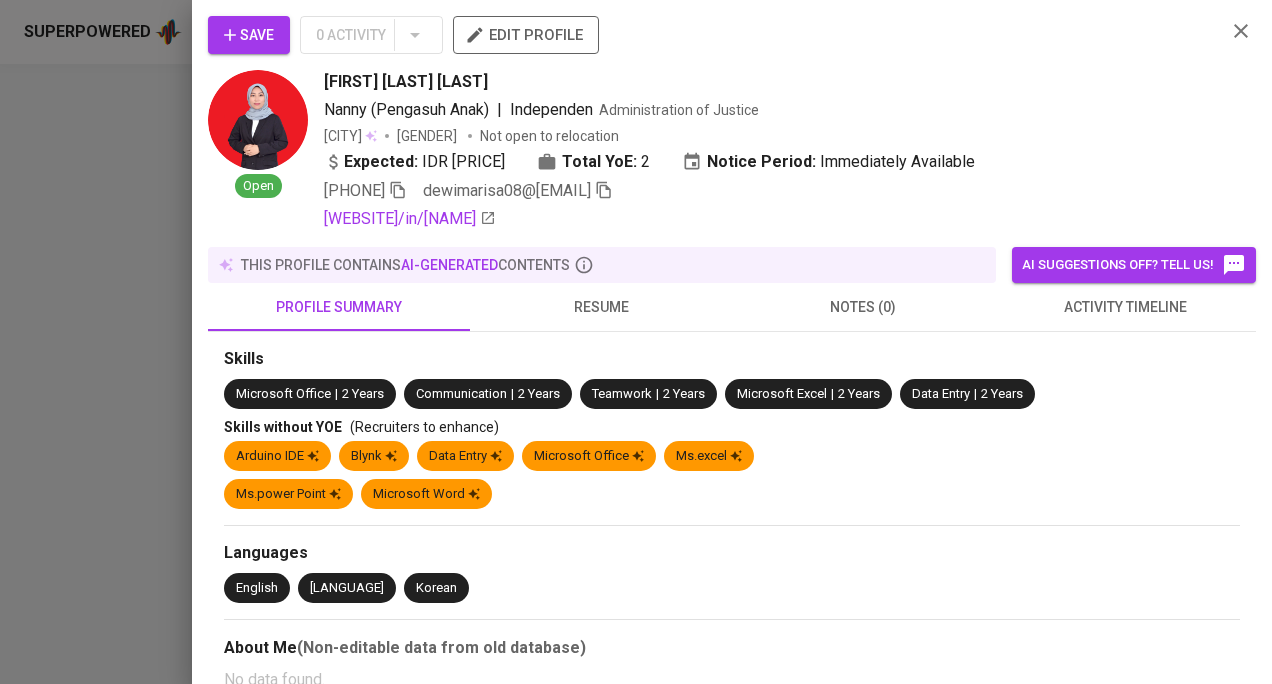 click on "resume" at bounding box center (601, 307) 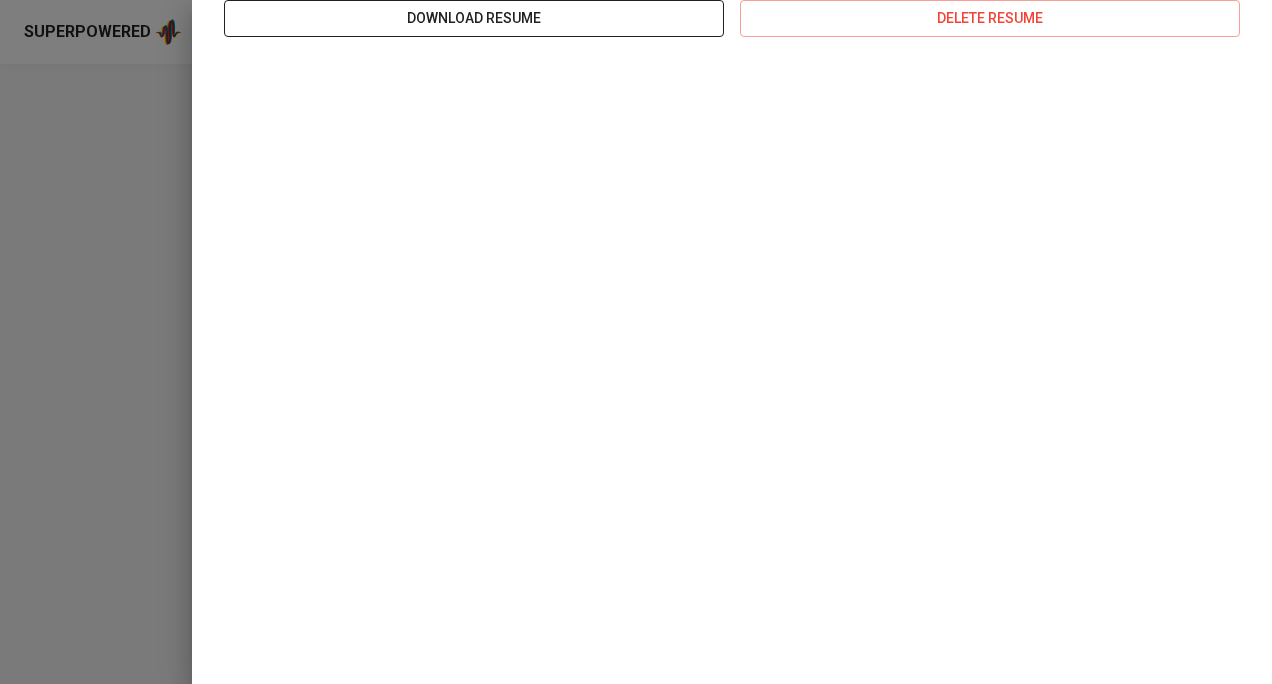 scroll, scrollTop: 0, scrollLeft: 0, axis: both 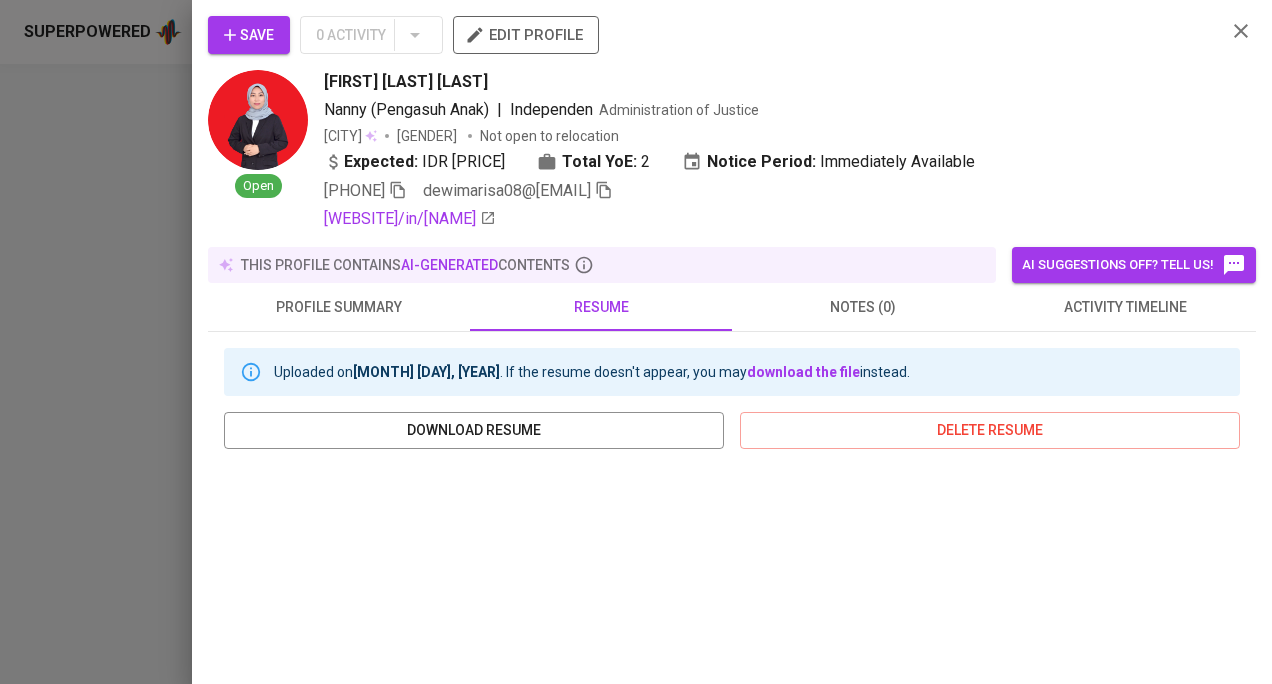 click at bounding box center [398, 190] 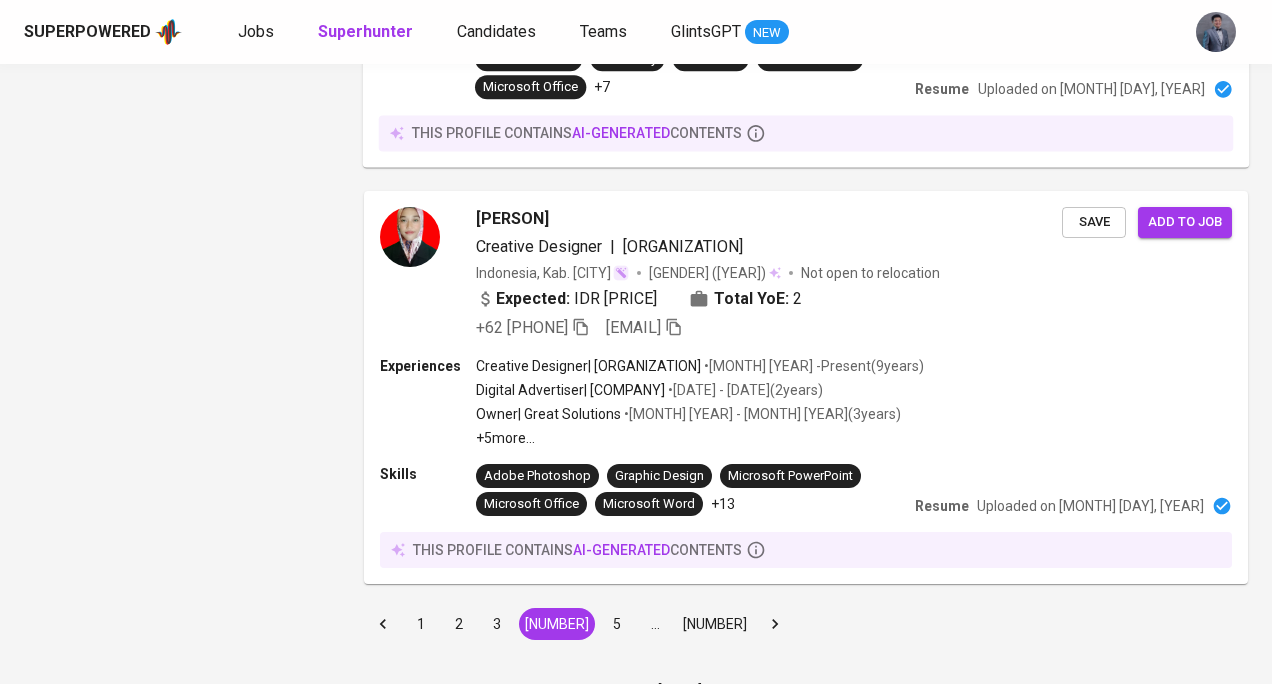 scroll, scrollTop: 3851, scrollLeft: 0, axis: vertical 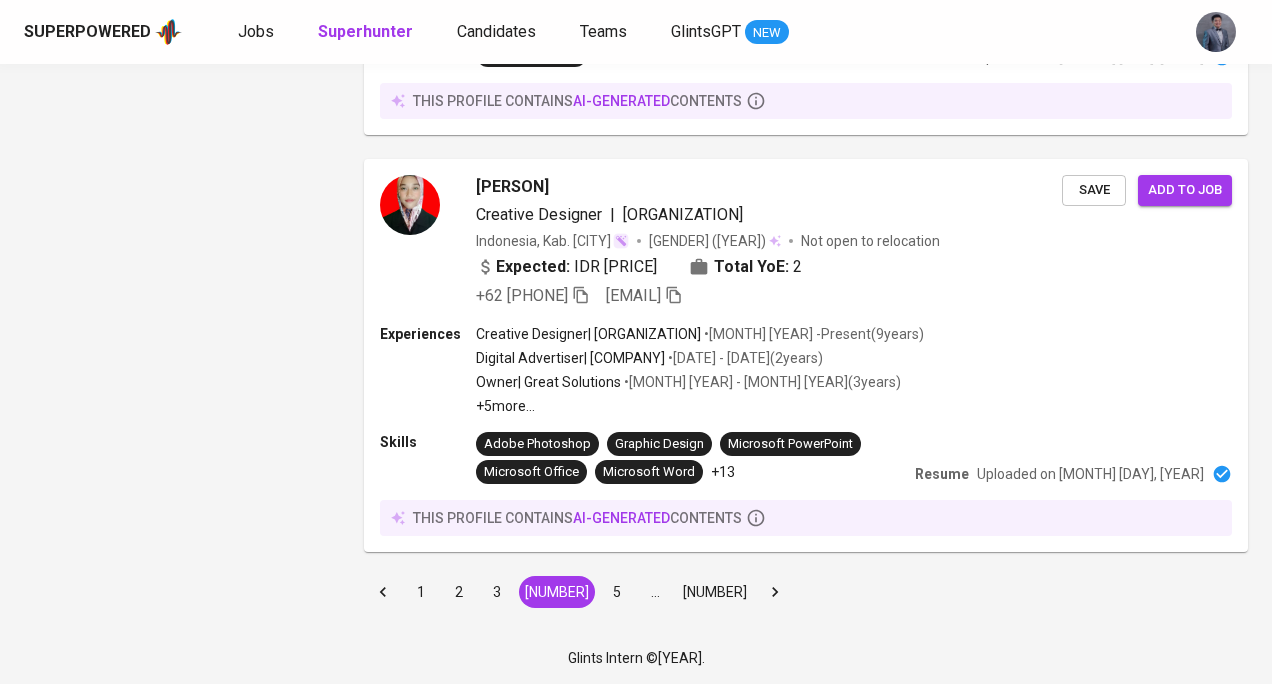 click on "5" at bounding box center (617, 592) 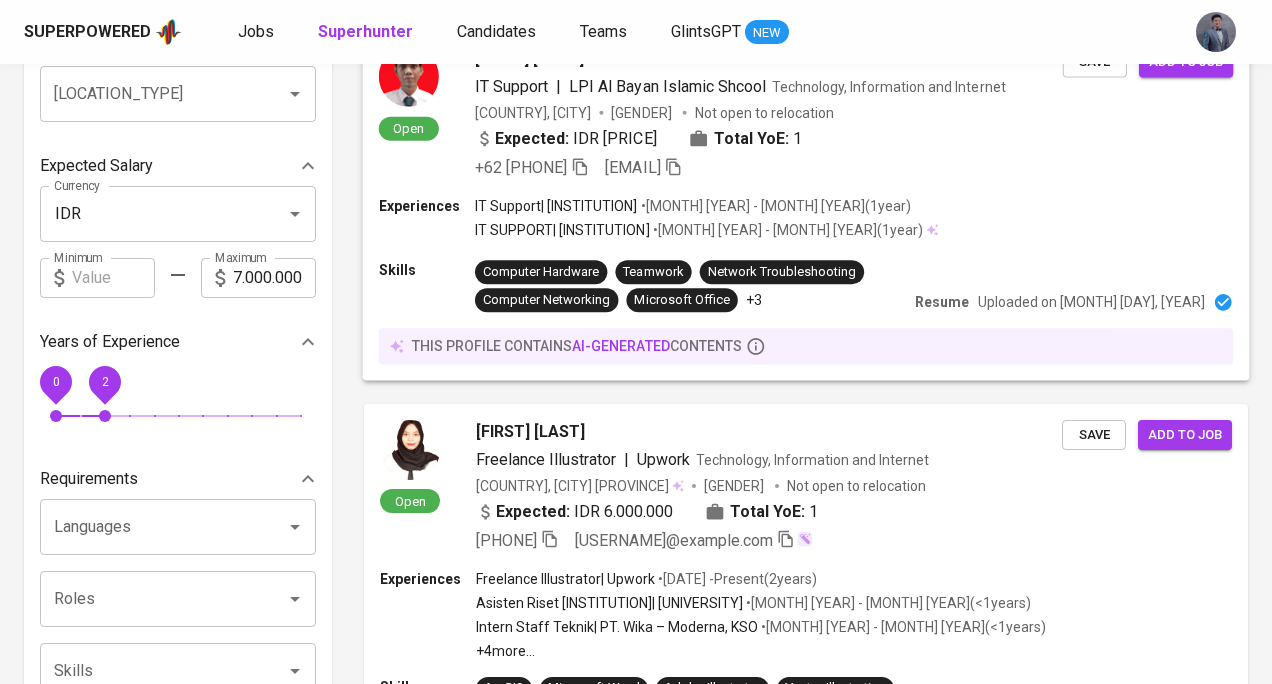 scroll, scrollTop: 257, scrollLeft: 0, axis: vertical 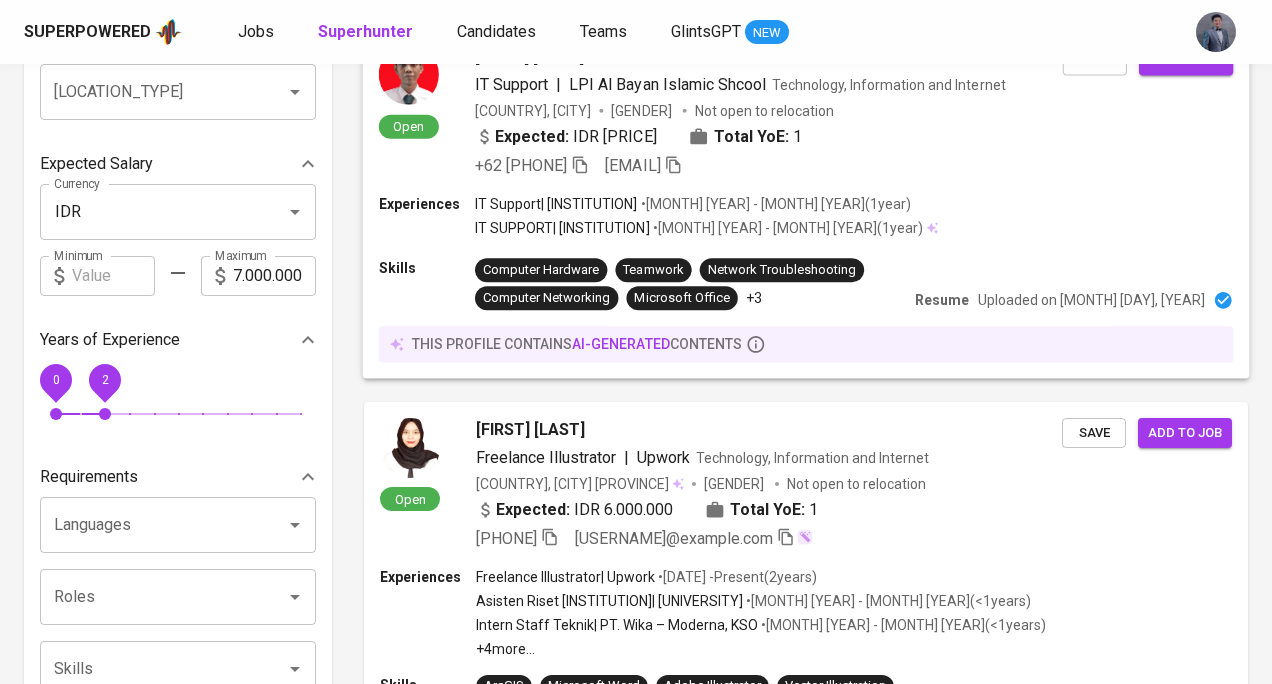 click on "Experiences IT Support  | LPI Al Bayan Islamic Shcool   •  Jun 2022 - Jul 2023  ( 1  year ) IT SUPPORT  | LPI AL-BAYAN   •  Jun 2022 - Jul 2023  ( 1  year )" at bounding box center [806, 217] 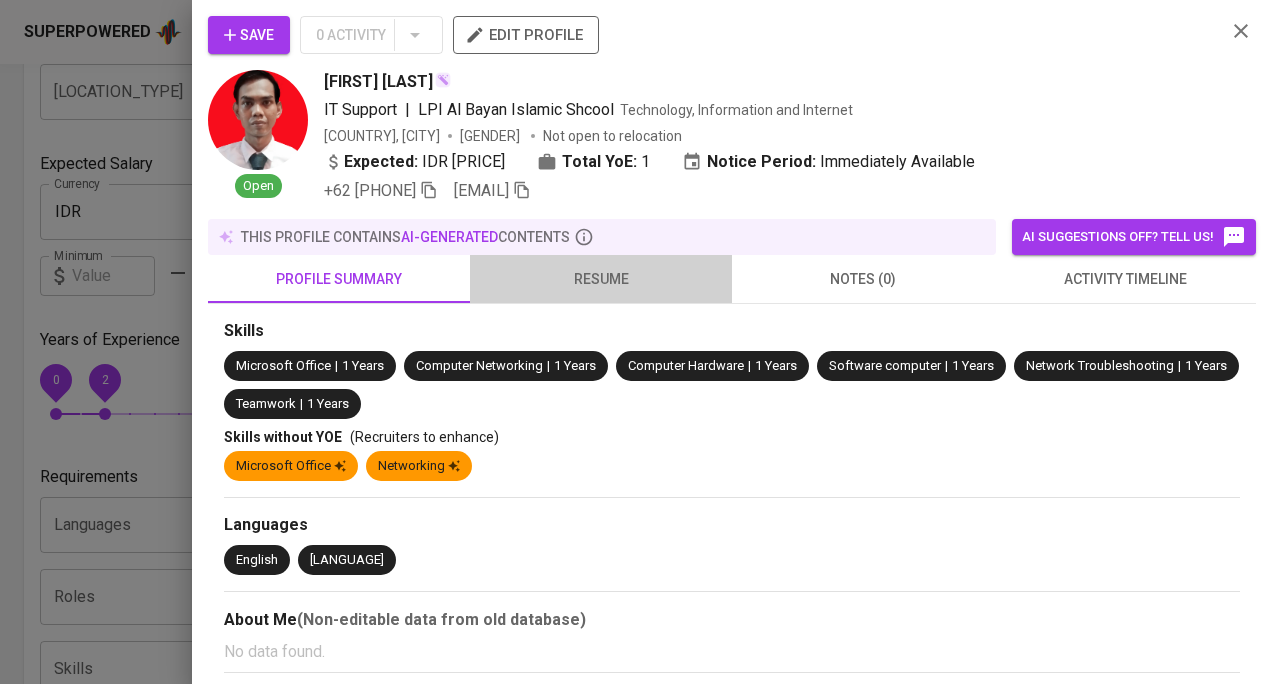 click on "resume" at bounding box center (339, 279) 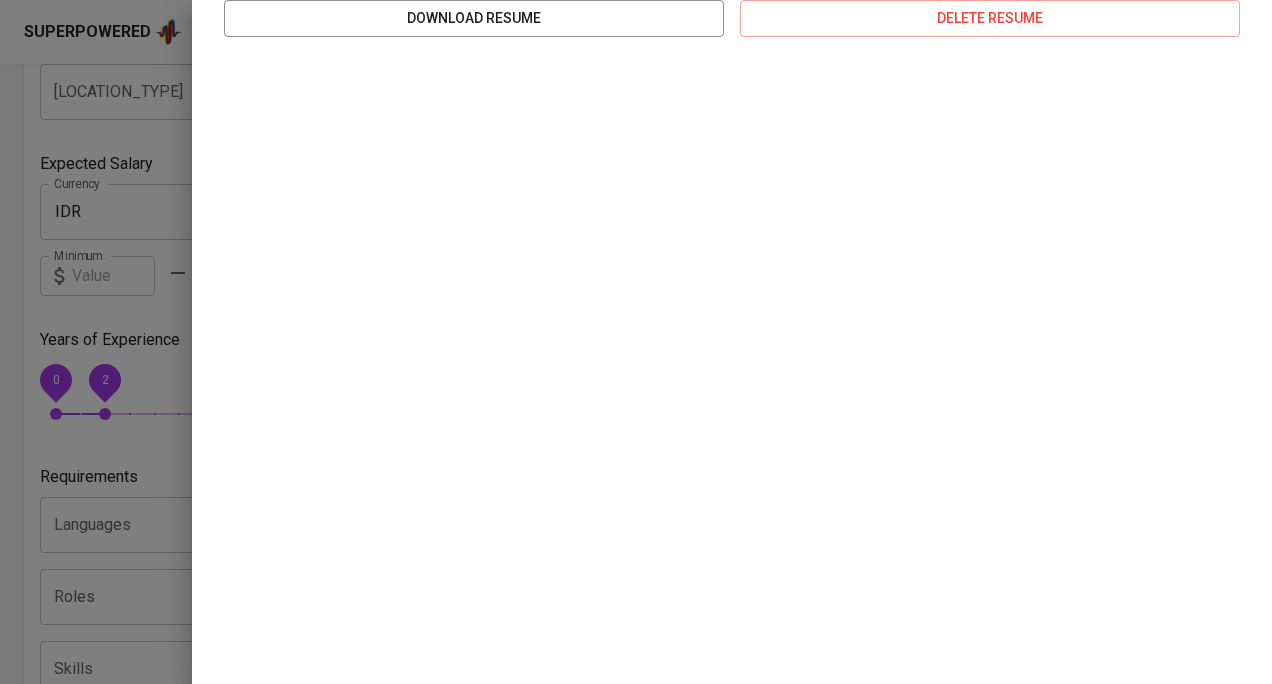 scroll, scrollTop: 0, scrollLeft: 0, axis: both 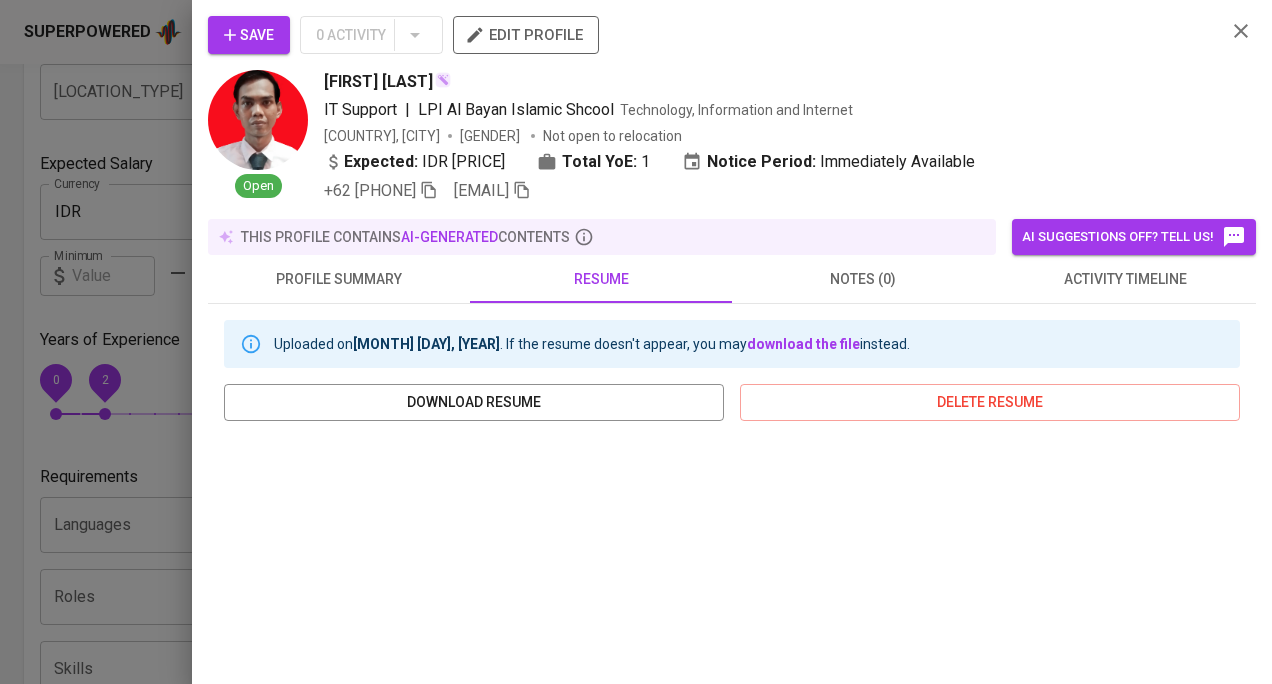 click at bounding box center (429, 190) 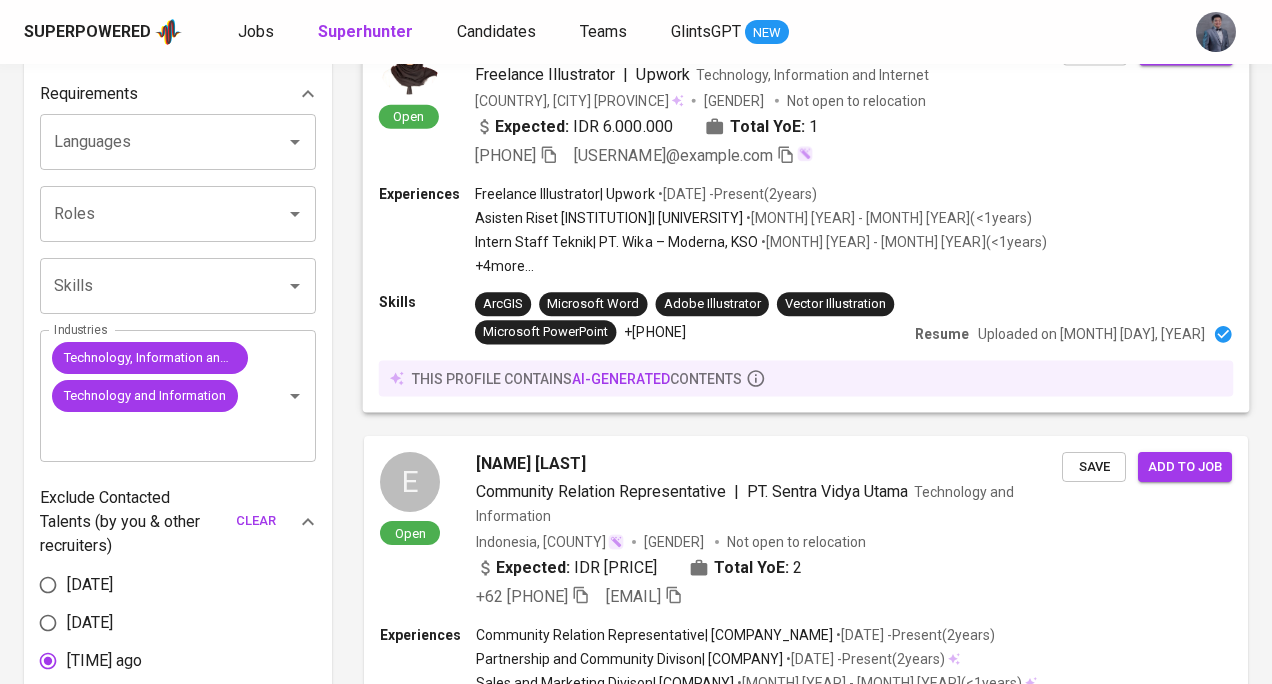 scroll, scrollTop: 963, scrollLeft: 0, axis: vertical 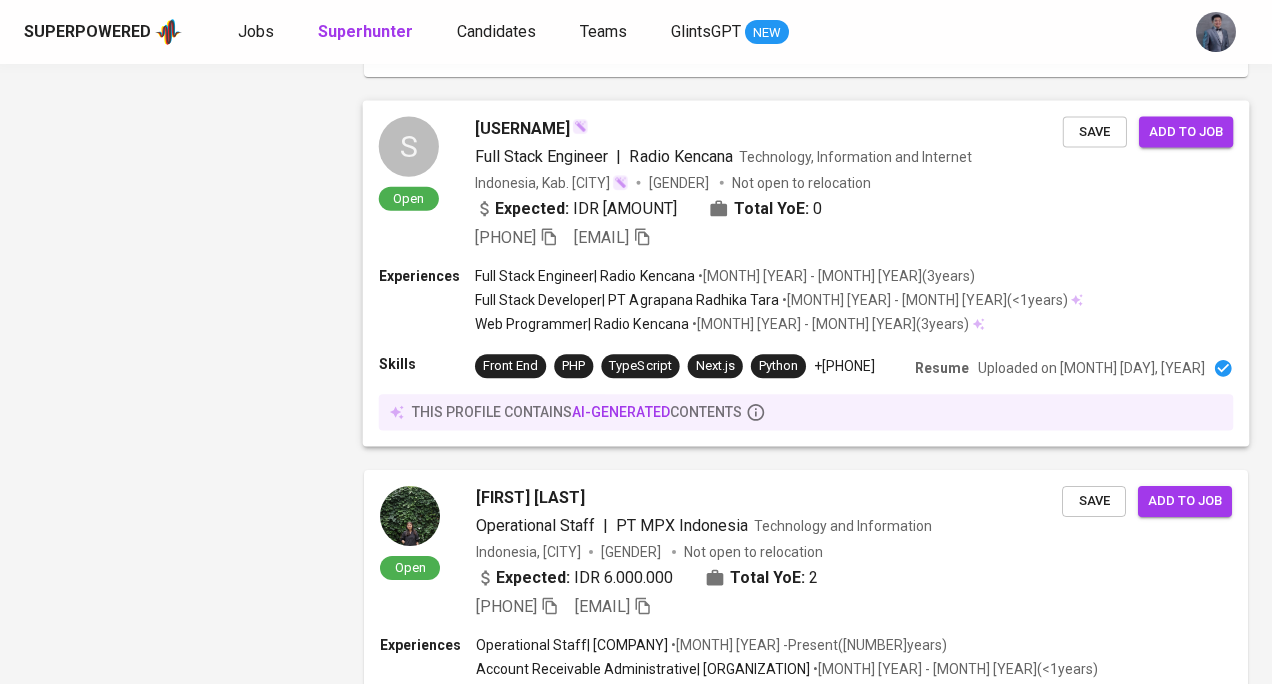 click on "+62 857-8559-0193   syauqielrahman@gmail.com" at bounding box center (769, 238) 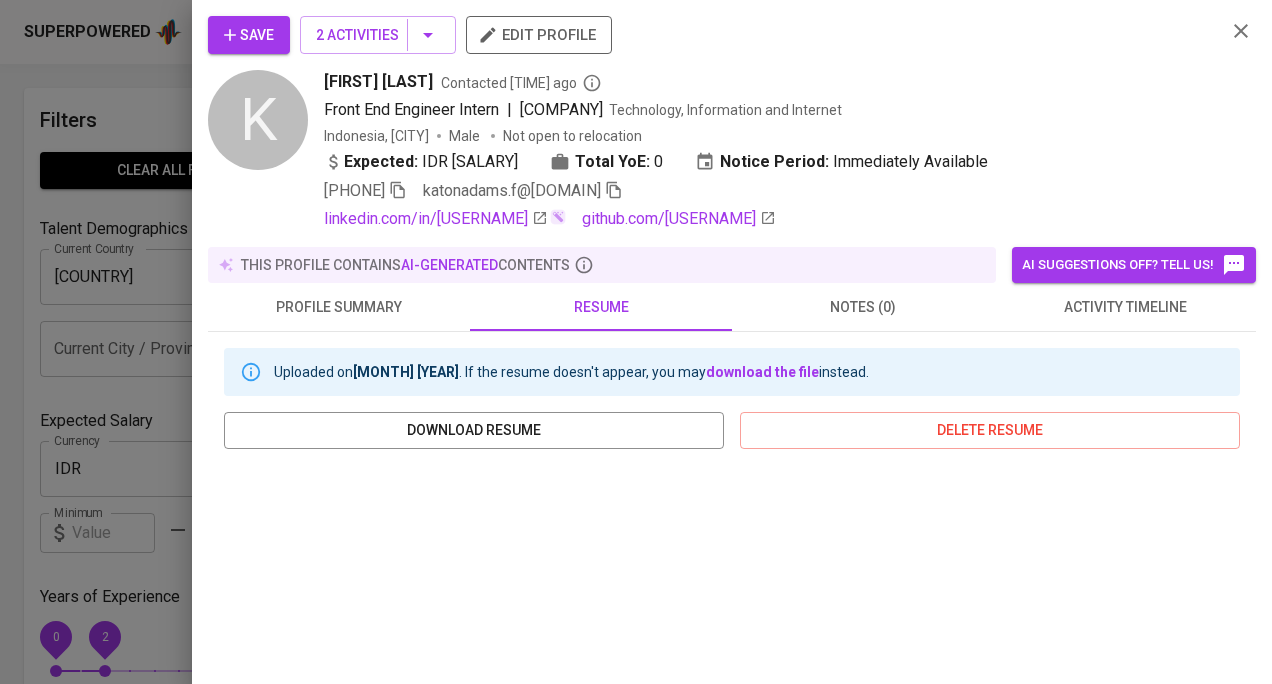 scroll, scrollTop: 3775, scrollLeft: 0, axis: vertical 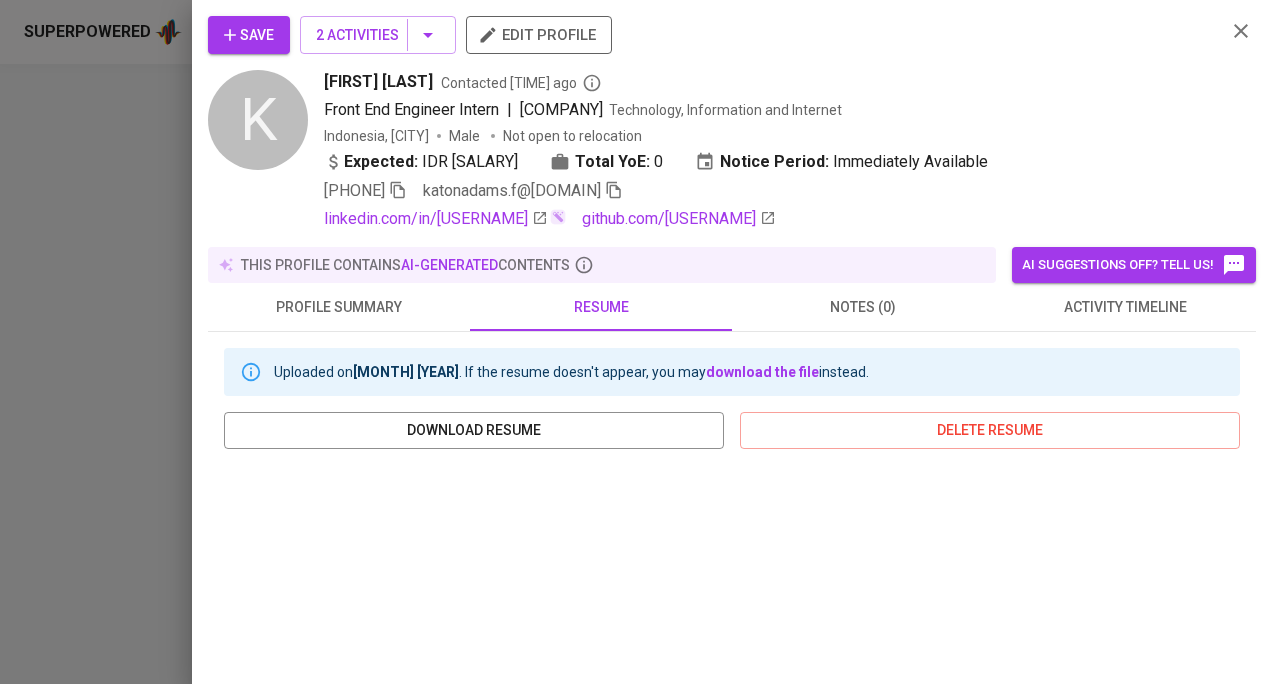 click at bounding box center [398, 190] 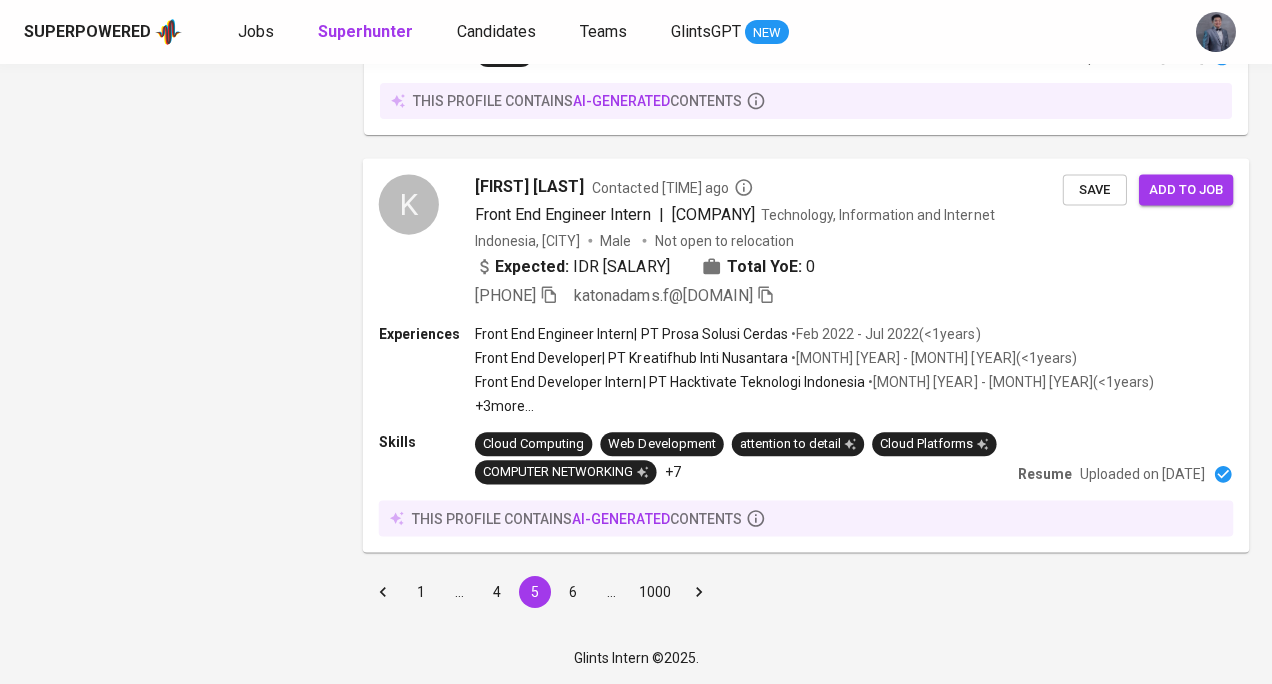 click on "Expected:   IDR 5.000.000 Total YoE:   0" at bounding box center [769, 269] 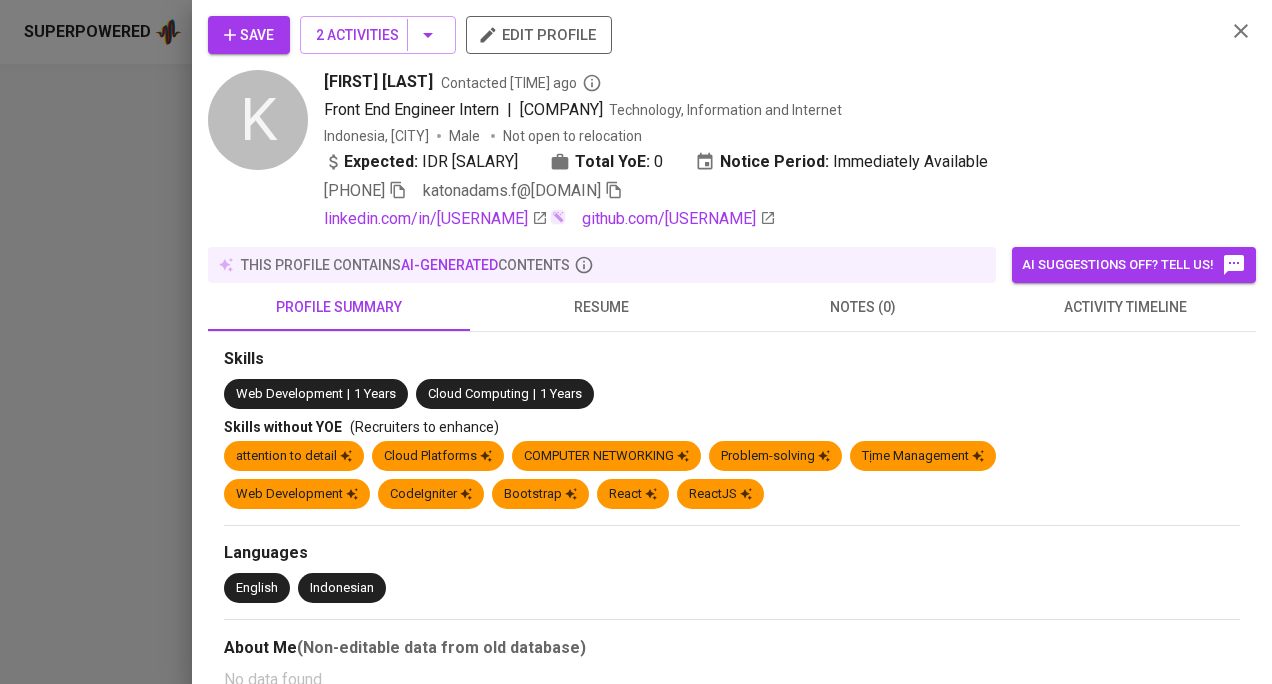 click on "activity timeline" at bounding box center [339, 307] 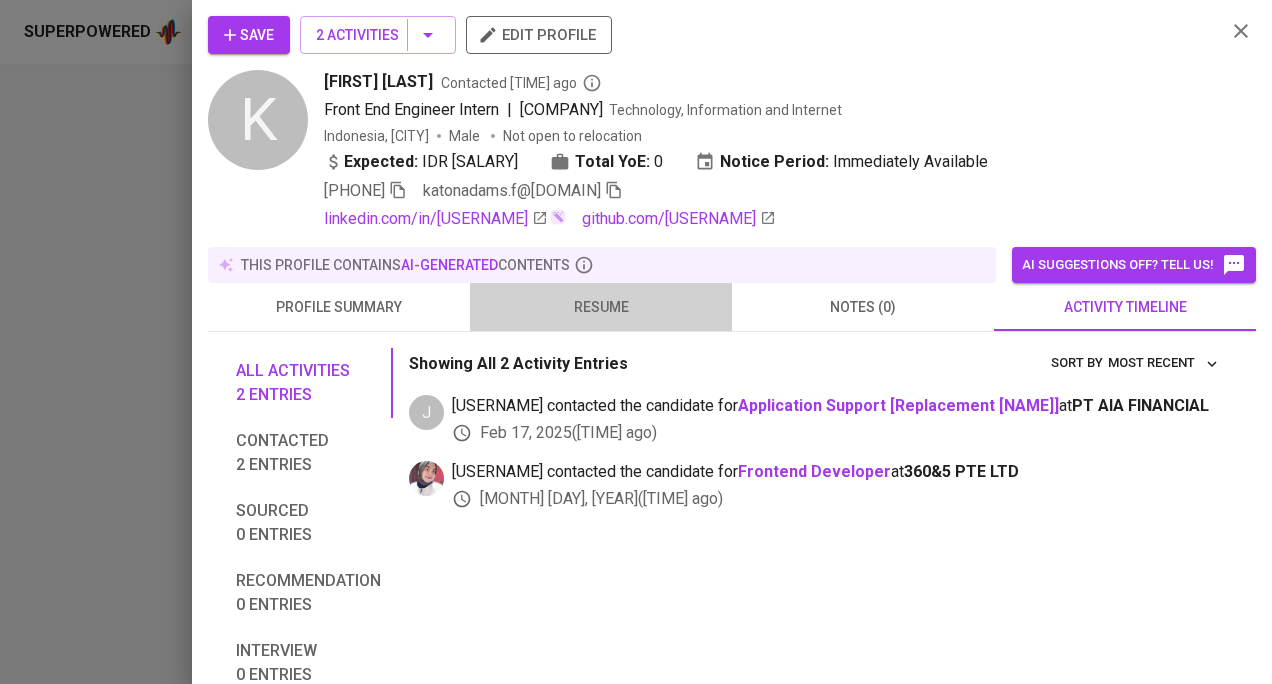 click on "resume" at bounding box center [339, 307] 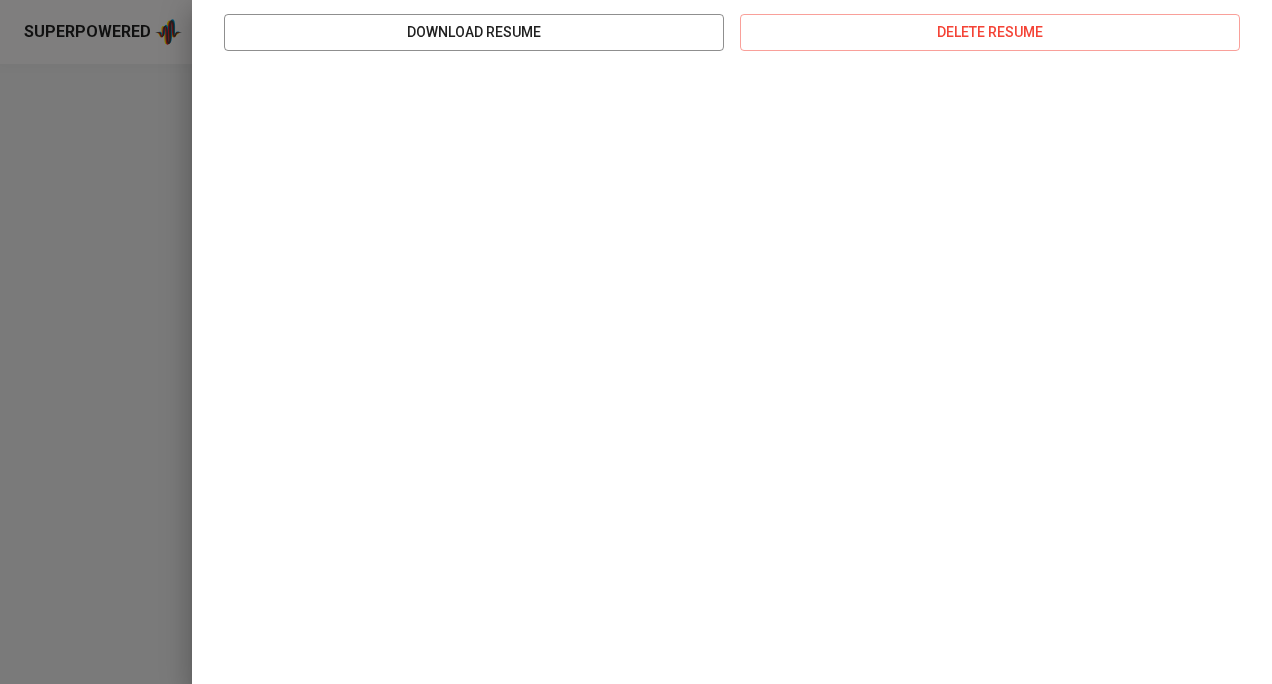 scroll, scrollTop: 412, scrollLeft: 0, axis: vertical 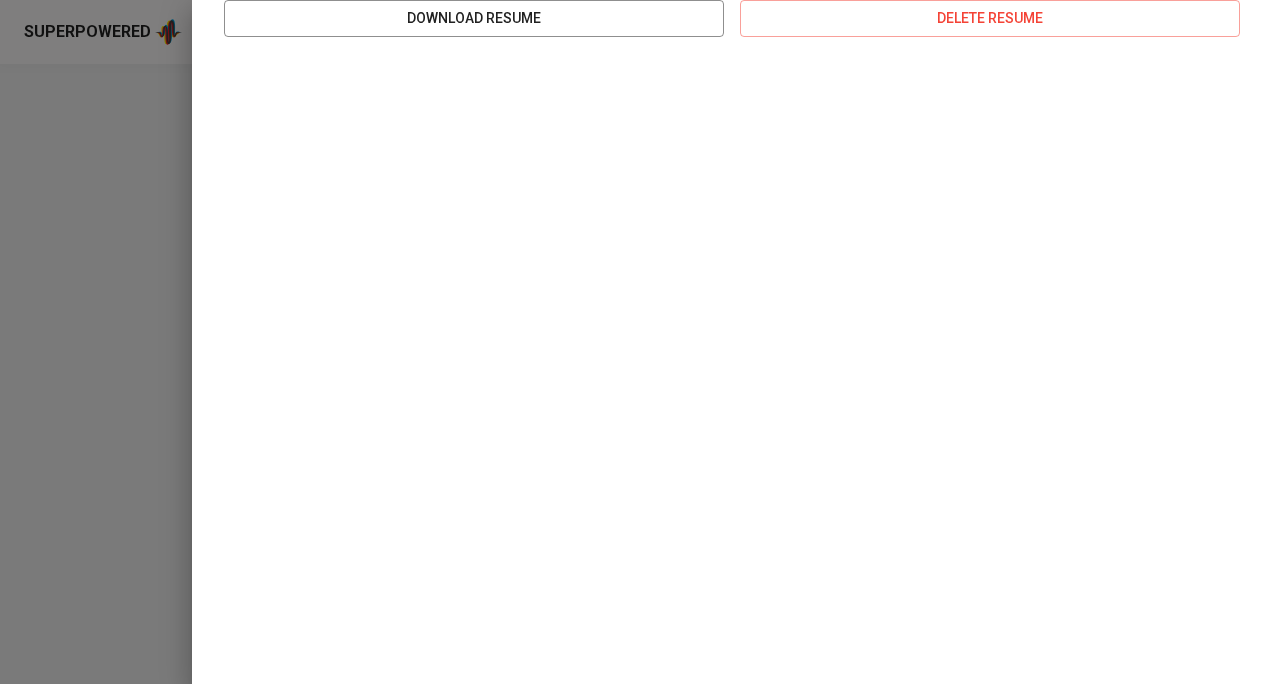 type 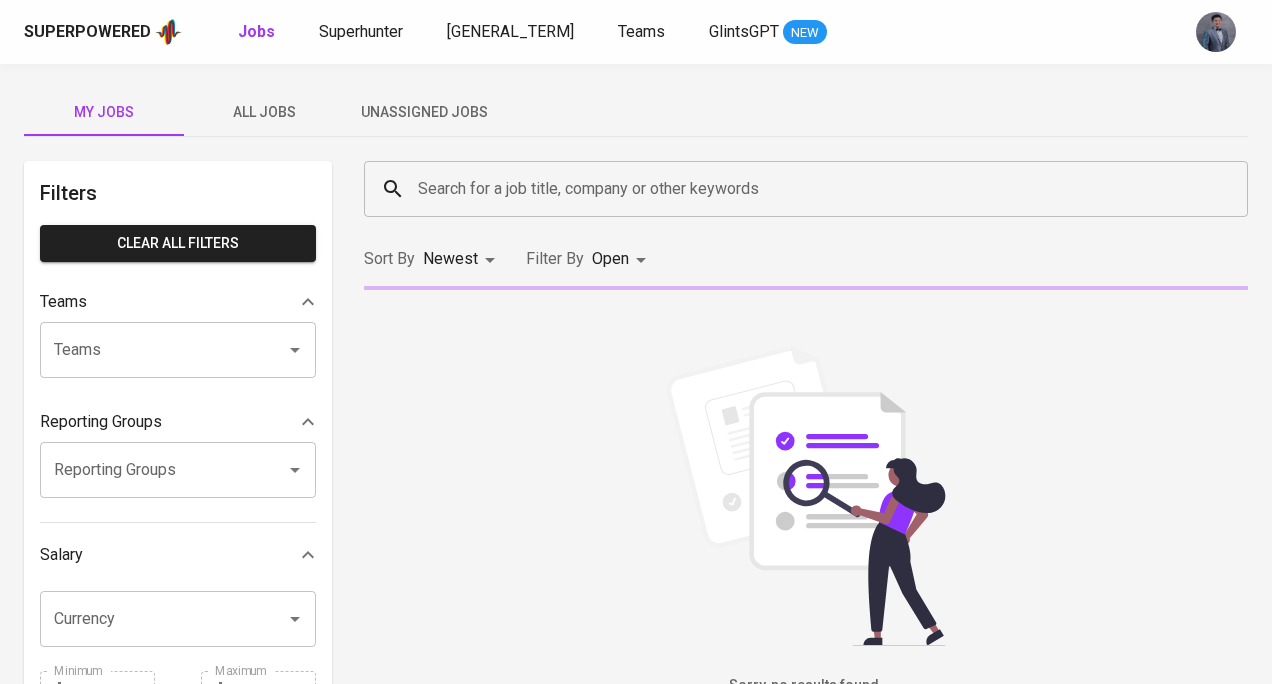 scroll, scrollTop: 0, scrollLeft: 0, axis: both 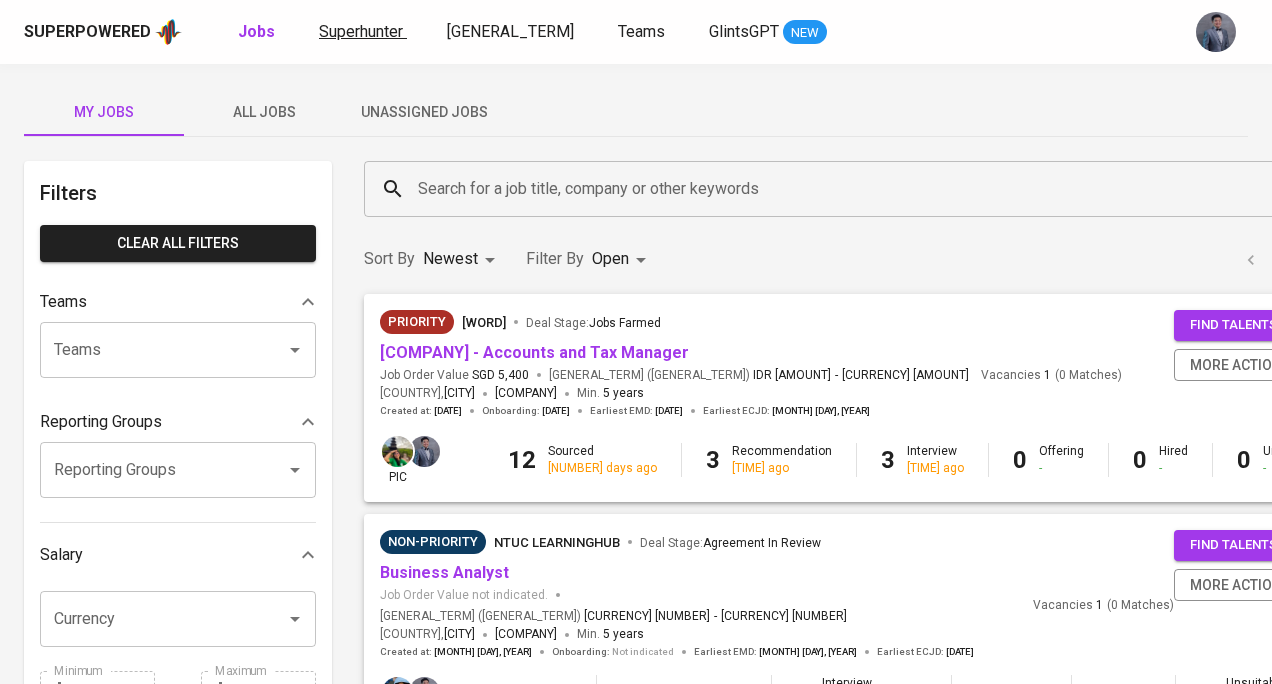 click on "Superhunter" at bounding box center (361, 31) 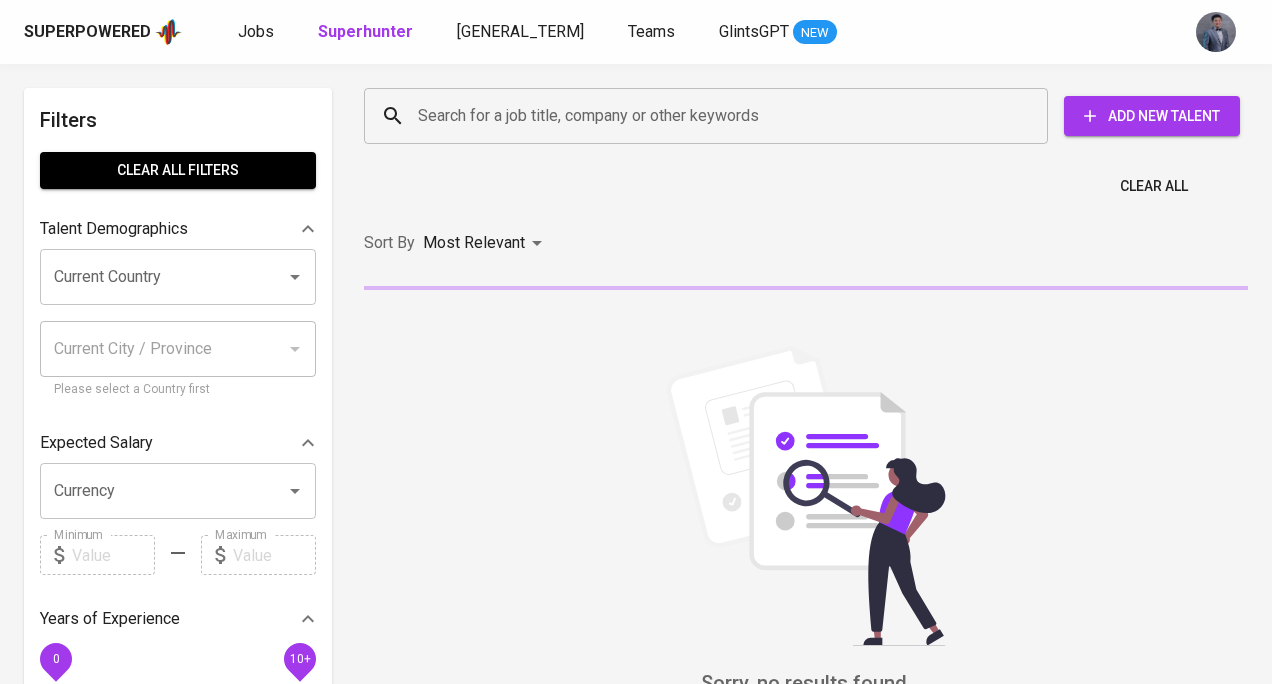 click on "Search for a job title, company or other keywords" at bounding box center [711, 116] 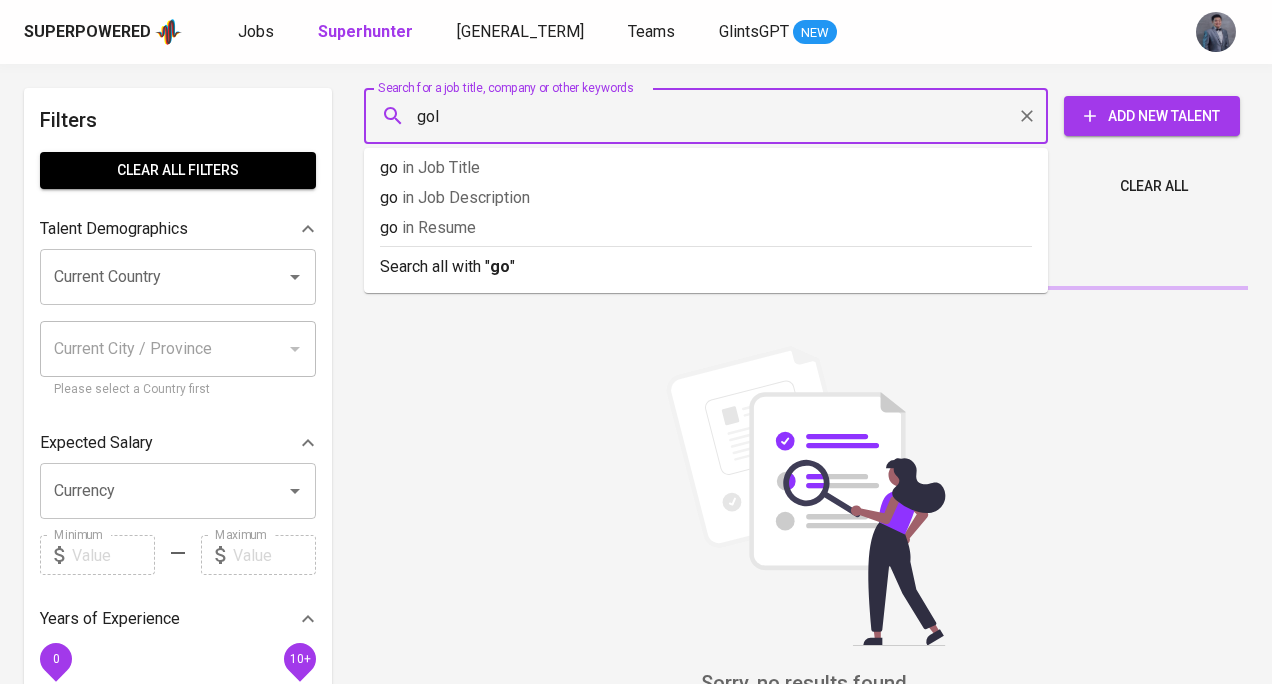 type on "gola" 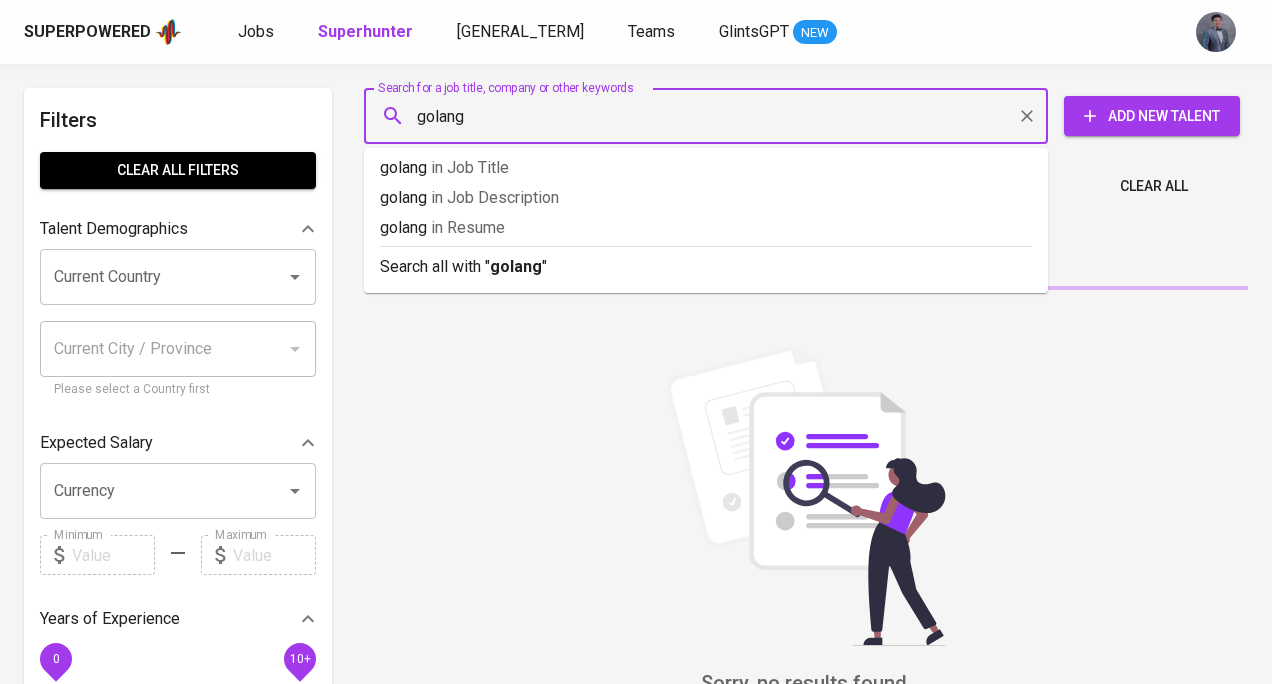 click on "in   Job Title" at bounding box center (470, 167) 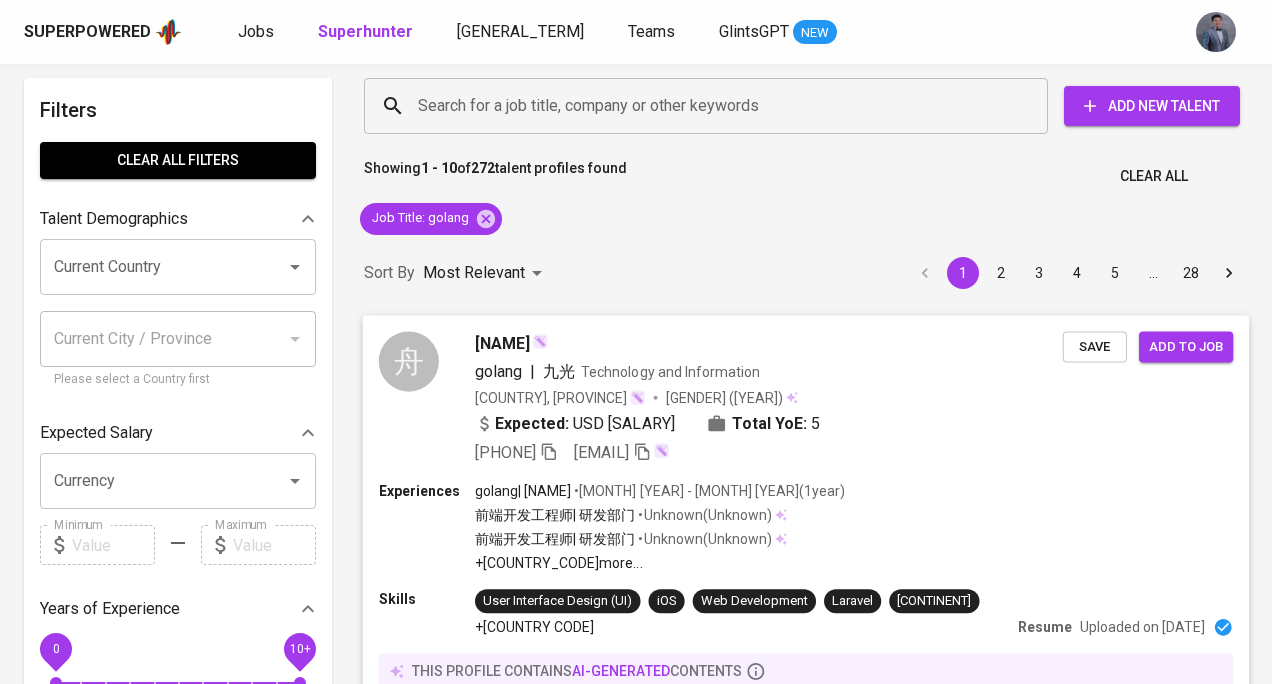 scroll, scrollTop: 0, scrollLeft: 0, axis: both 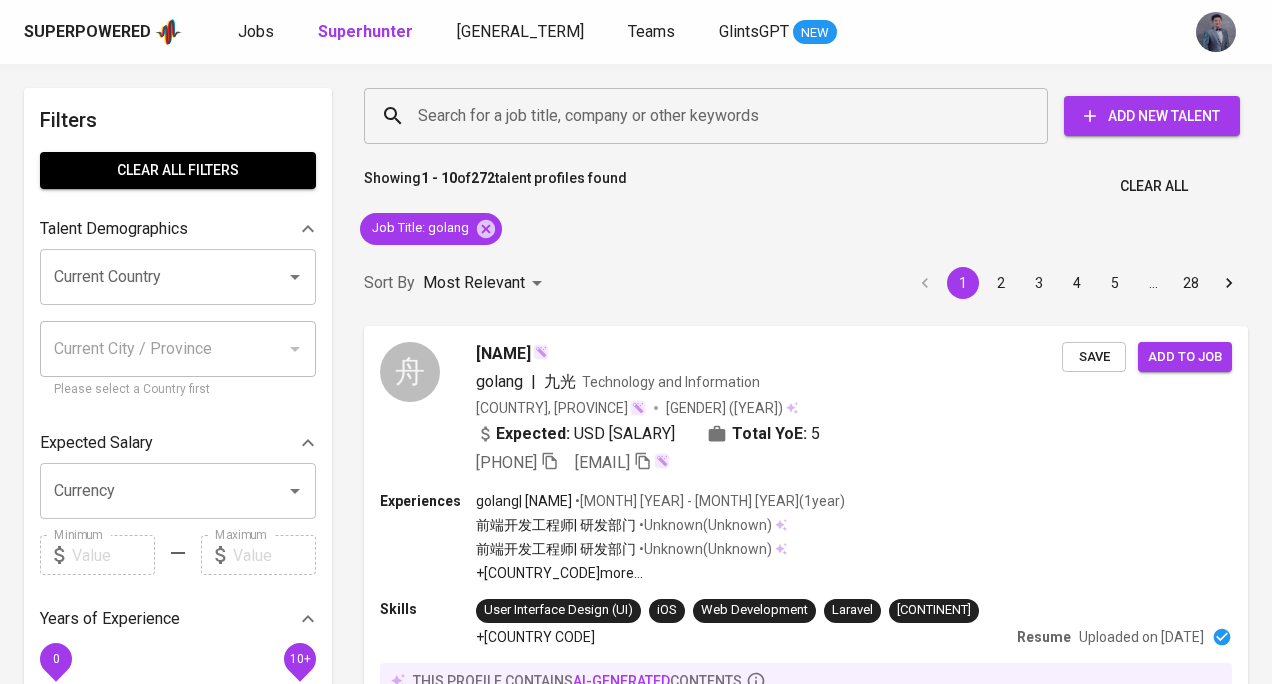 click on "Current Country" at bounding box center (150, 277) 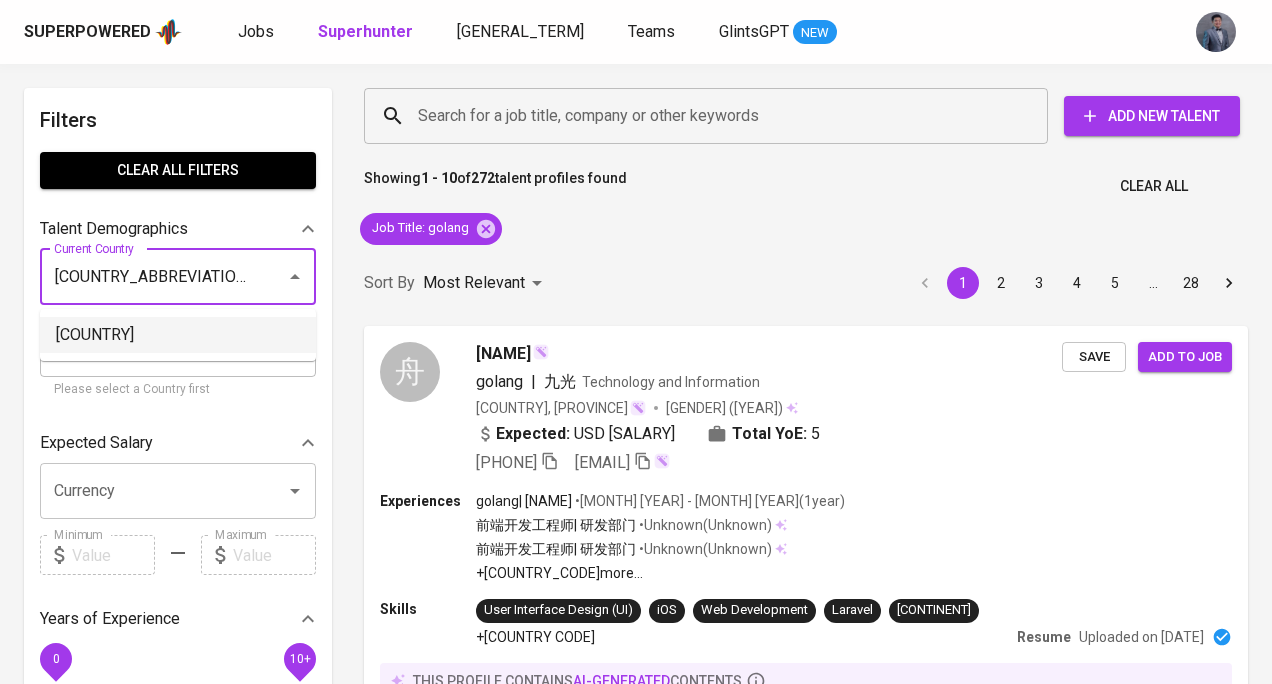 click on "[COUNTRY]" at bounding box center (178, 335) 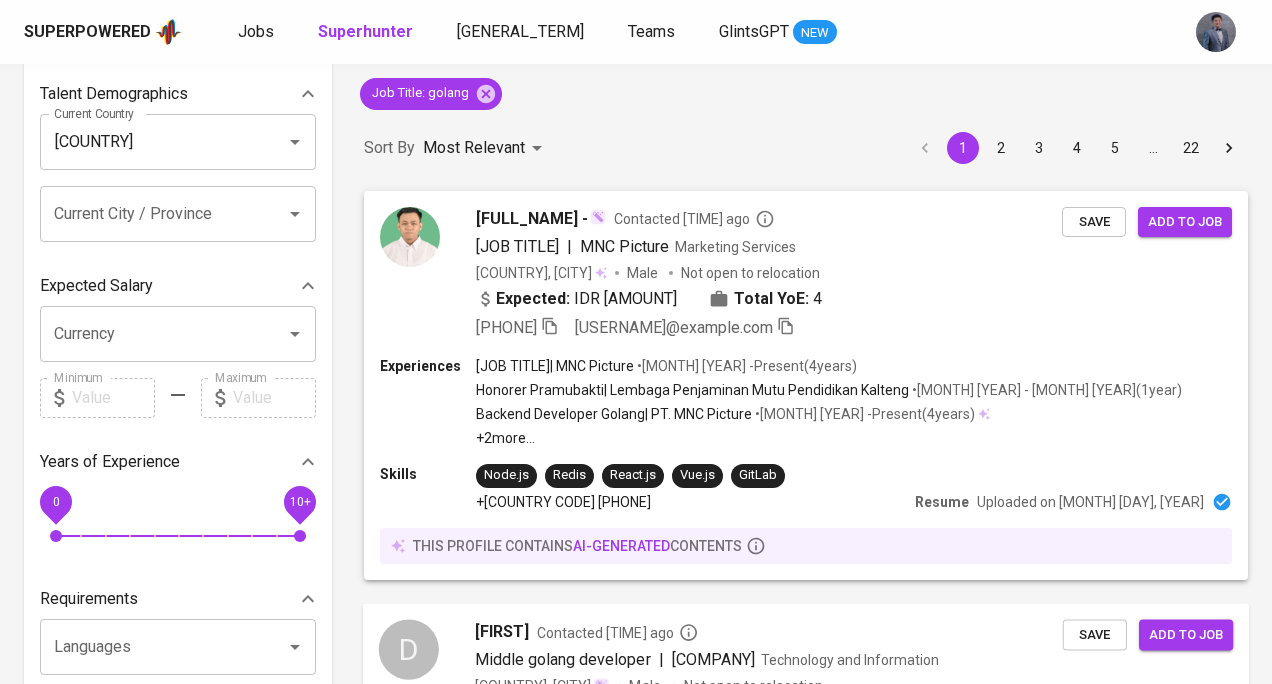 scroll, scrollTop: 138, scrollLeft: 0, axis: vertical 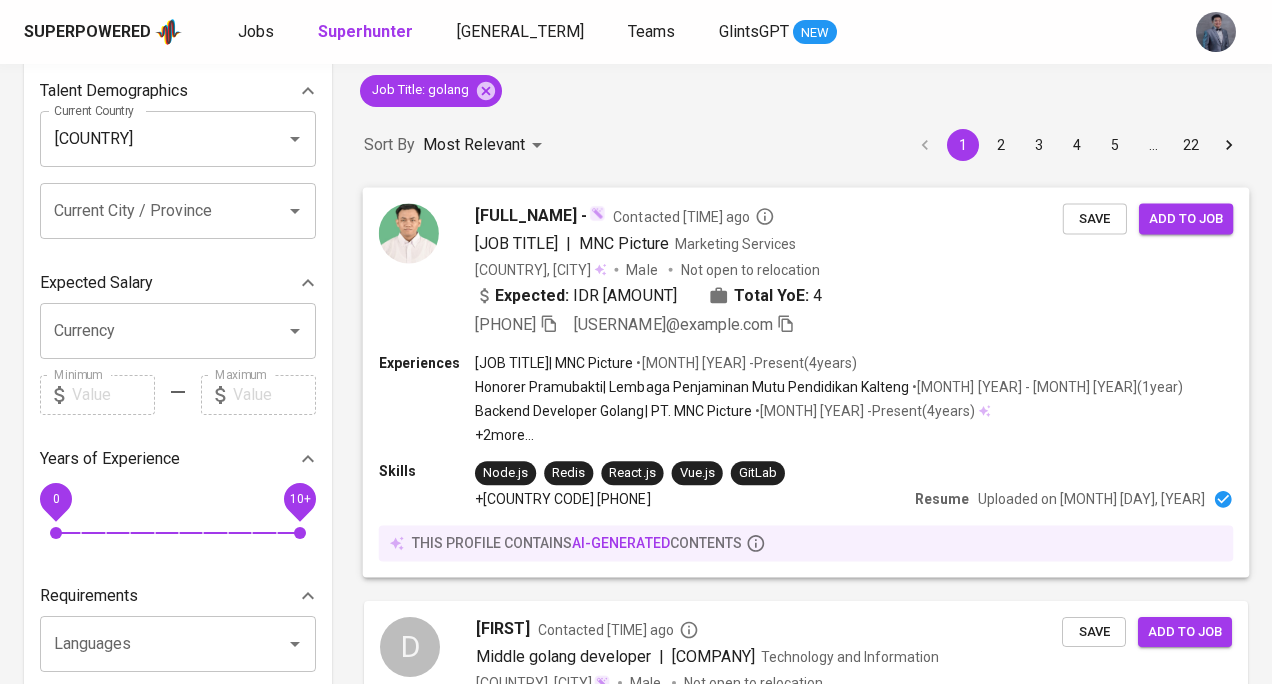 click at bounding box center (409, 269) 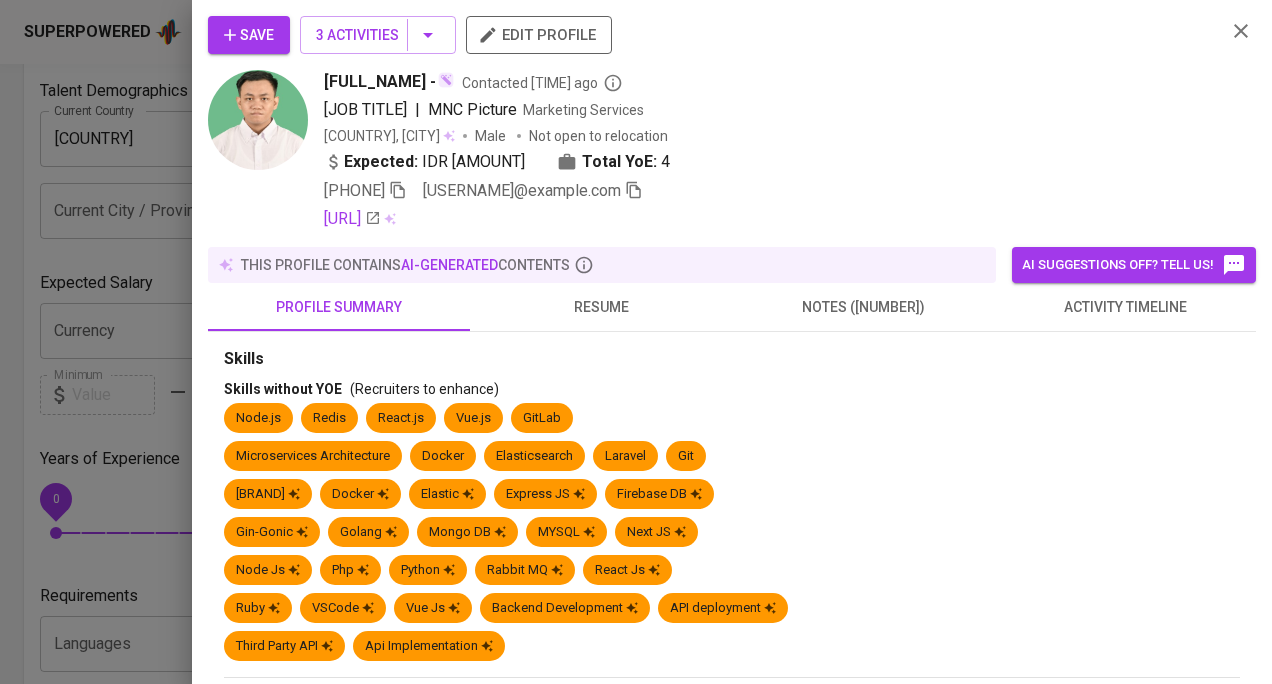 click on "resume" at bounding box center [339, 307] 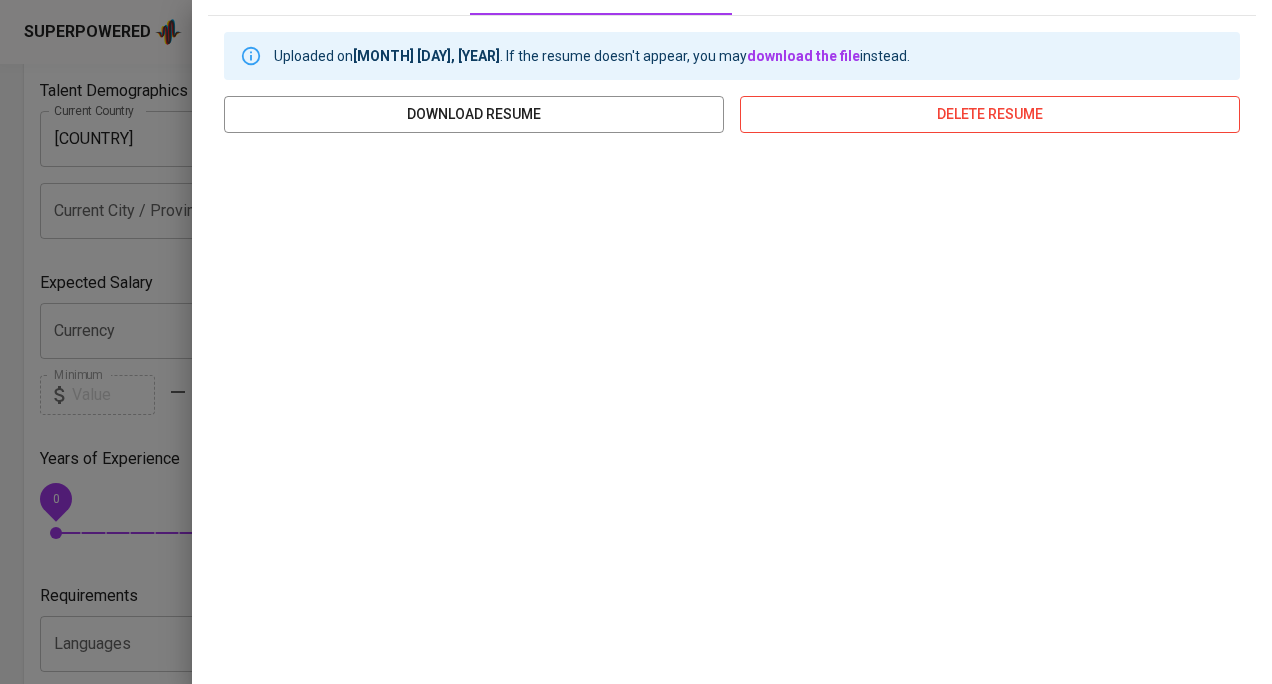 scroll, scrollTop: 0, scrollLeft: 0, axis: both 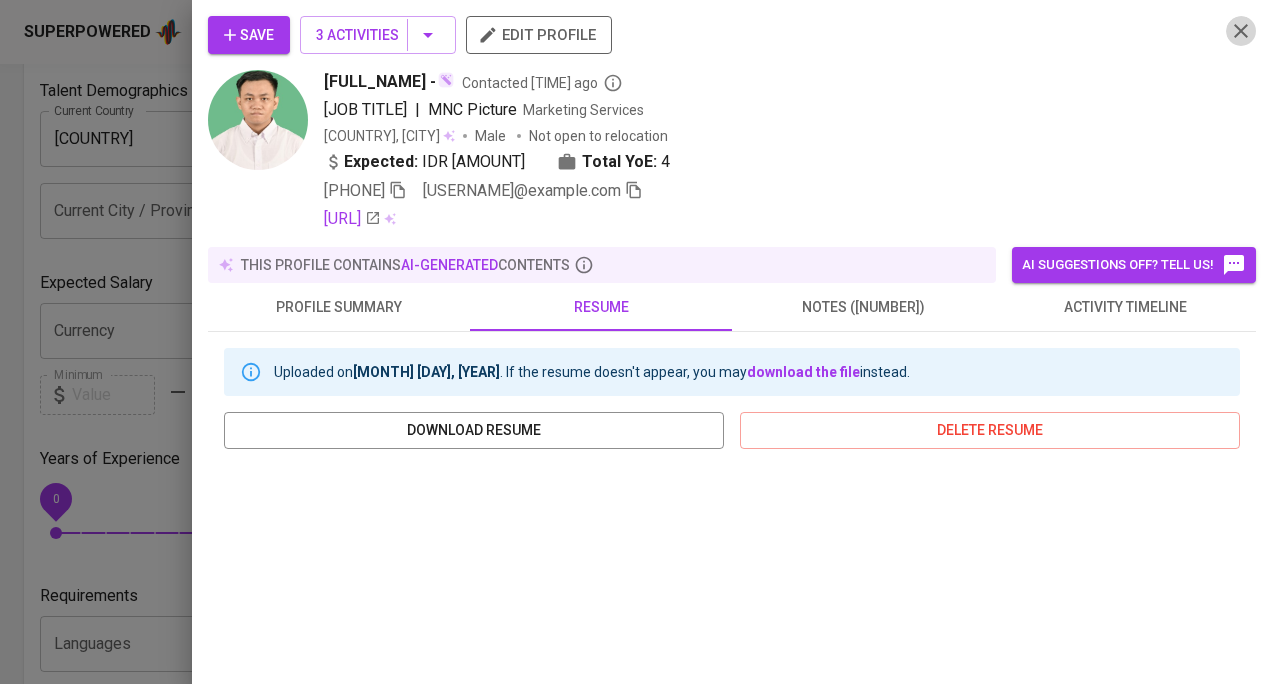 click at bounding box center [398, 190] 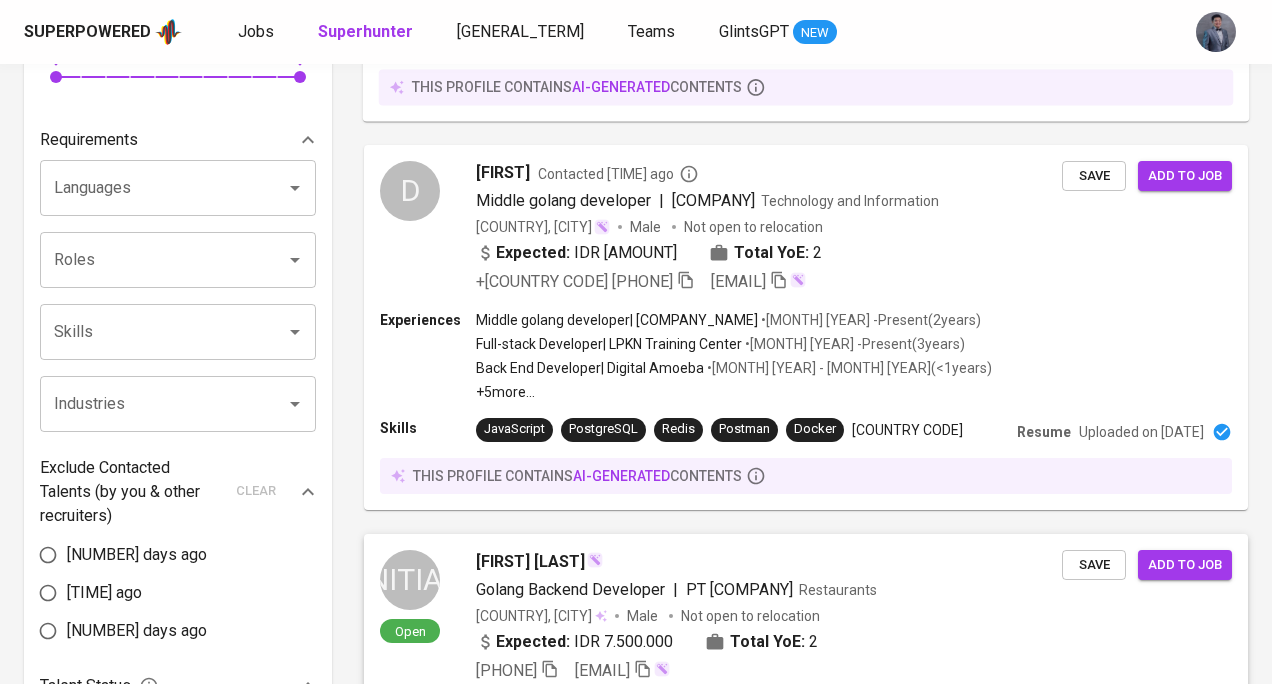 scroll, scrollTop: 820, scrollLeft: 0, axis: vertical 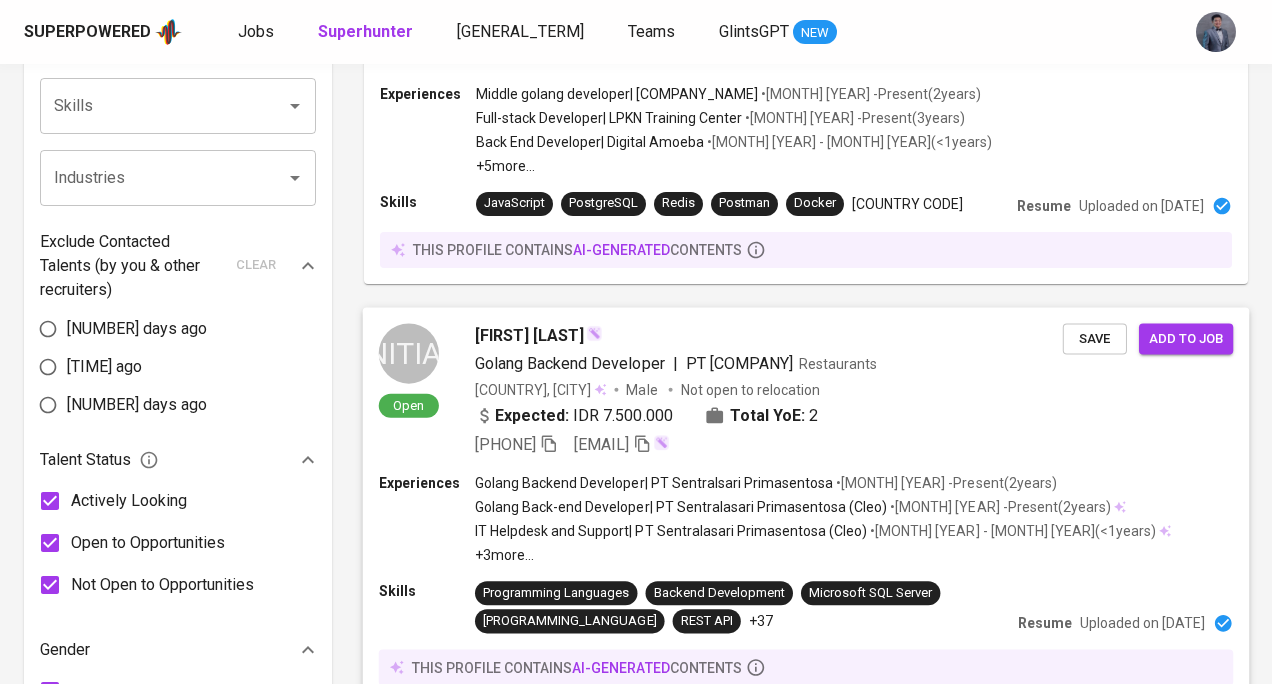 click on "Golang Backend Developer" at bounding box center [570, 362] 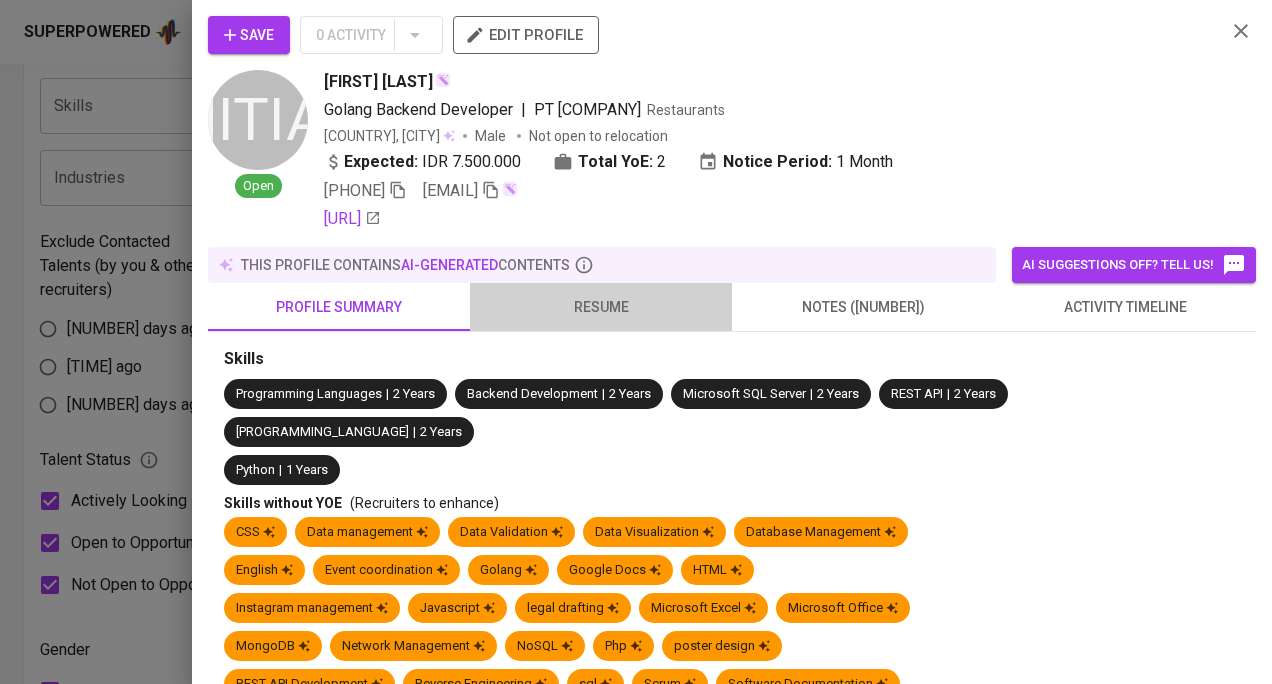 click on "resume" at bounding box center (339, 307) 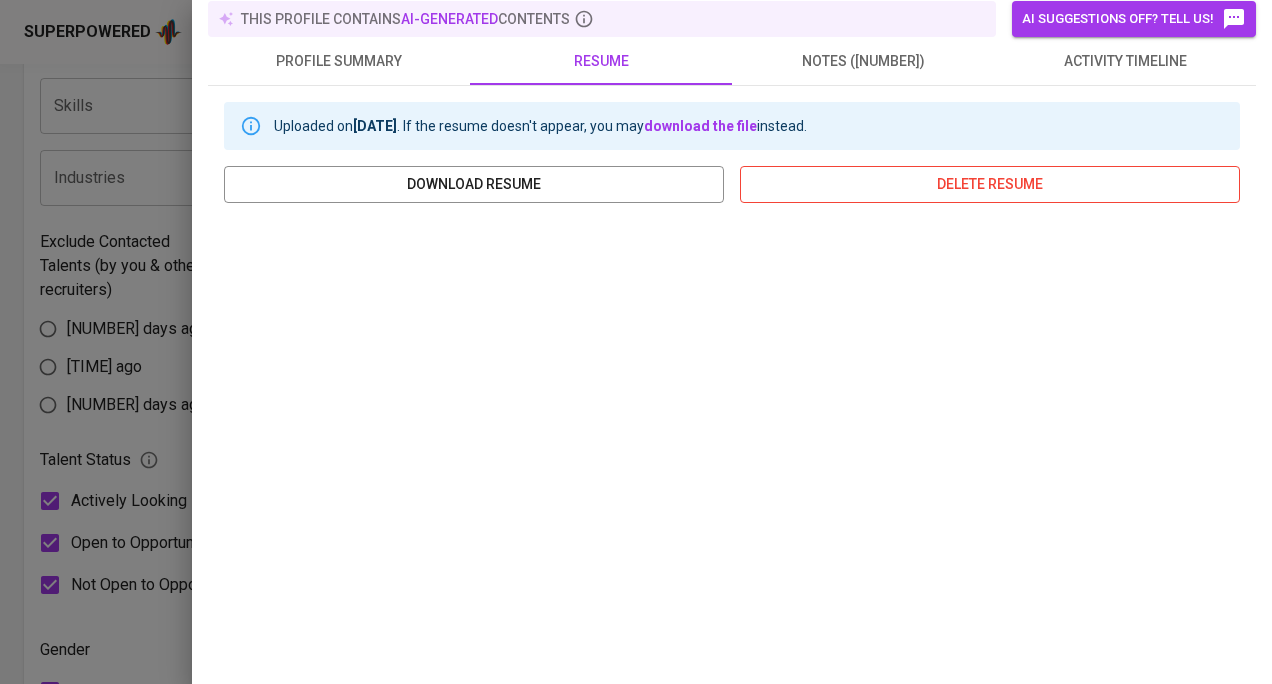 scroll, scrollTop: 249, scrollLeft: 0, axis: vertical 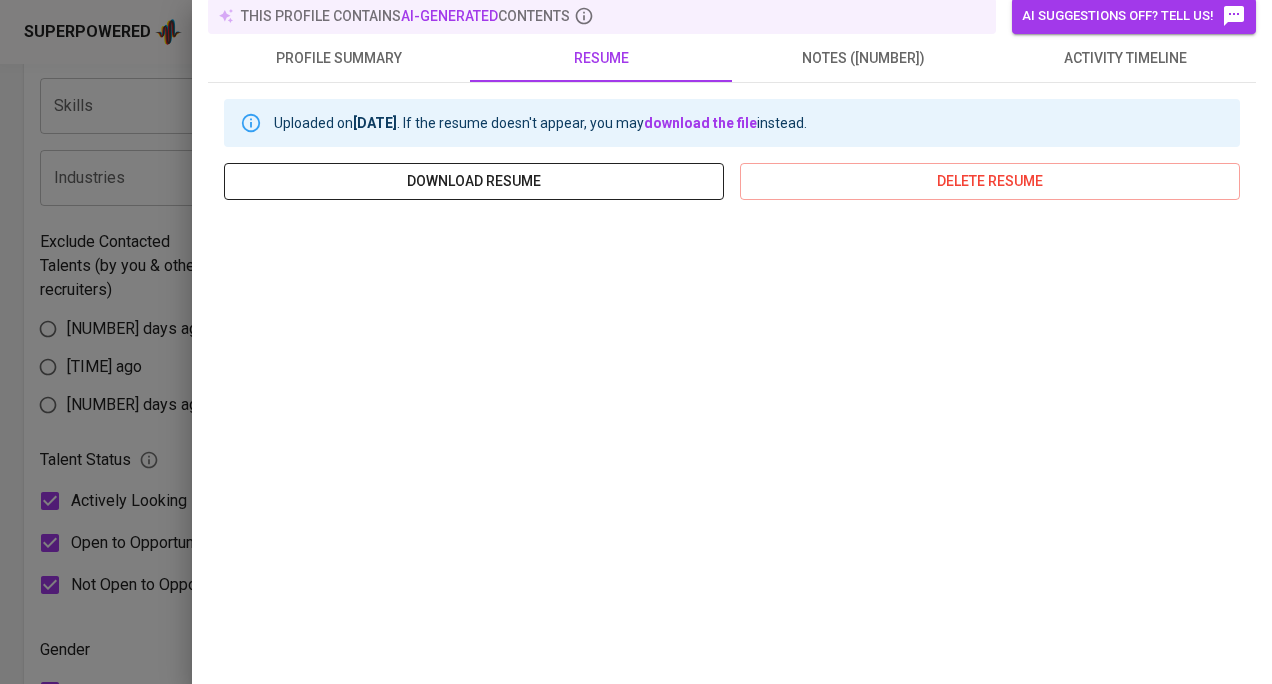 click on "download resume" at bounding box center [474, 181] 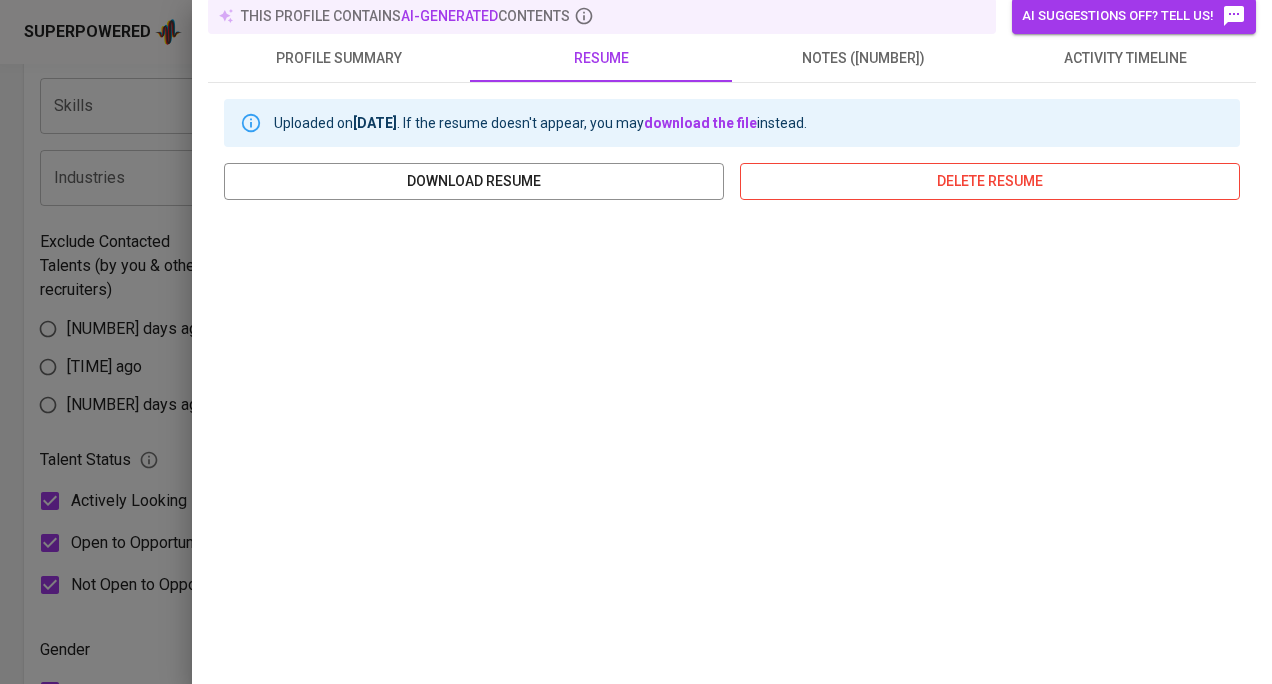 scroll, scrollTop: 0, scrollLeft: 0, axis: both 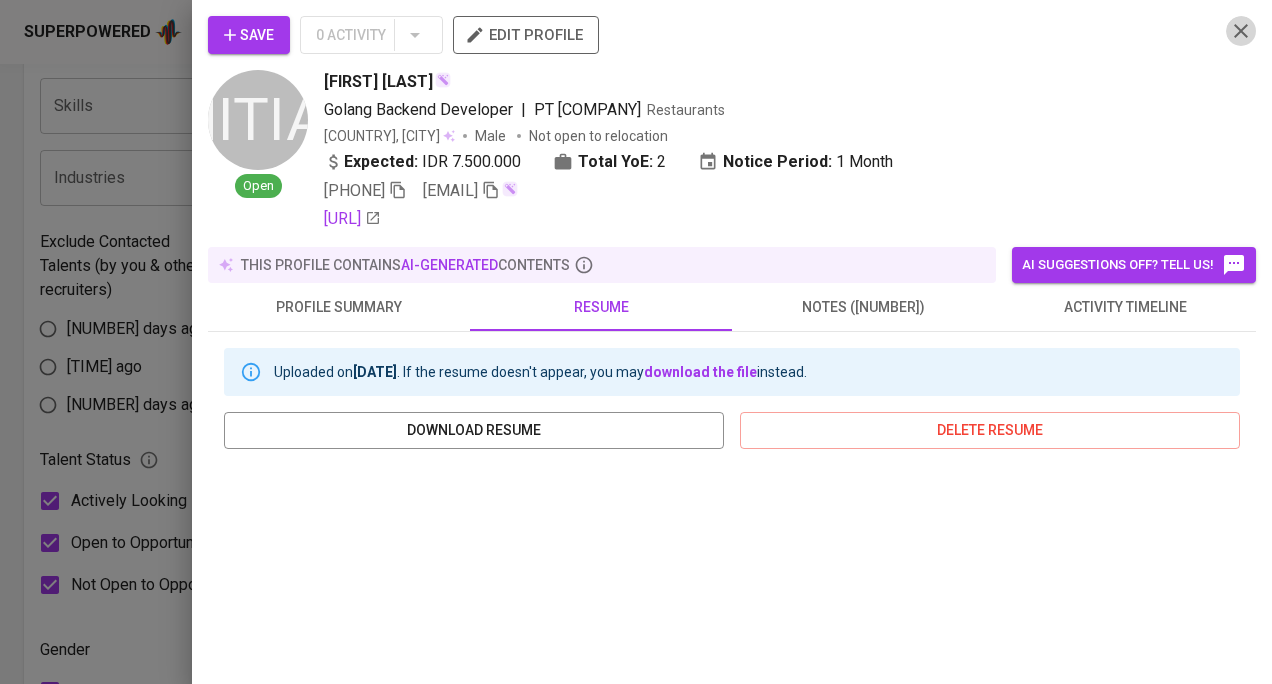 click at bounding box center (398, 190) 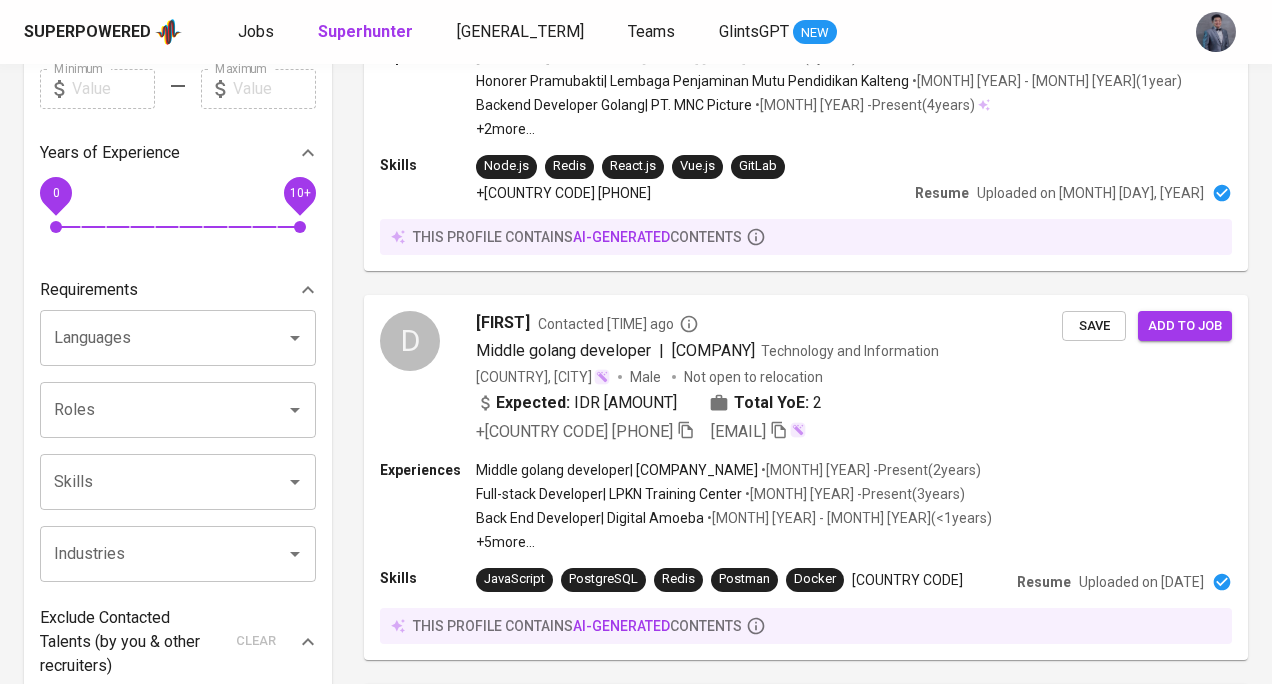 scroll, scrollTop: 301, scrollLeft: 0, axis: vertical 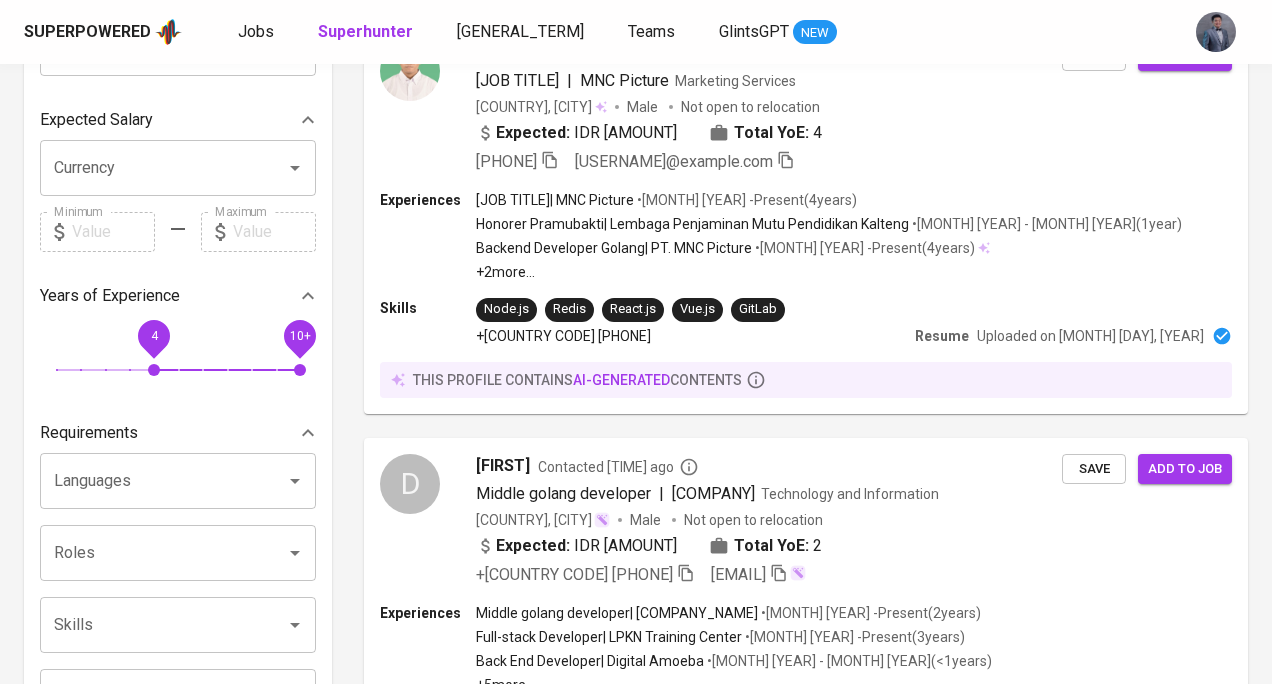drag, startPoint x: 62, startPoint y: 361, endPoint x: 156, endPoint y: 364, distance: 94.04786 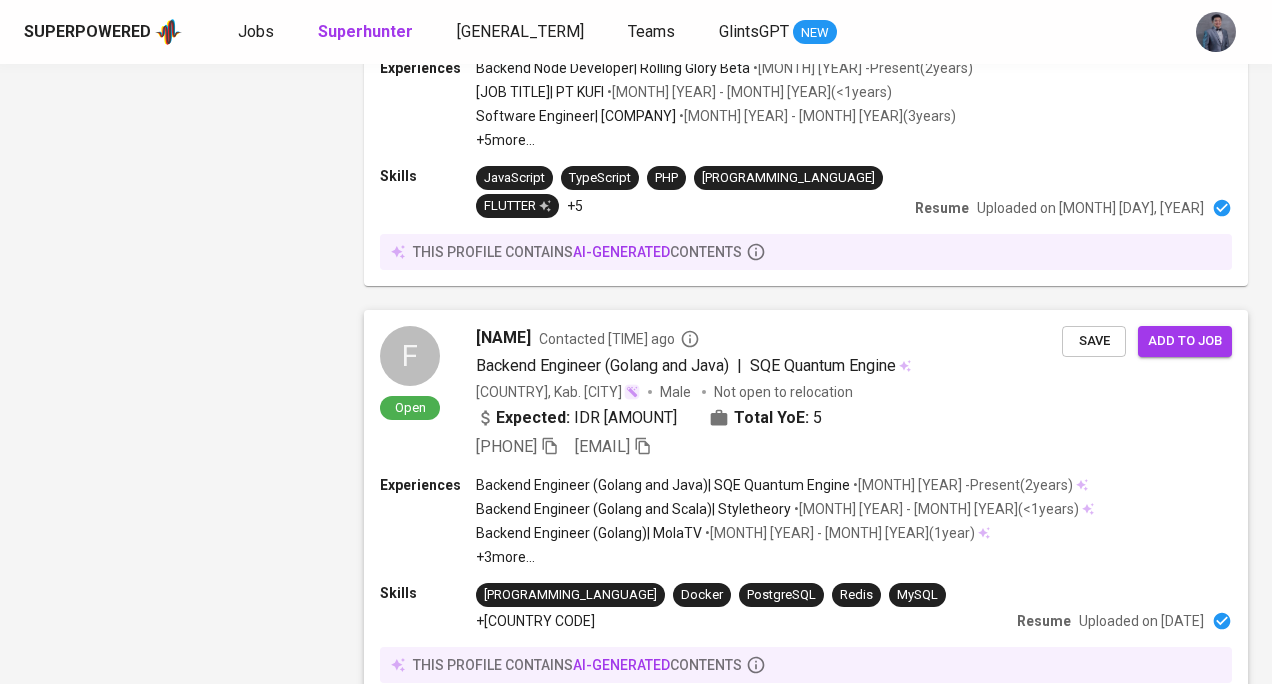 scroll, scrollTop: 2249, scrollLeft: 0, axis: vertical 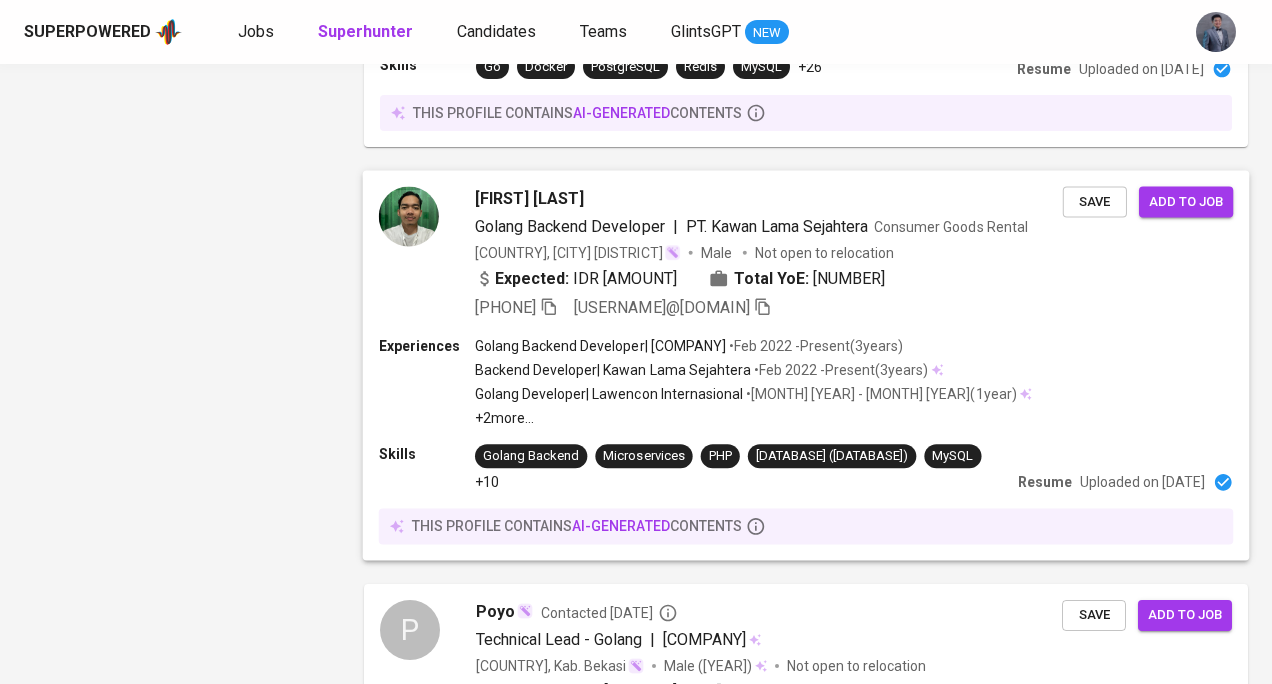 click on "[FIRST] [LAST] [JOB_TITLE] | [COMPANY_NAME] [INDUSTRY] [LOCATION] [GENDER]   Not open to relocation Expected:   IDR [PRICE] Total YoE:   4 +62 [PHONE]   [EMAIL]" at bounding box center [769, 253] 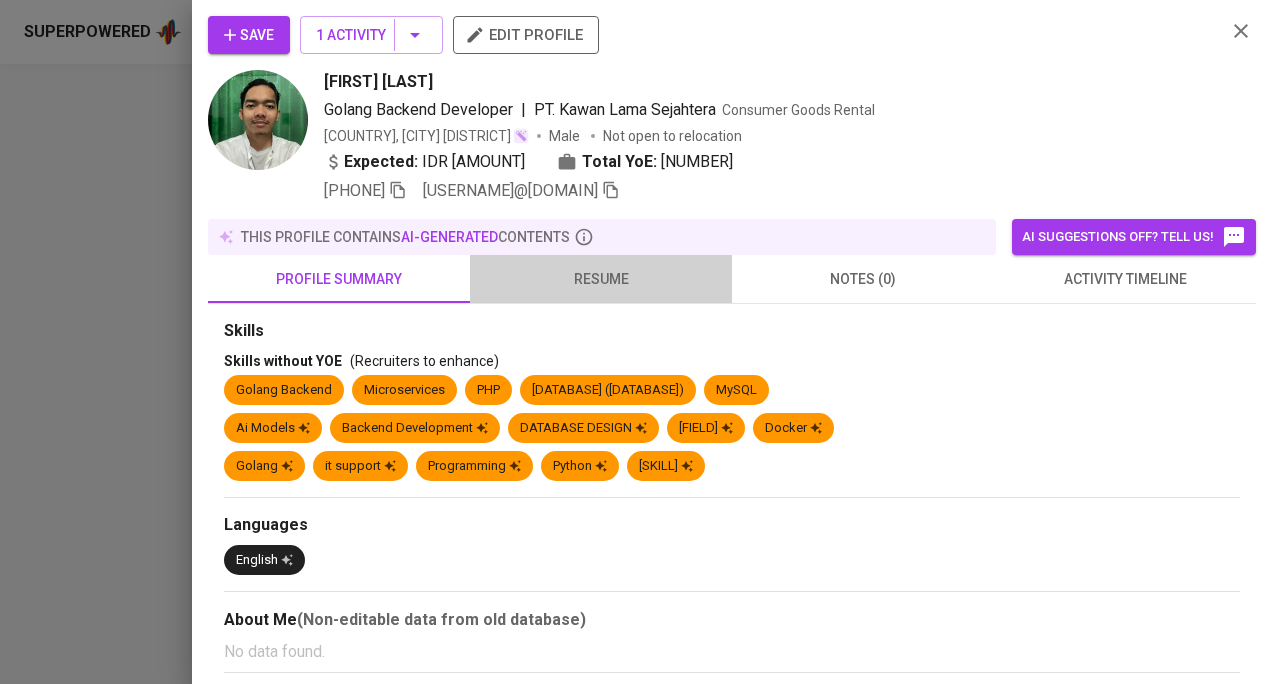 click on "resume" at bounding box center [339, 279] 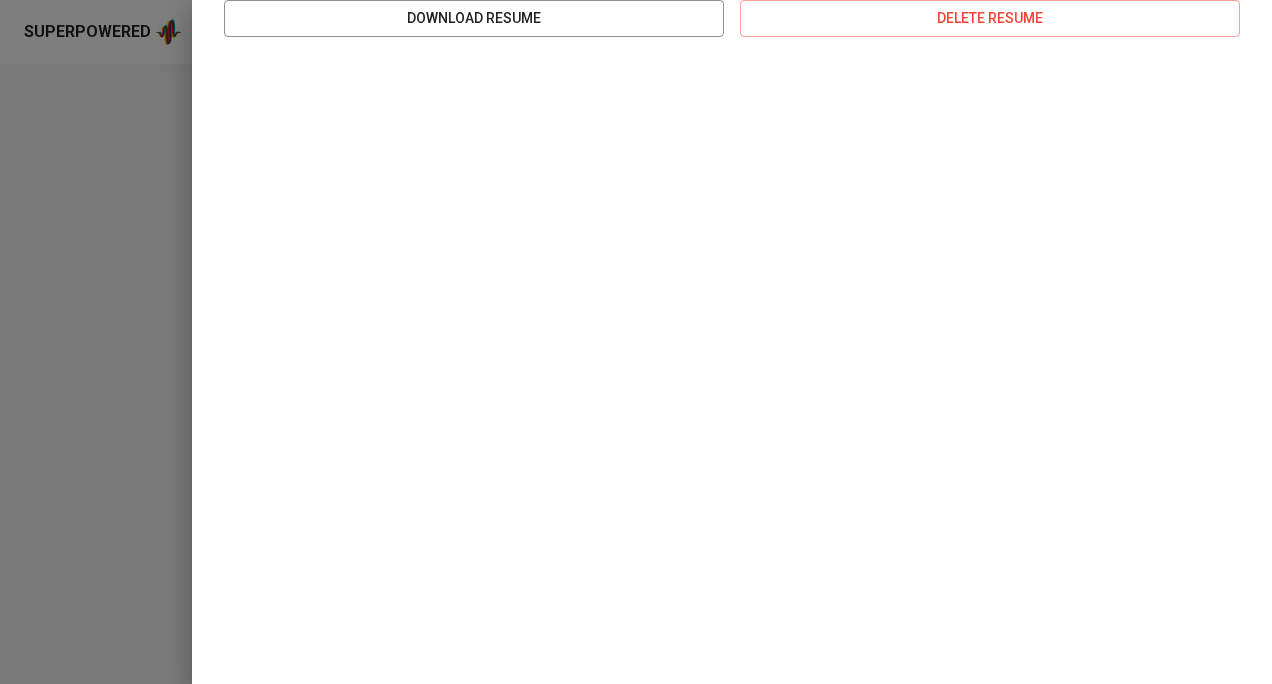 scroll, scrollTop: 0, scrollLeft: 0, axis: both 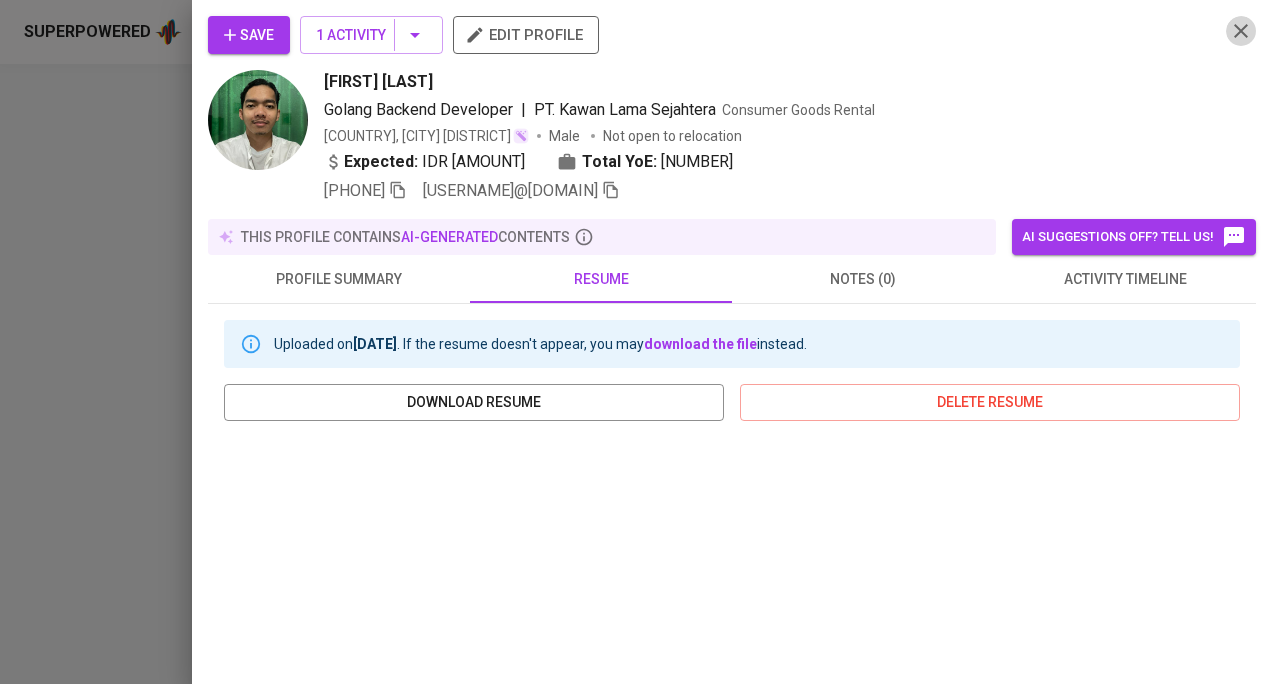 click at bounding box center (398, 190) 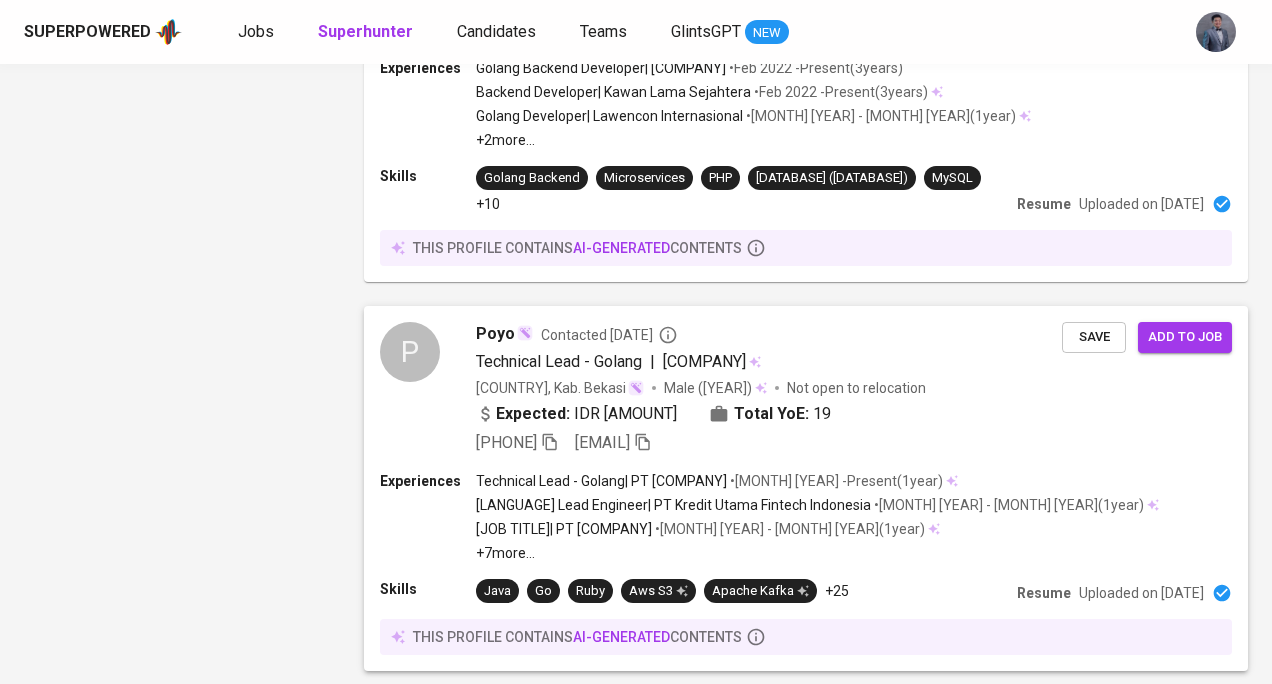 scroll, scrollTop: 2860, scrollLeft: 0, axis: vertical 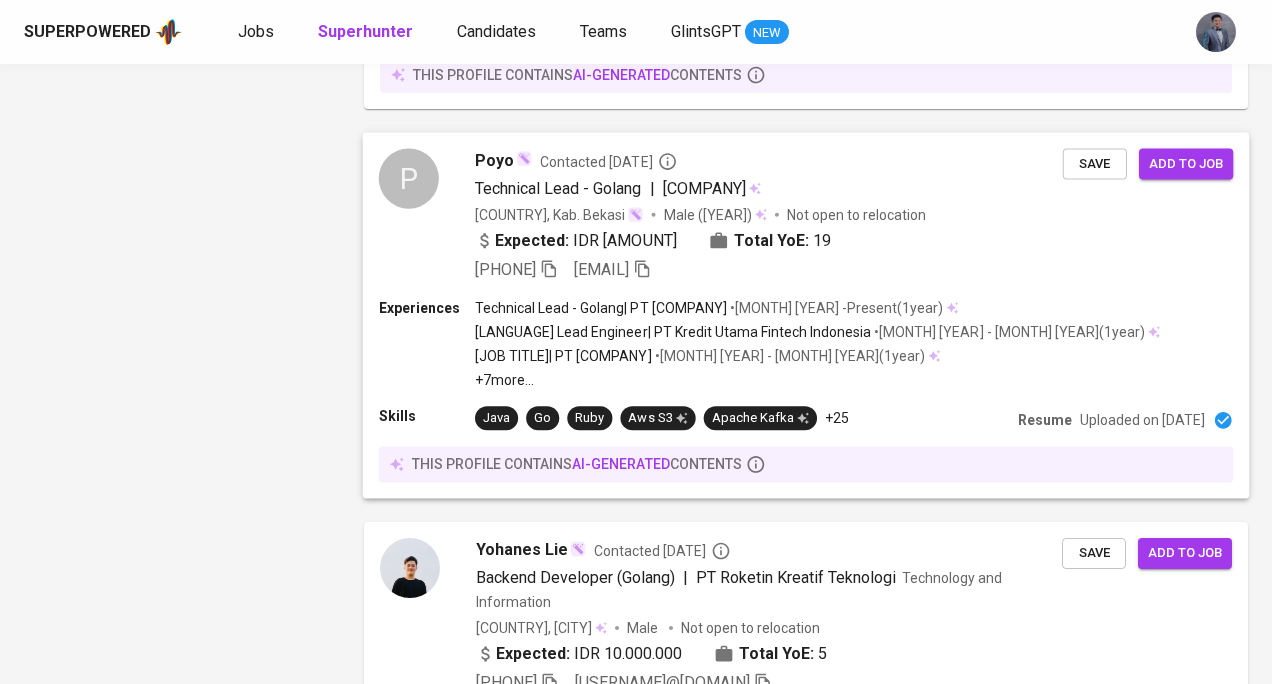 click on "P Poyo Contacted 2 years ago Technical Lead - Golang | PT Luno Indonesia Indonesia, Kab. Bekasi Male   (1982) Not open to relocation Expected:   IDR 150.000.000 Total YoE:   19 +62 816-1463-241   p.munandar.p@gmail.com   Save Add to job" at bounding box center [806, 216] 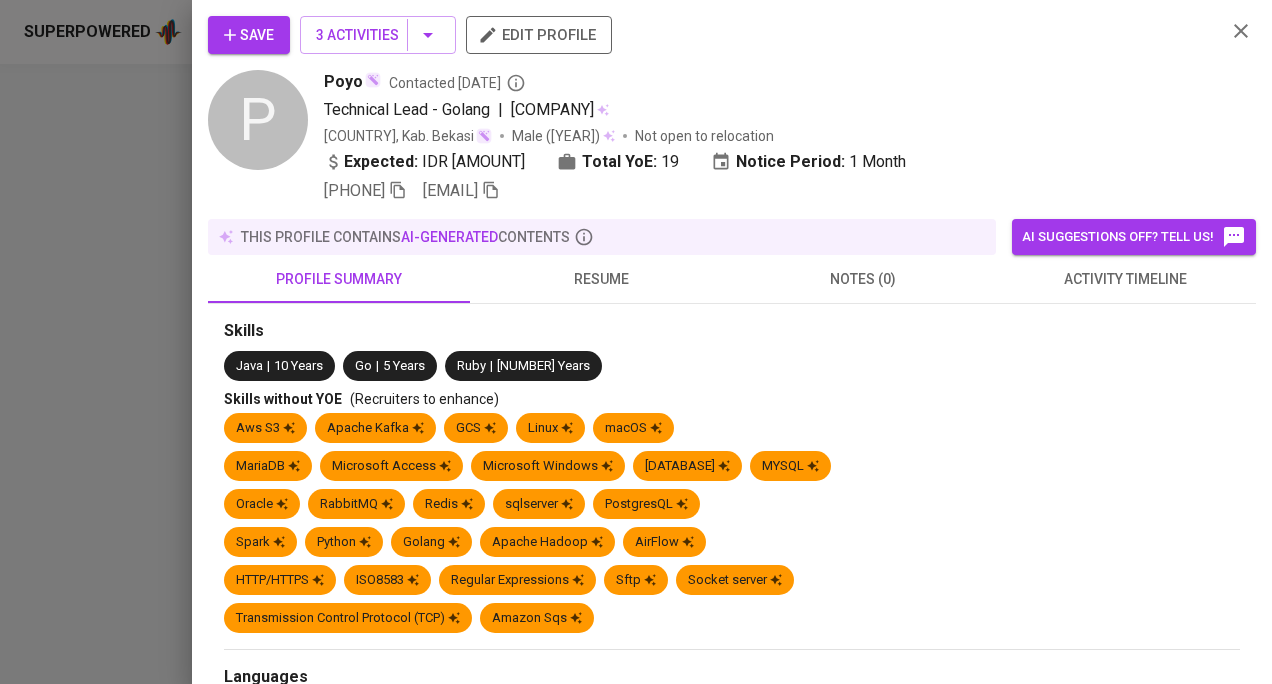 click on "resume" at bounding box center (339, 279) 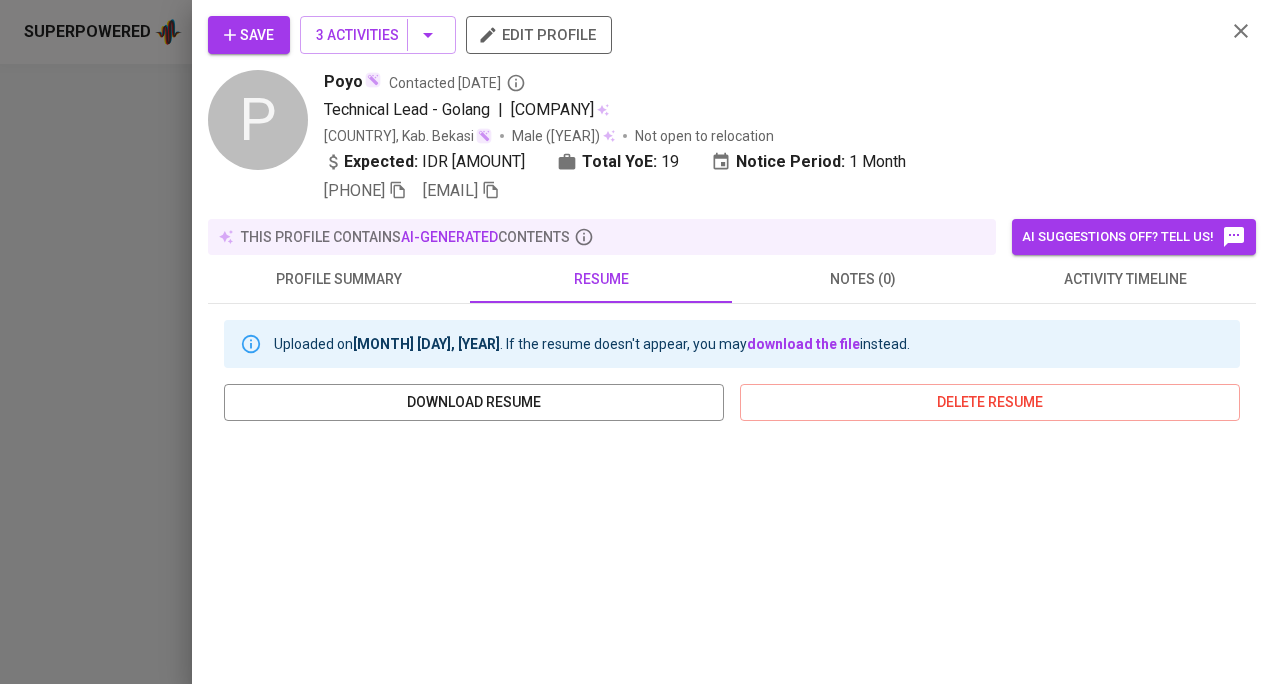 type 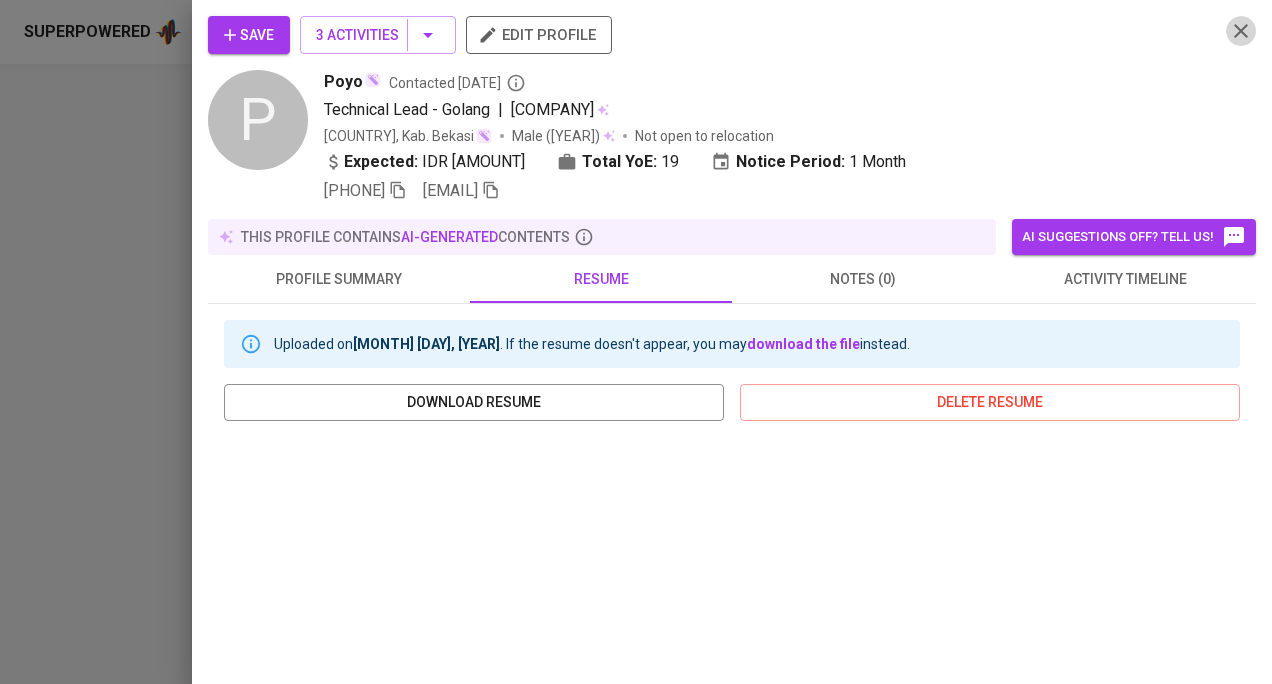 click at bounding box center (398, 190) 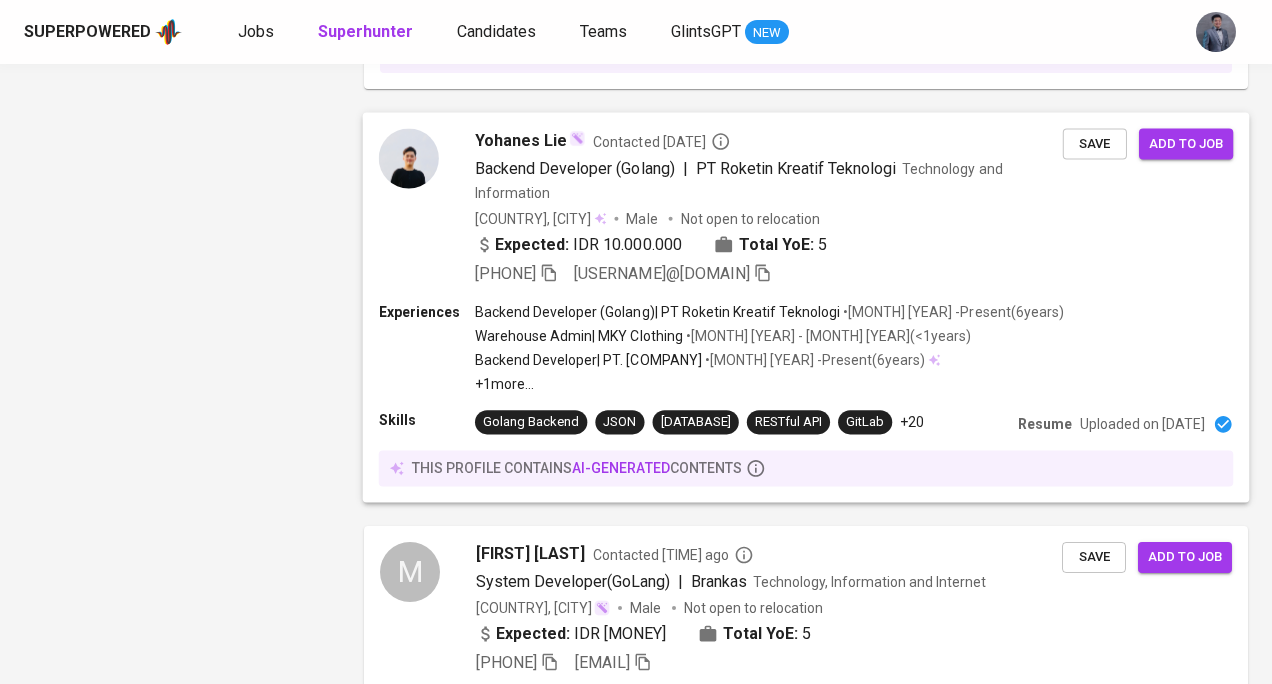 scroll, scrollTop: 3369, scrollLeft: 0, axis: vertical 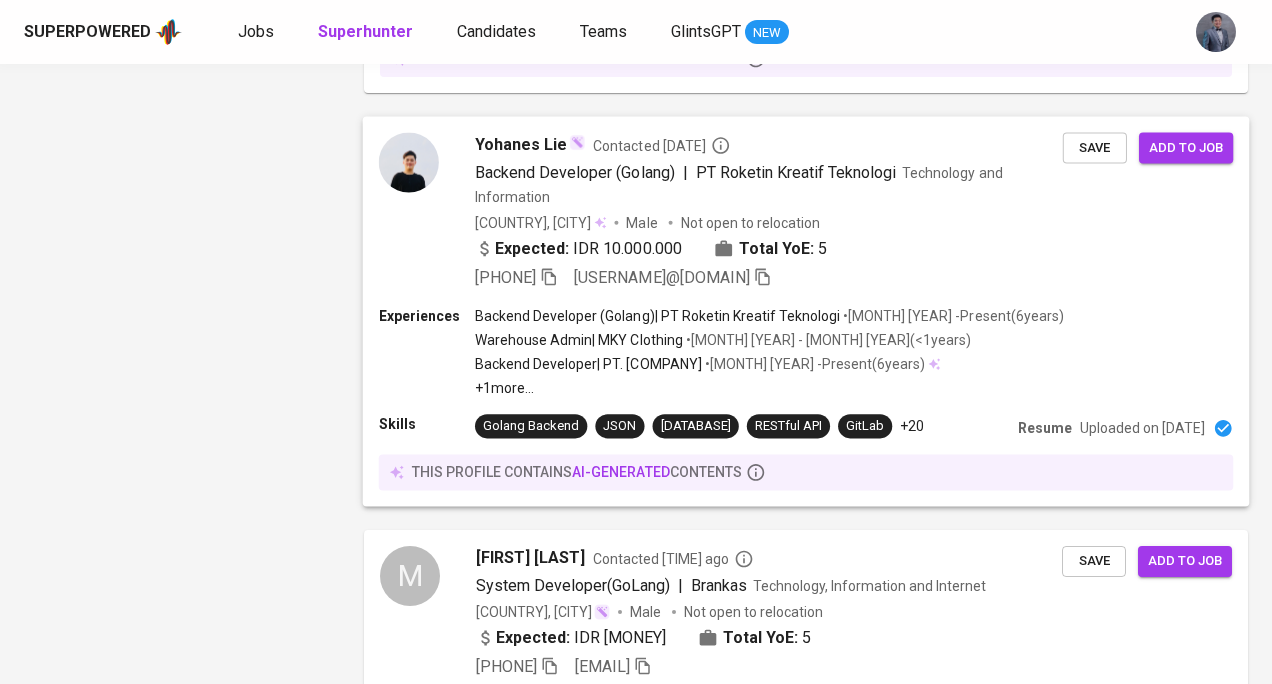 click on "Indonesia, Bandung Male   Not open to relocation" at bounding box center [769, 223] 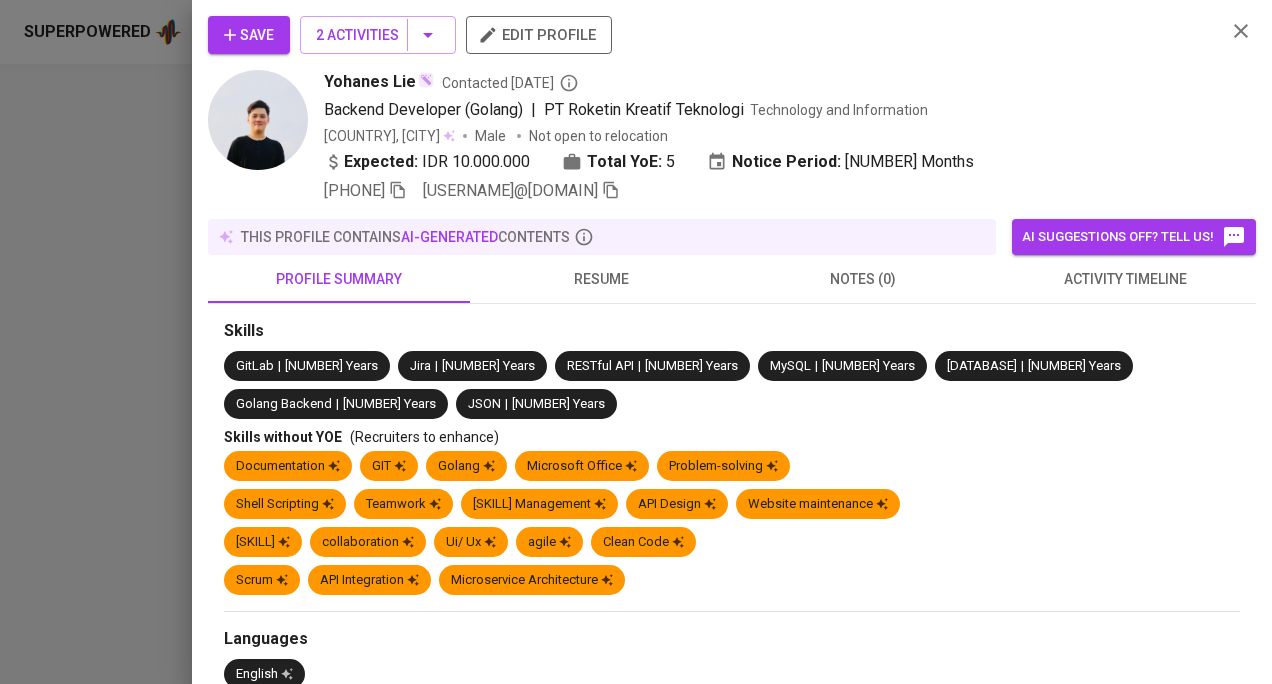 click on "resume" at bounding box center (339, 279) 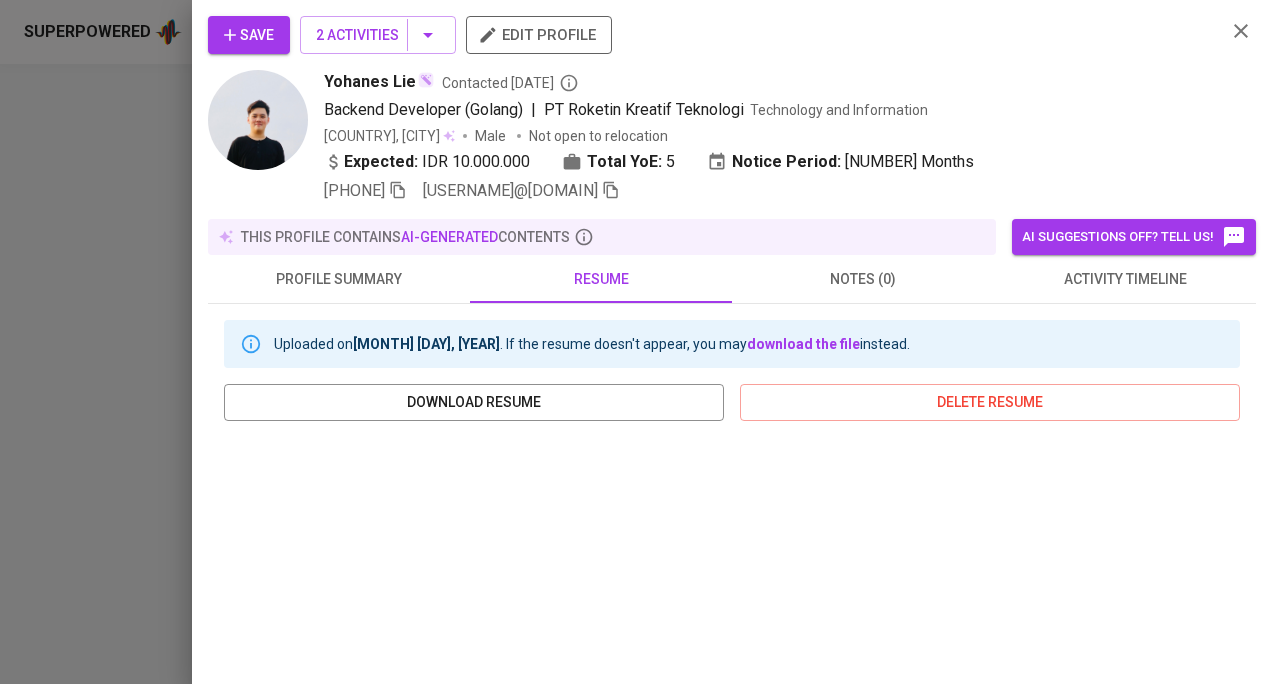 type 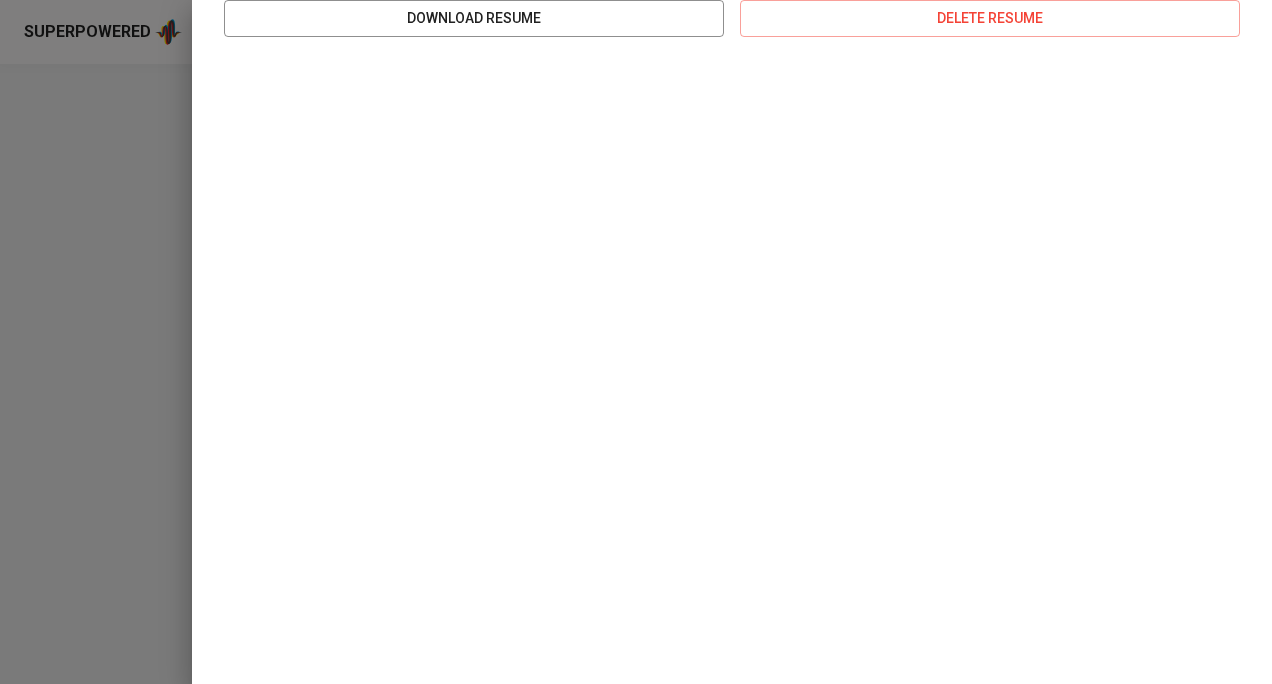 scroll, scrollTop: 0, scrollLeft: 0, axis: both 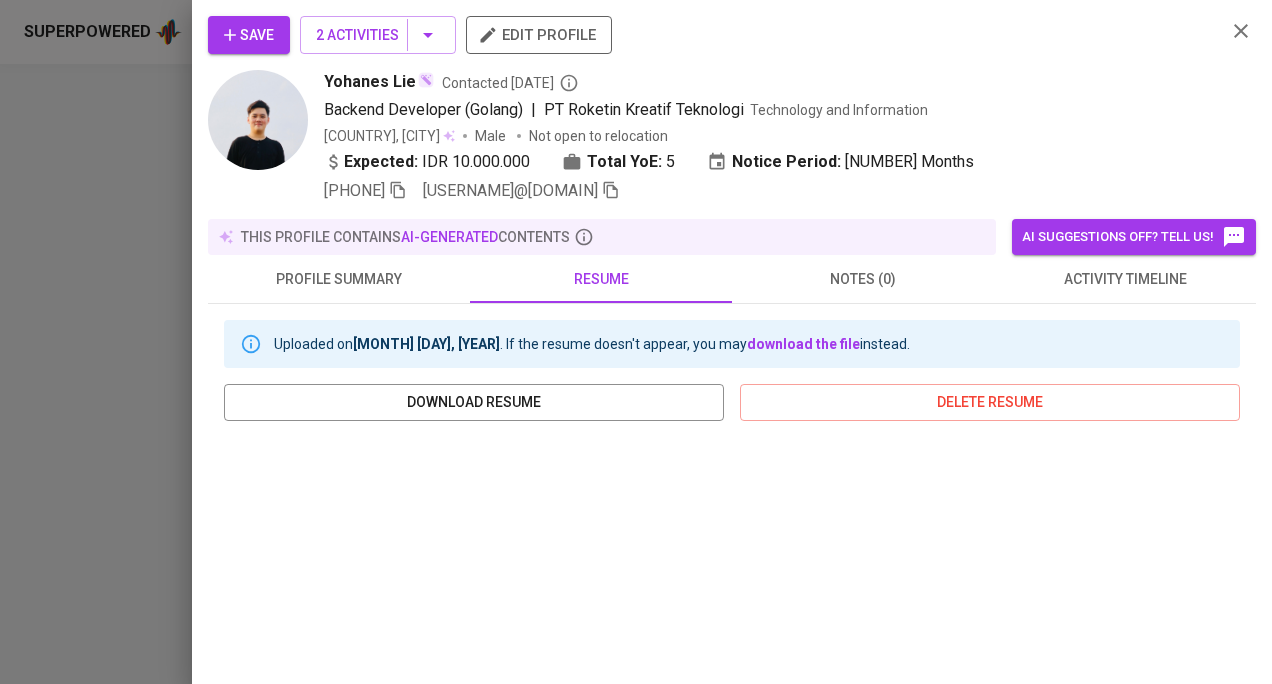 click on "Save 2 Activities   edit profile Yohanes Lie Contacted 2 years ago Backend Developer (Golang) | PT Roketin Kreatif Teknologi Technology and Information Indonesia, Bandung Male   Not open to relocation Expected:   IDR 10.000.000 Total YoE:   5 Notice Period:   2 Months +62 813-1857-3583   yohaneslie0140@gmail.com" at bounding box center (732, 109) 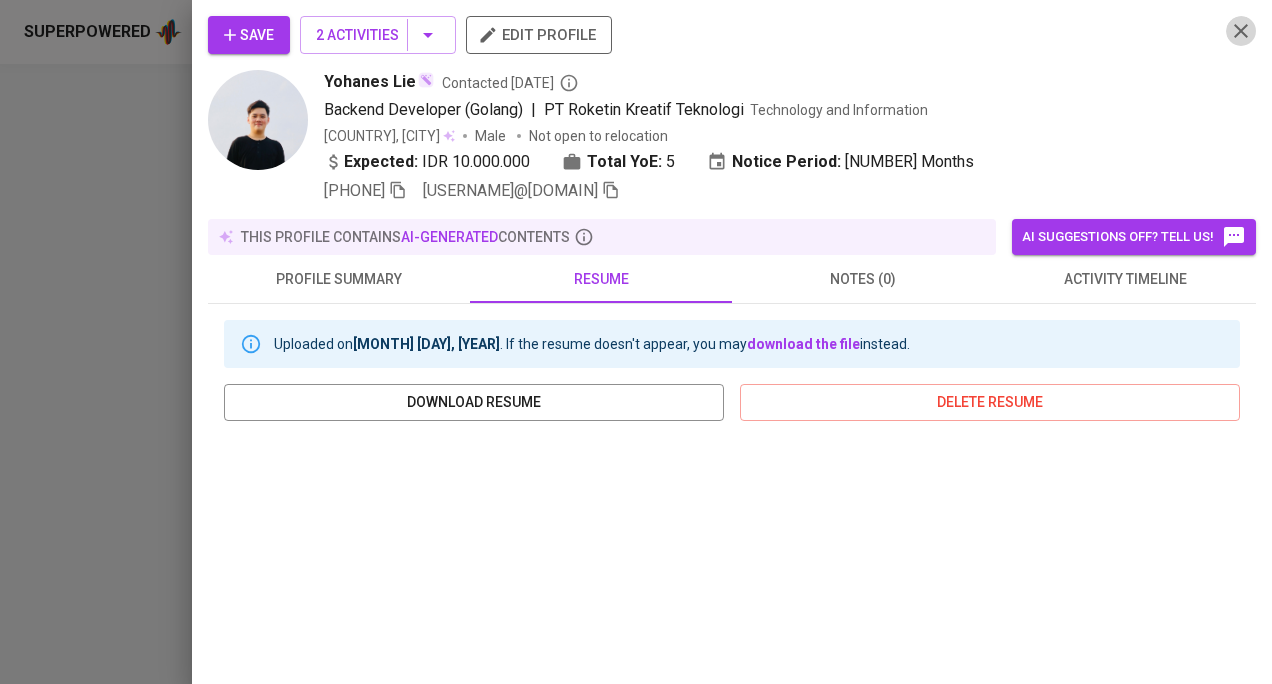 click at bounding box center [398, 190] 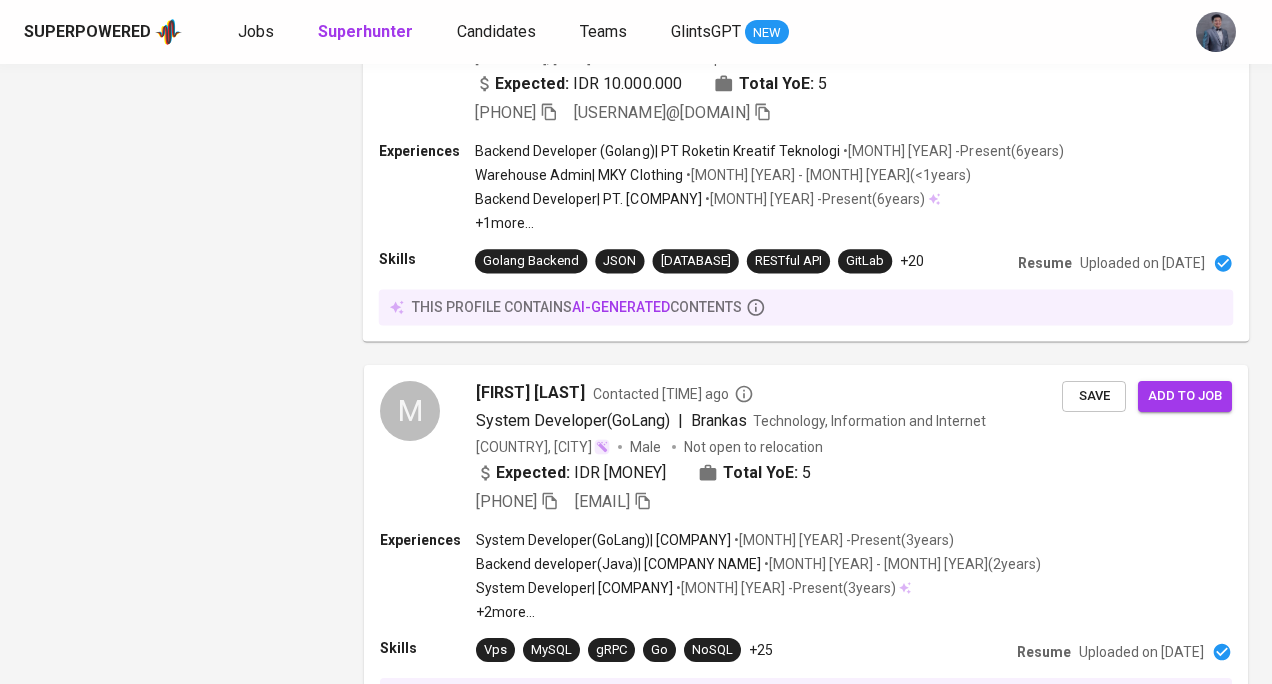 scroll, scrollTop: 3683, scrollLeft: 0, axis: vertical 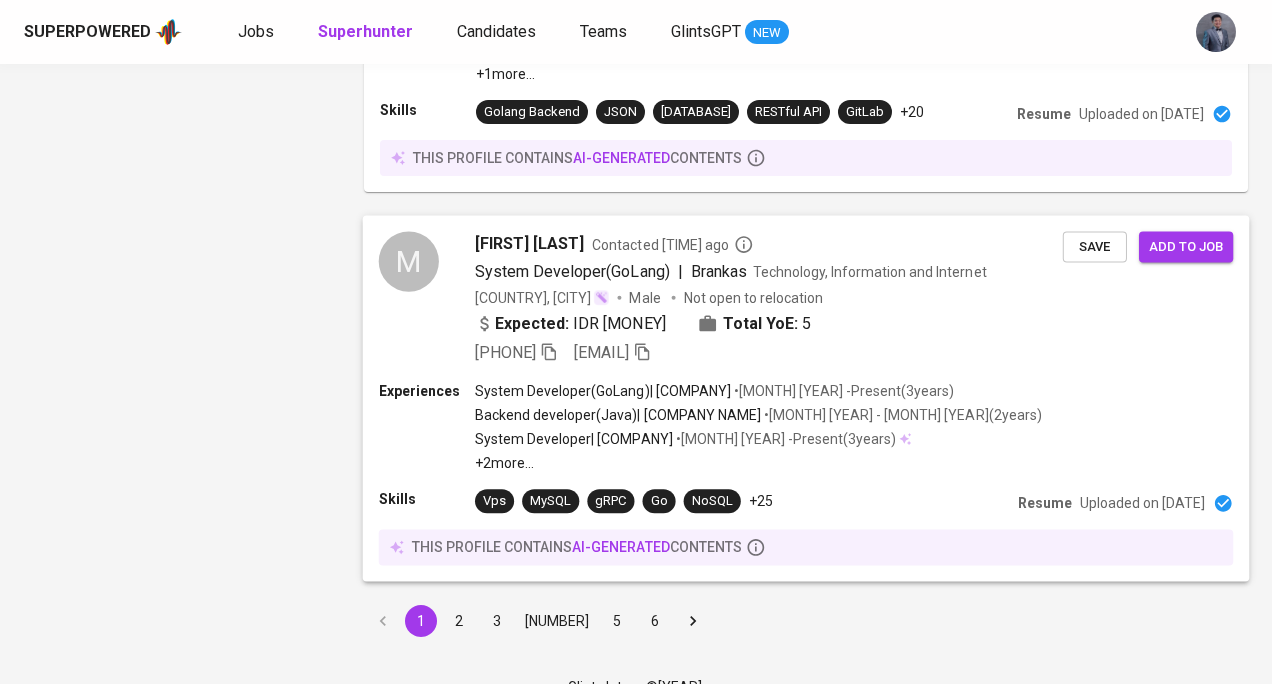 click on "Expected:   IDR 25.000.000 Total YoE:   5" at bounding box center [769, 326] 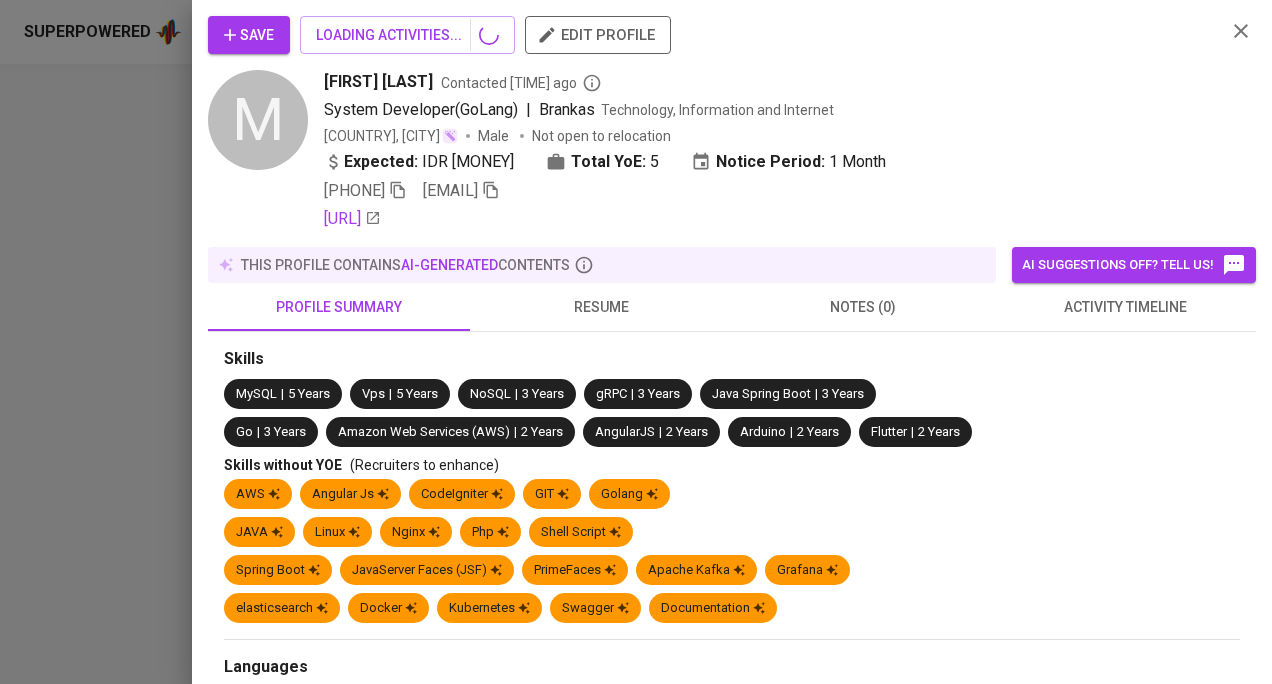 scroll, scrollTop: 3682, scrollLeft: 0, axis: vertical 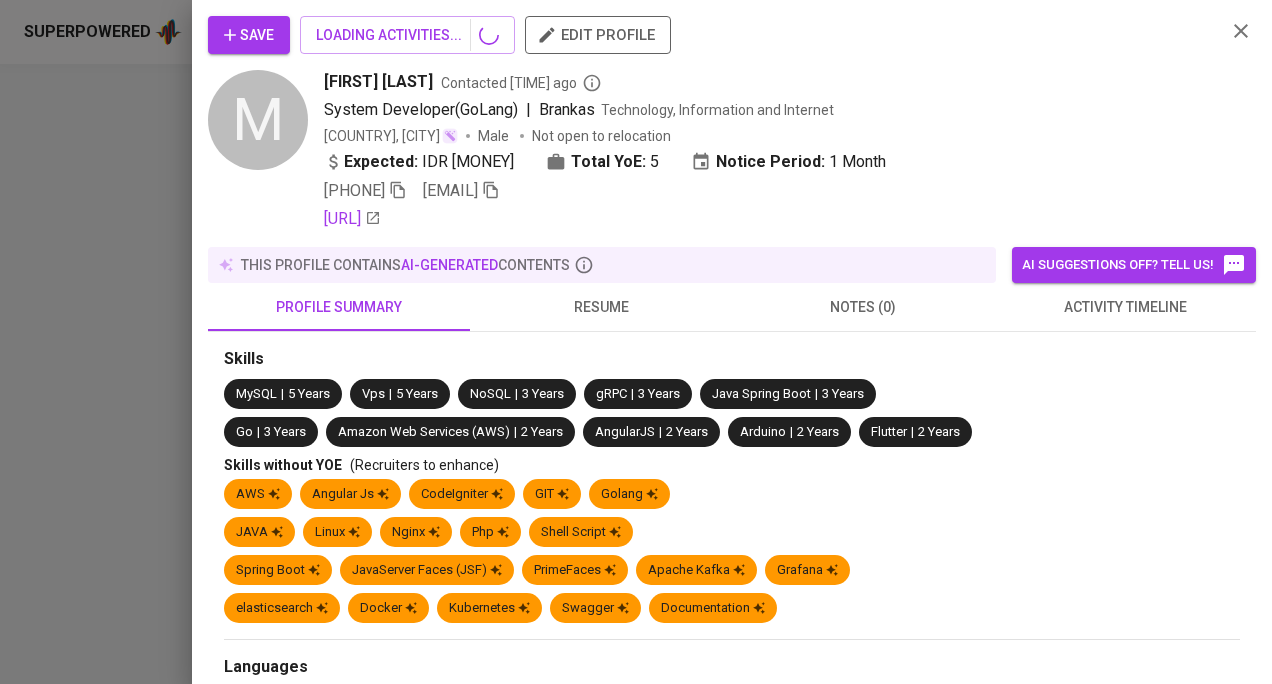 click on "resume" at bounding box center (601, 307) 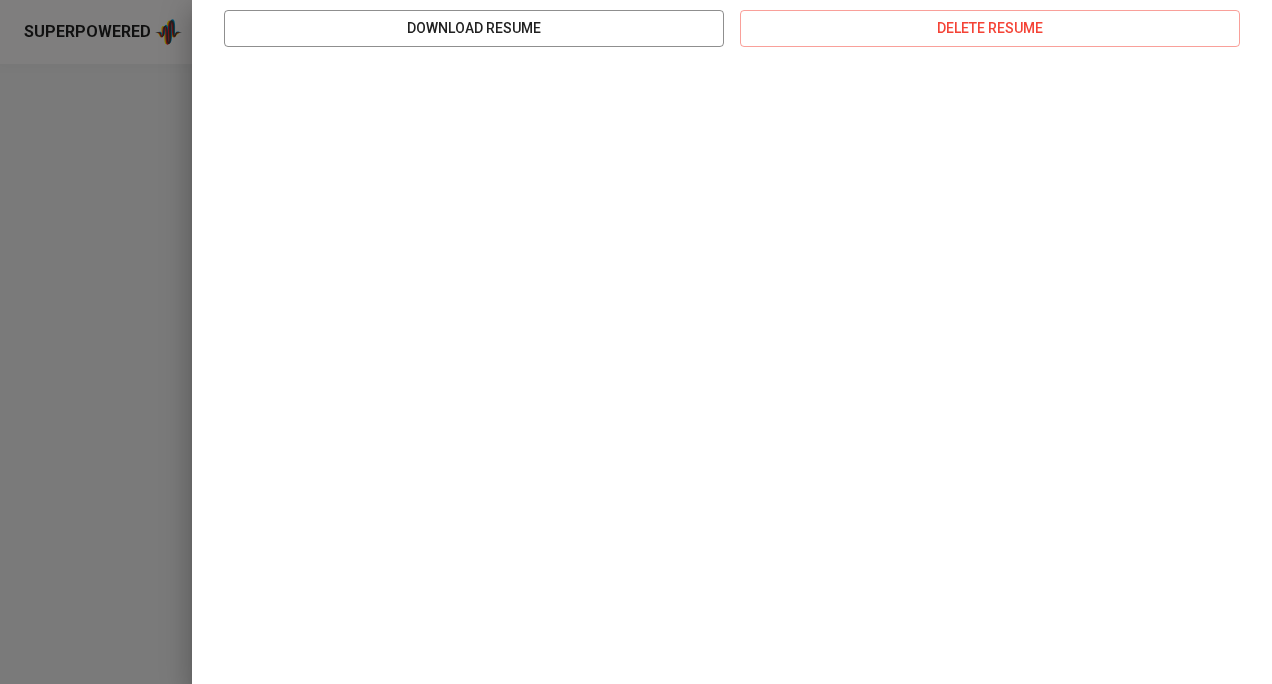 scroll, scrollTop: 0, scrollLeft: 0, axis: both 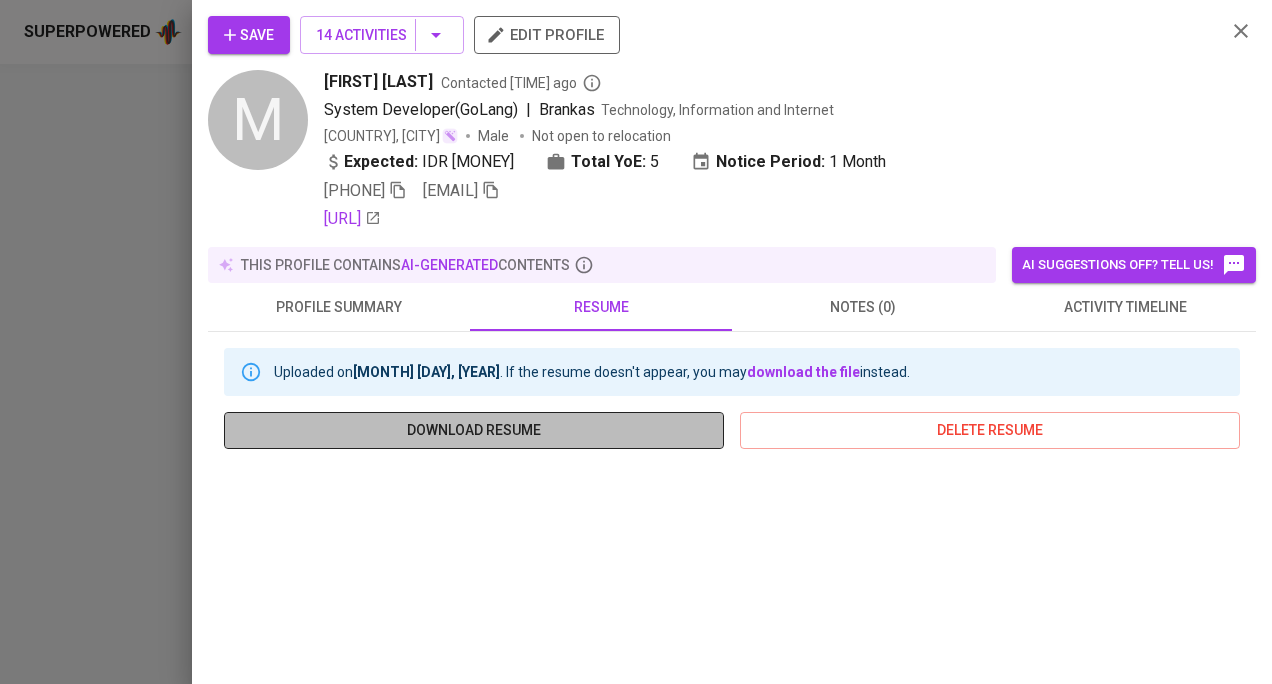 click on "download resume" at bounding box center [474, 430] 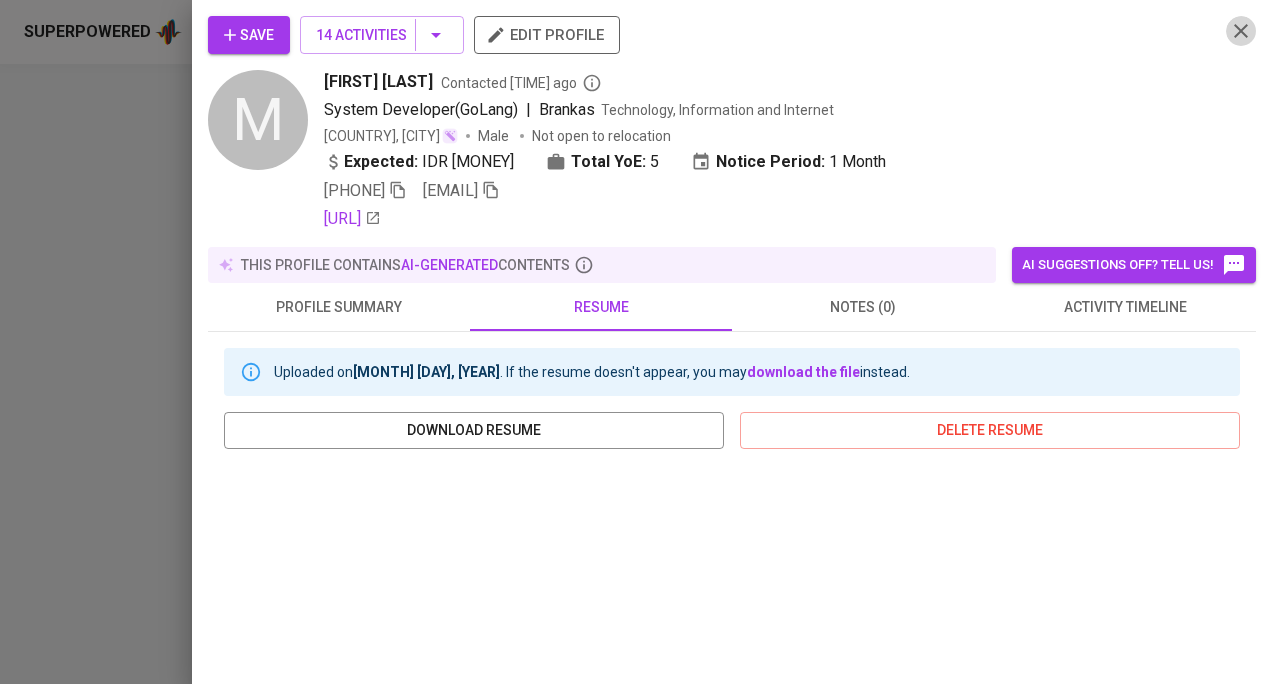 click at bounding box center (398, 190) 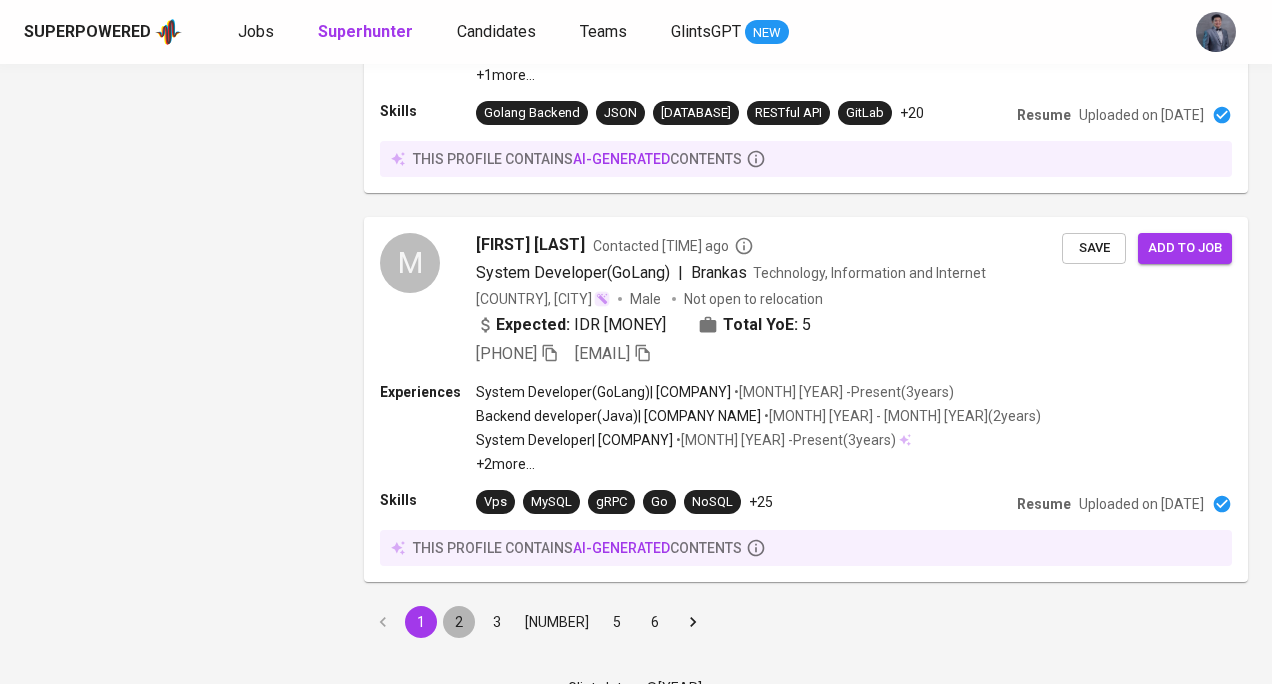 click on "2" at bounding box center (459, 622) 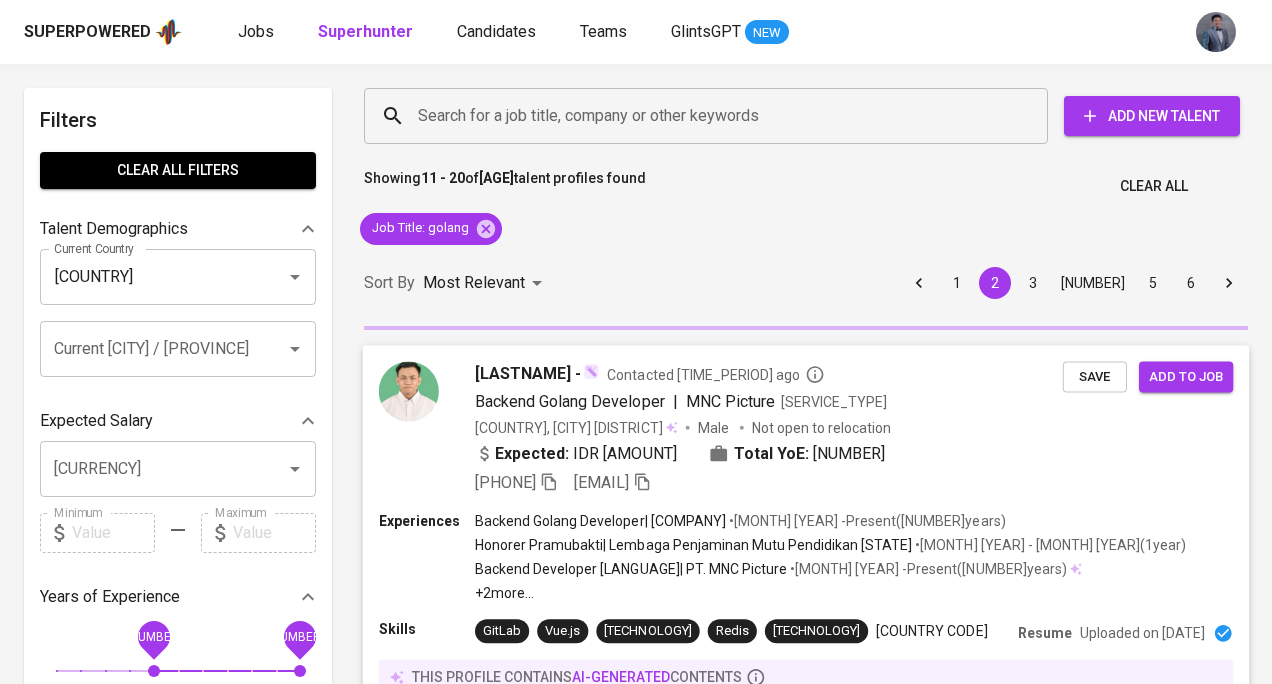 scroll, scrollTop: 181, scrollLeft: 0, axis: vertical 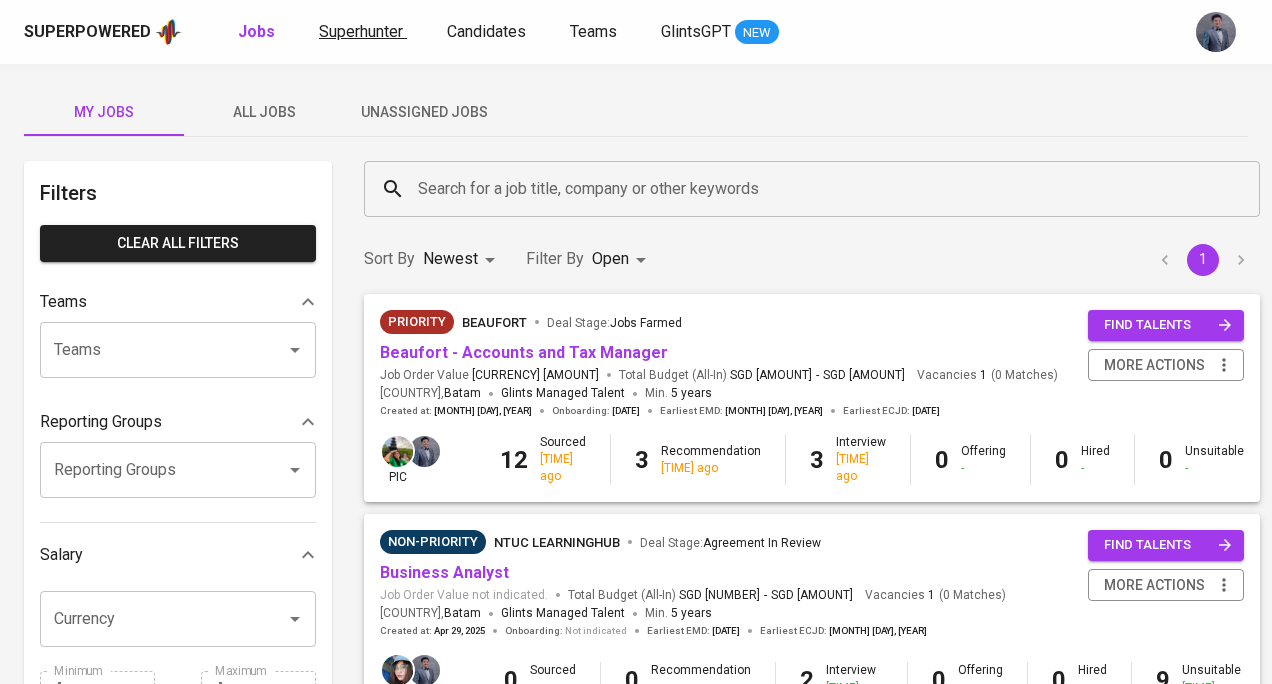 click on "Superhunter" at bounding box center [361, 31] 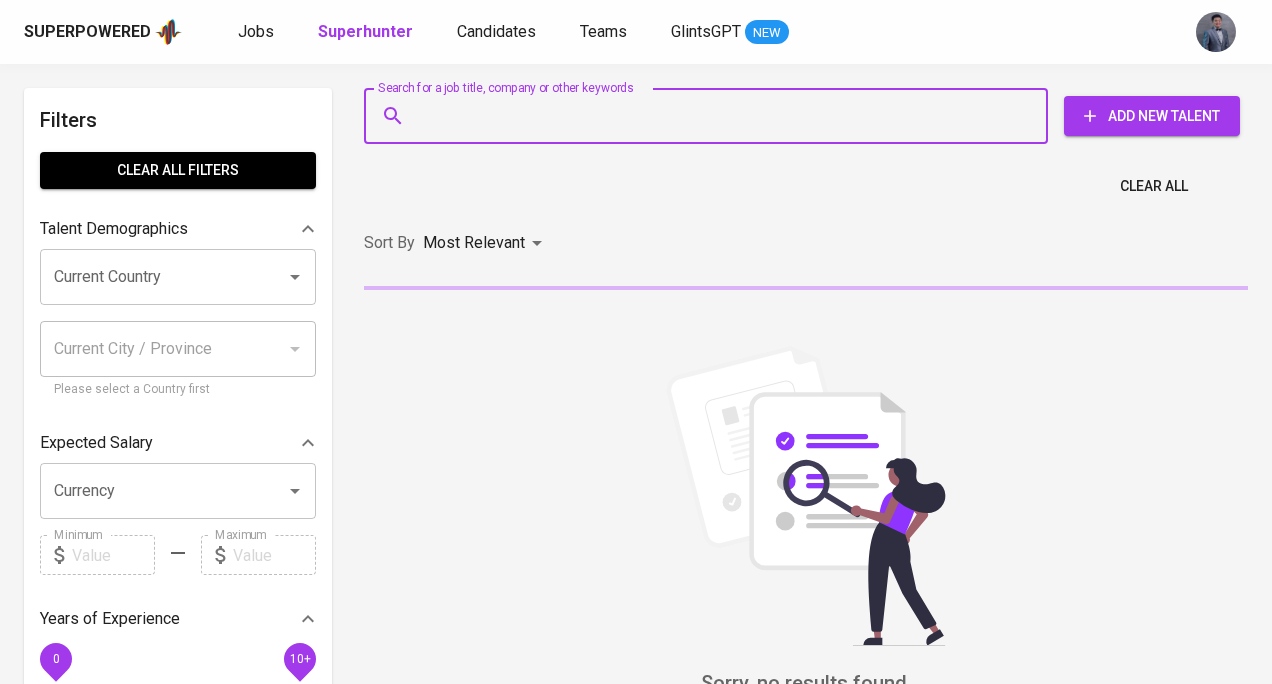 click on "Search for a job title, company or other keywords" at bounding box center [711, 116] 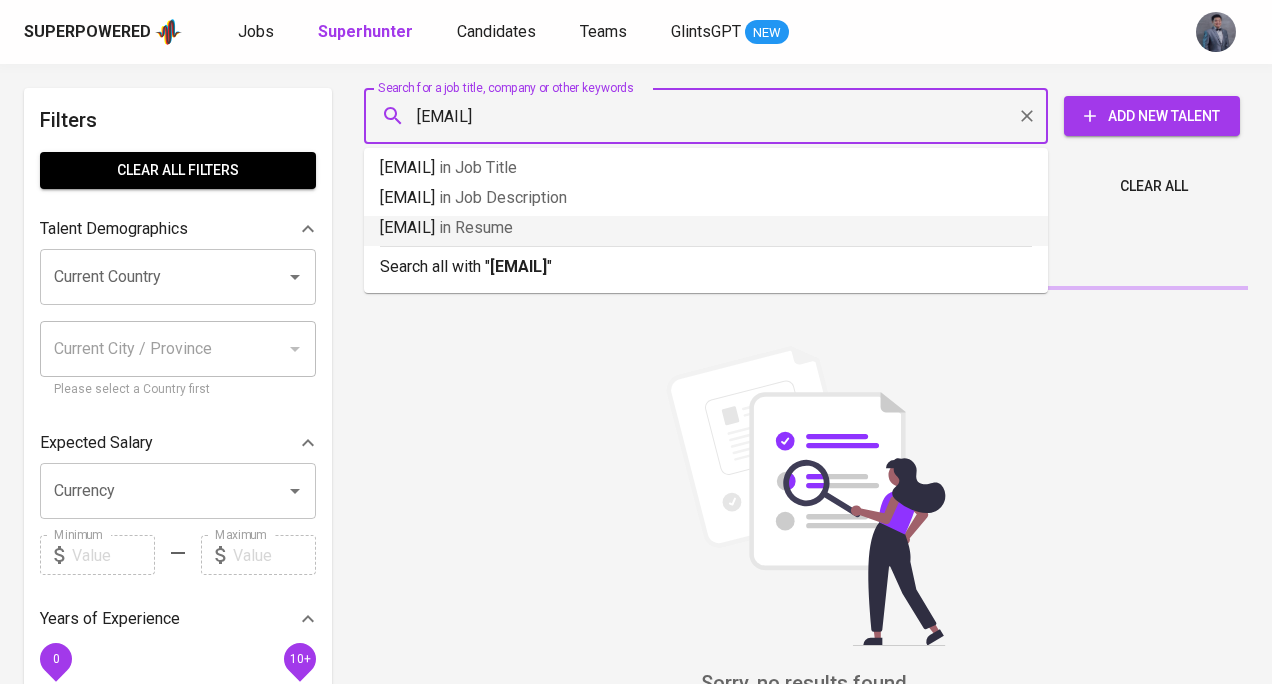 click on "[EMAIL]" at bounding box center [518, 266] 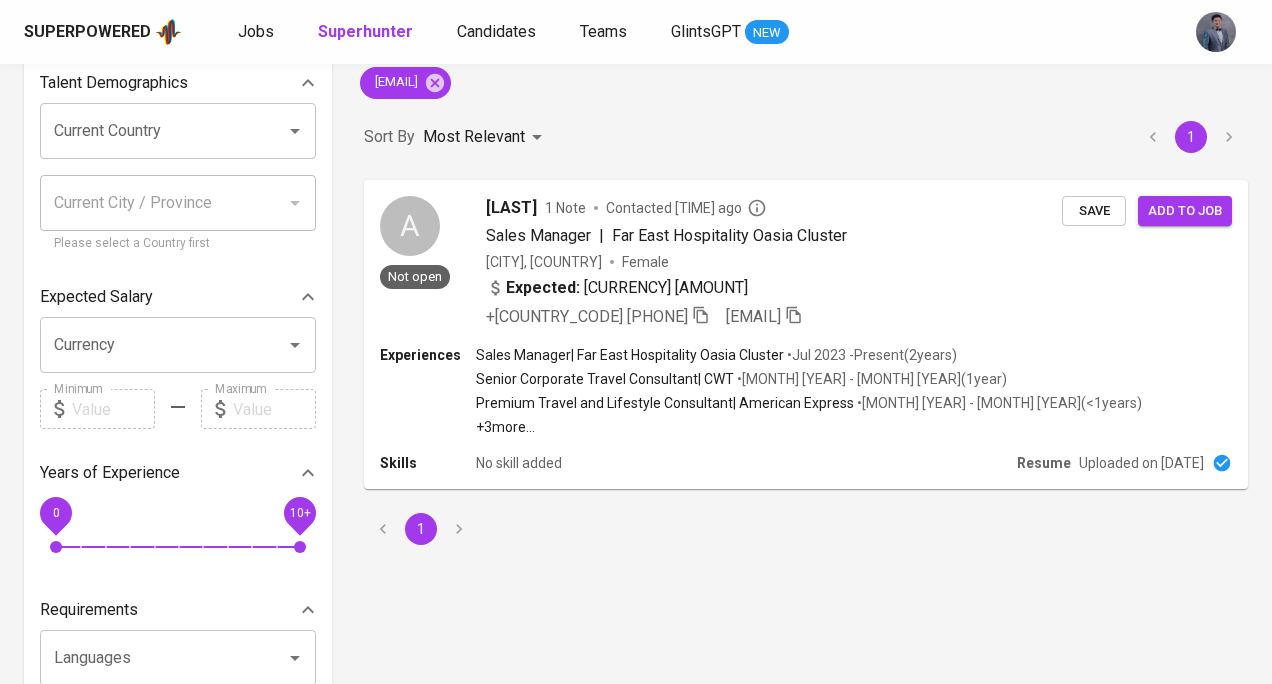 scroll, scrollTop: 148, scrollLeft: 0, axis: vertical 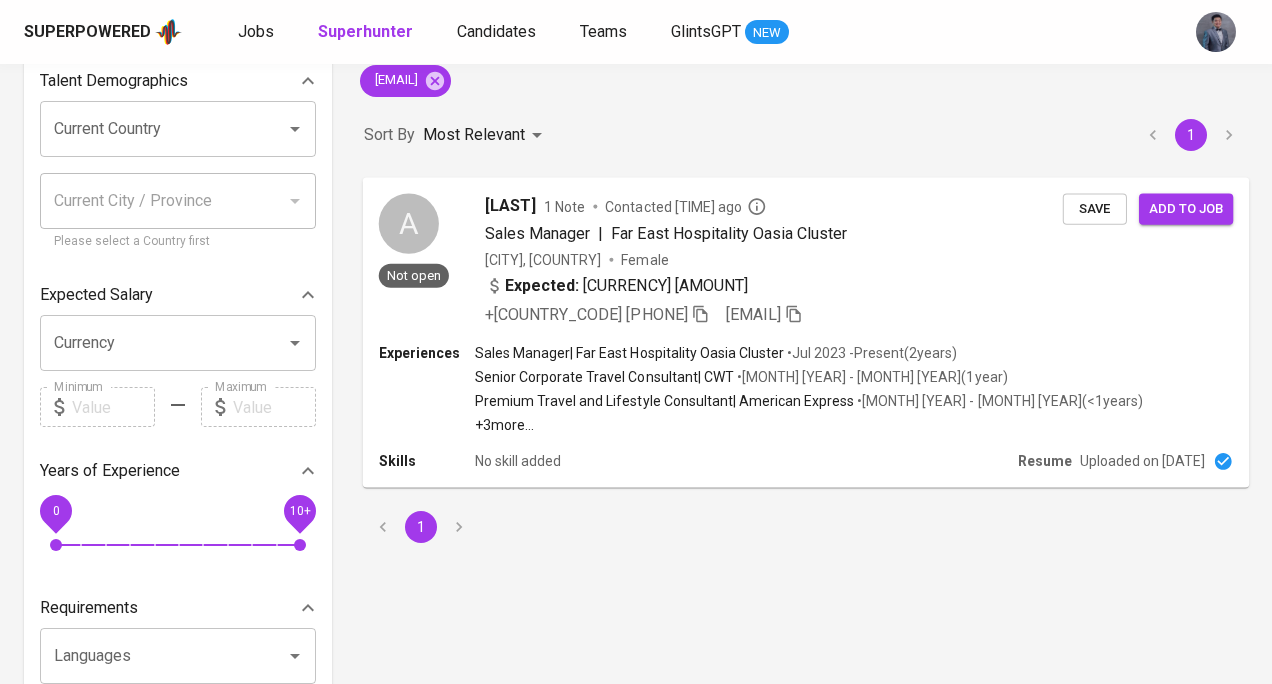 click on "Expected:   SGD 7,000" at bounding box center [774, 287] 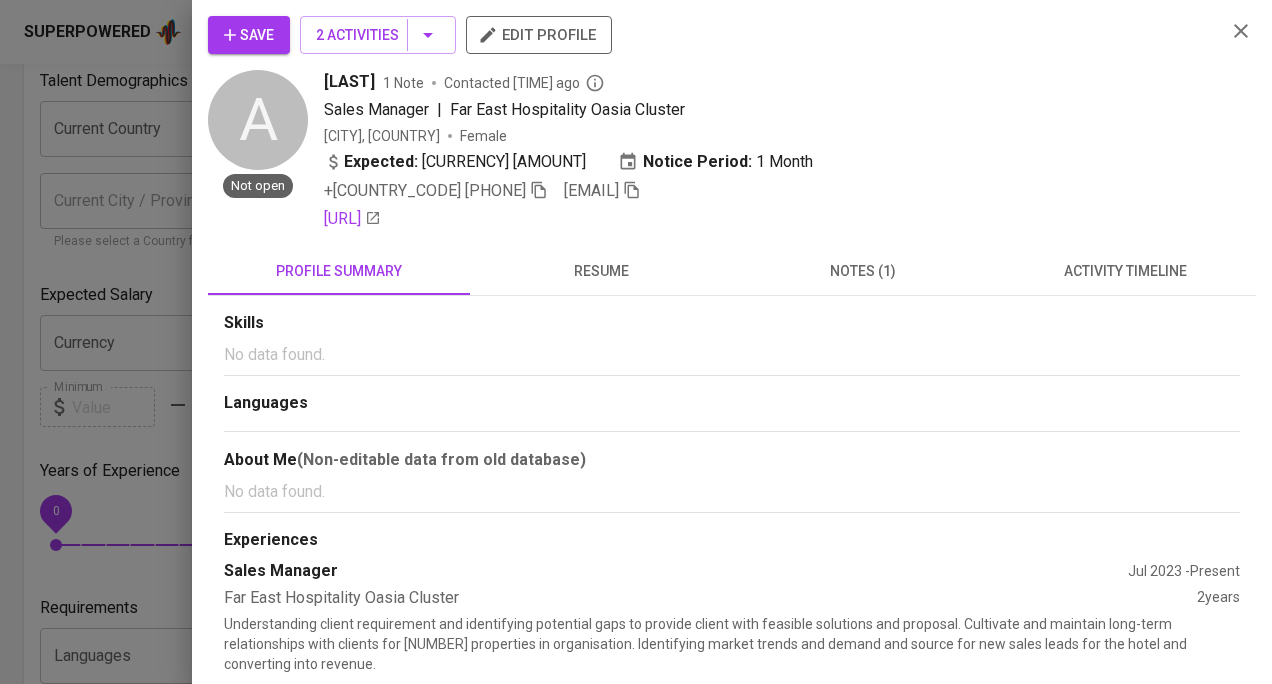 click on "notes (1)" at bounding box center (863, 271) 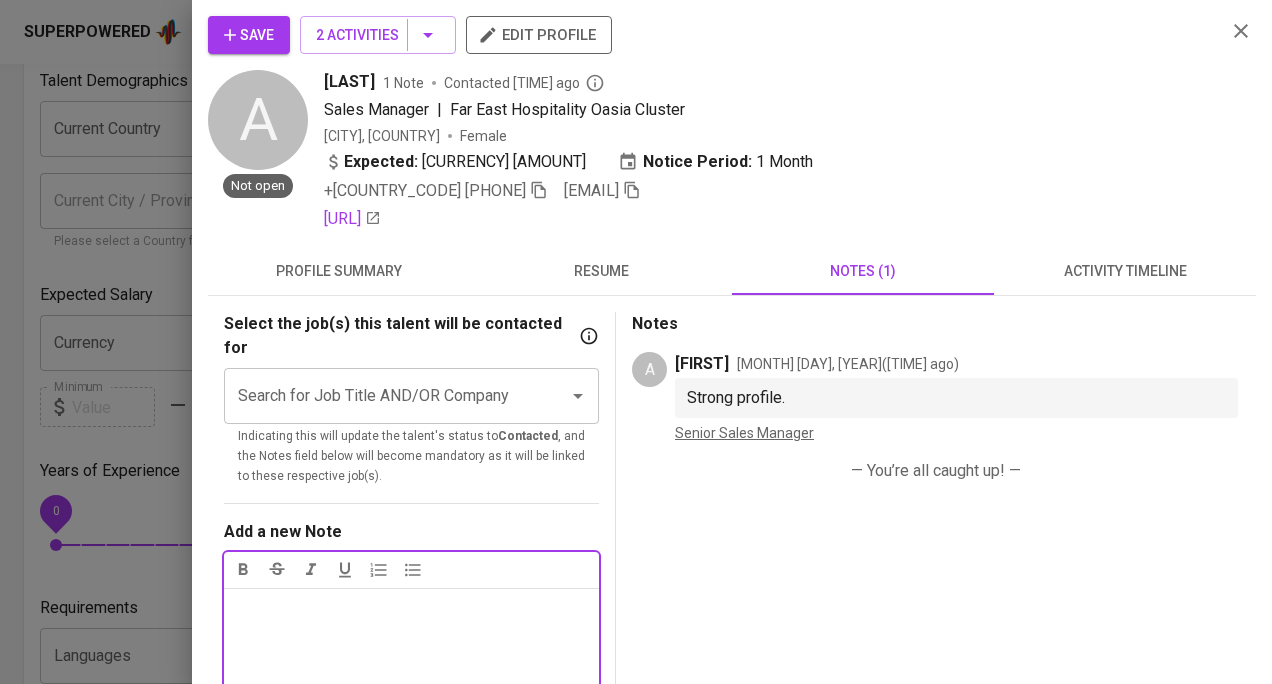 click on "activity timeline" at bounding box center (339, 271) 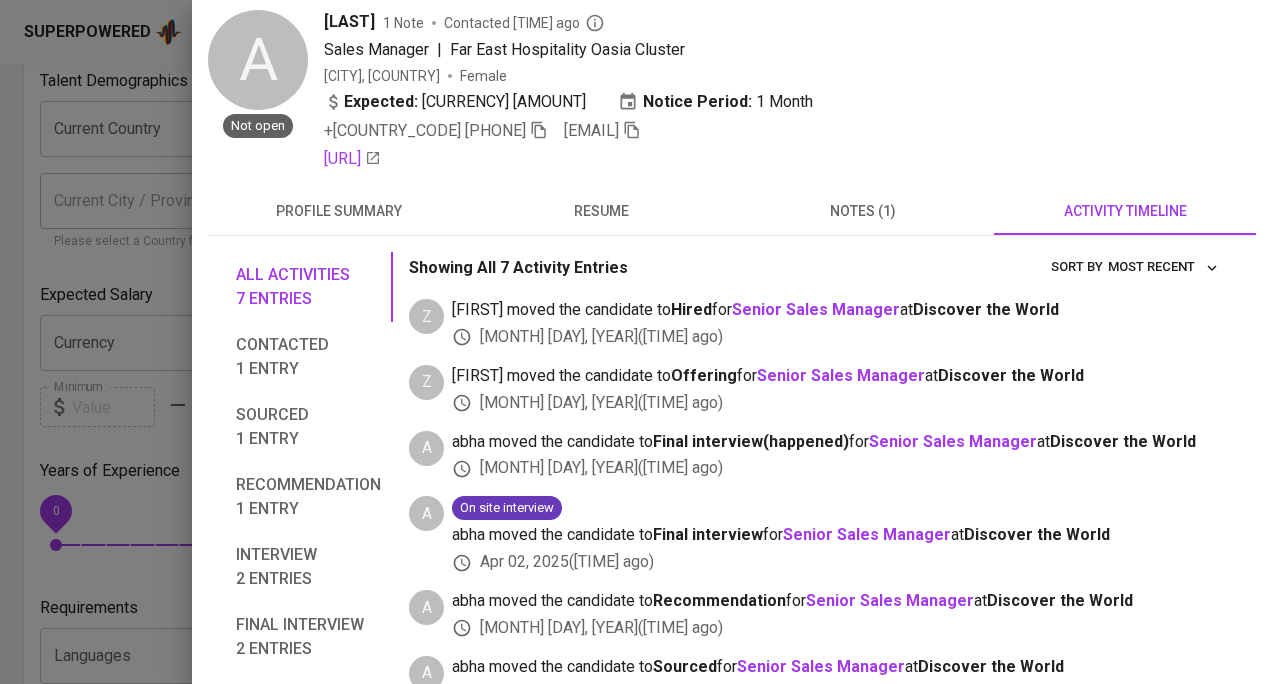 scroll, scrollTop: 62, scrollLeft: 0, axis: vertical 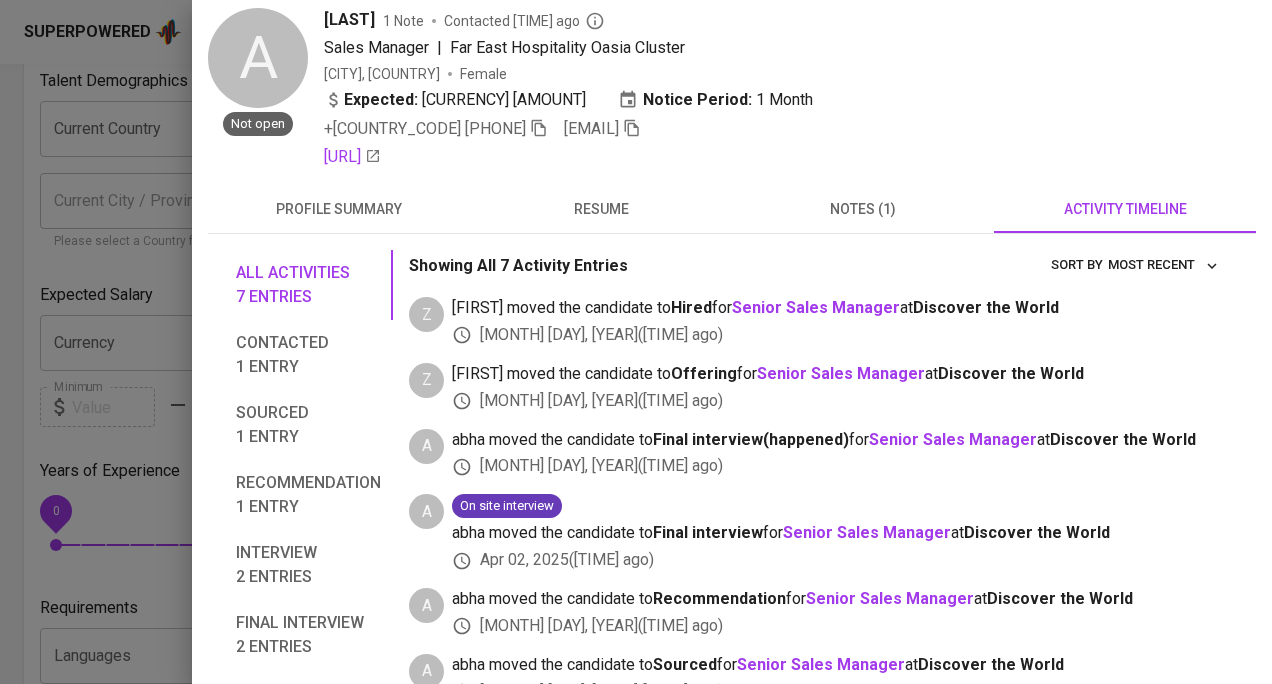click on "notes (1)" at bounding box center [339, 209] 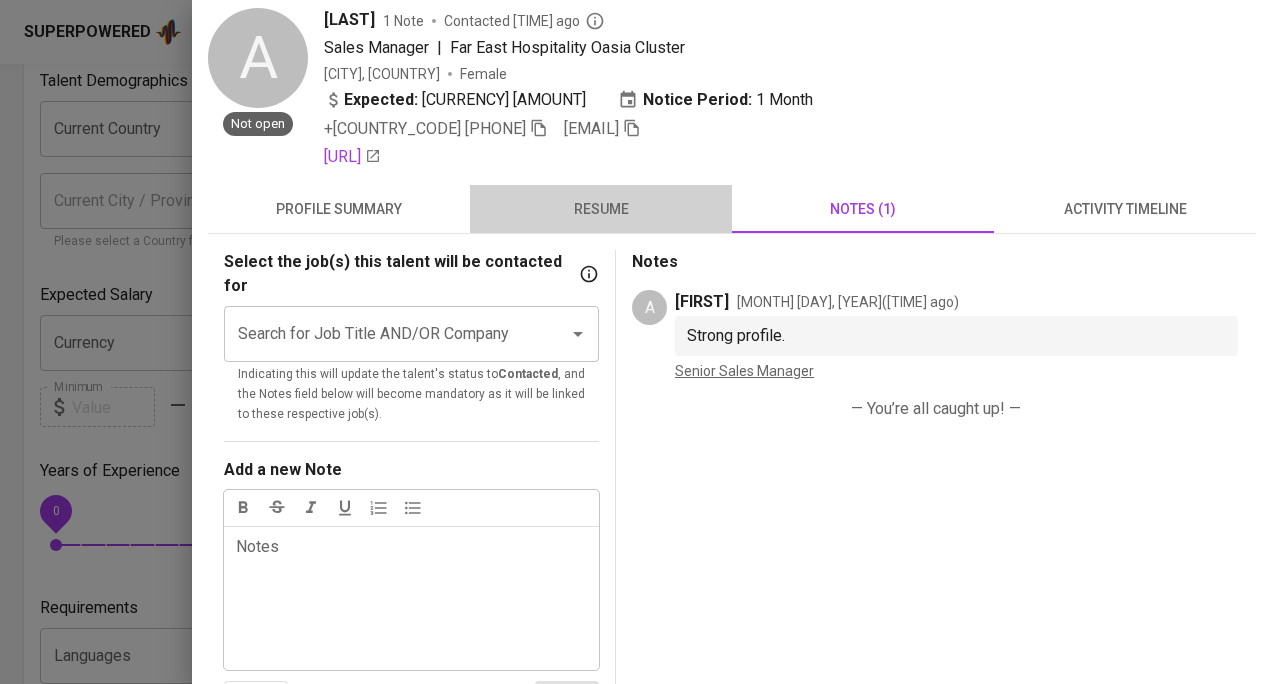 click on "resume" at bounding box center [601, 209] 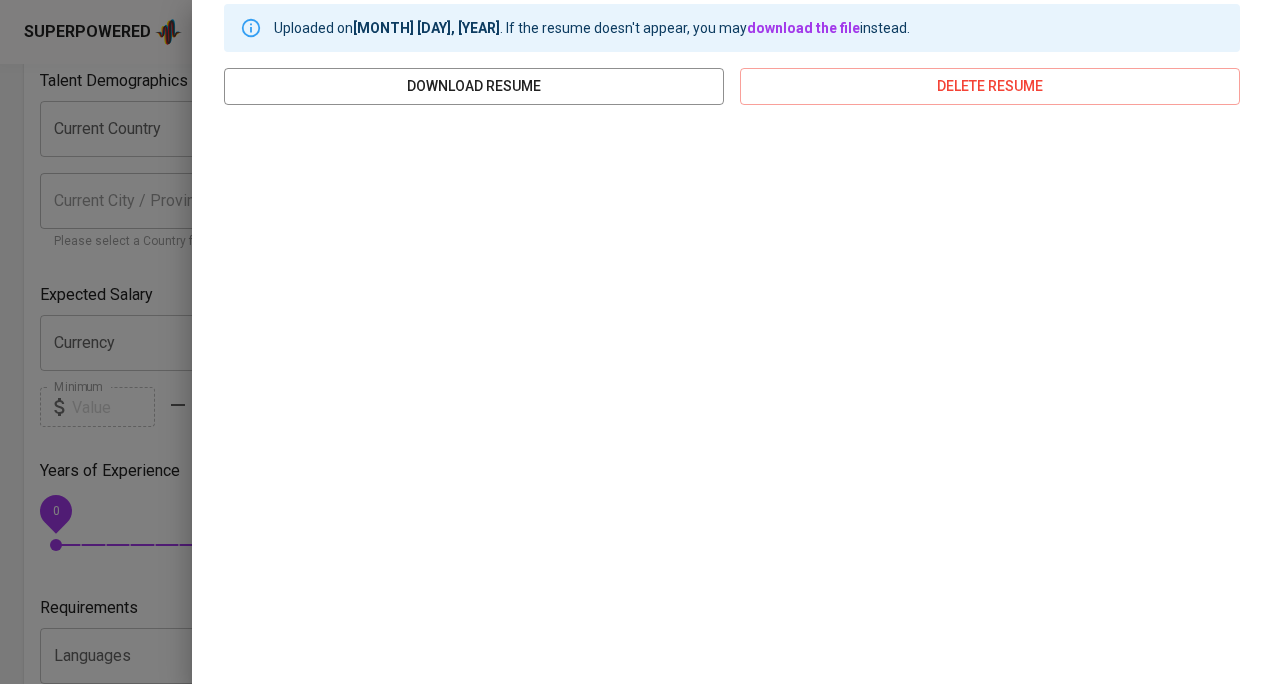 scroll, scrollTop: 110, scrollLeft: 0, axis: vertical 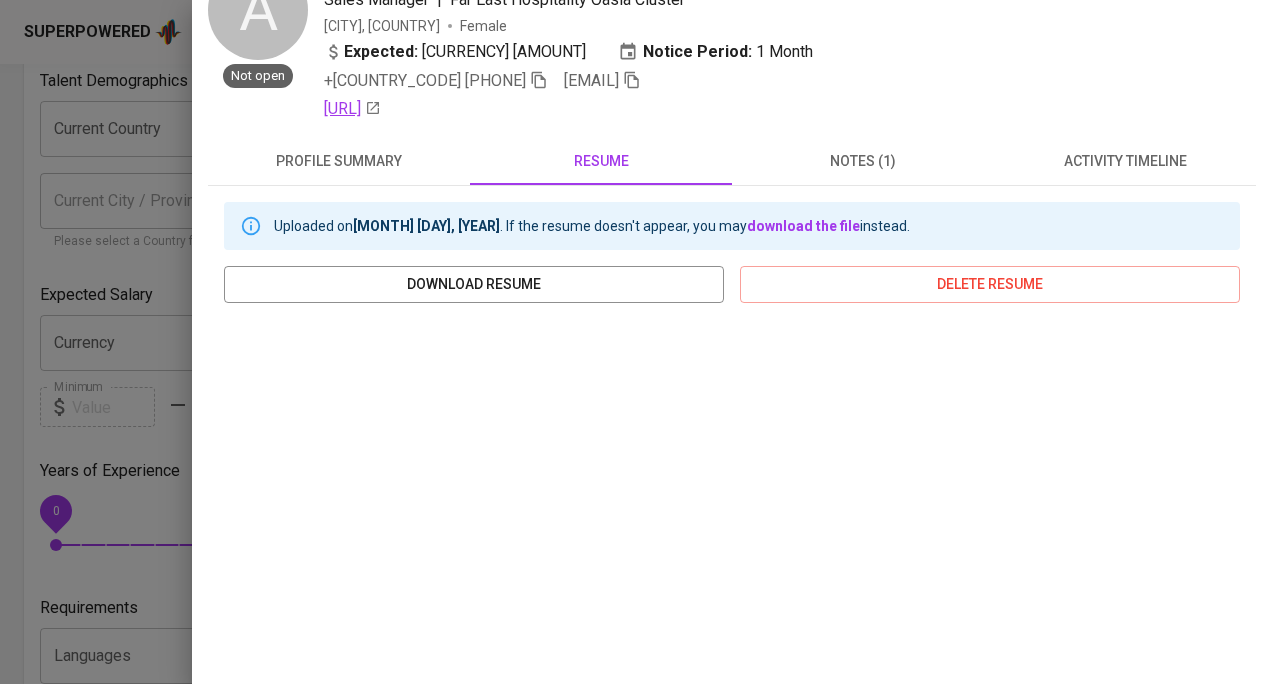 click on "glints.sg.larksuite.com/file/AvDPbJZ6UoqXg9xKmValzBVegdf?from=from_copylink" at bounding box center [352, 109] 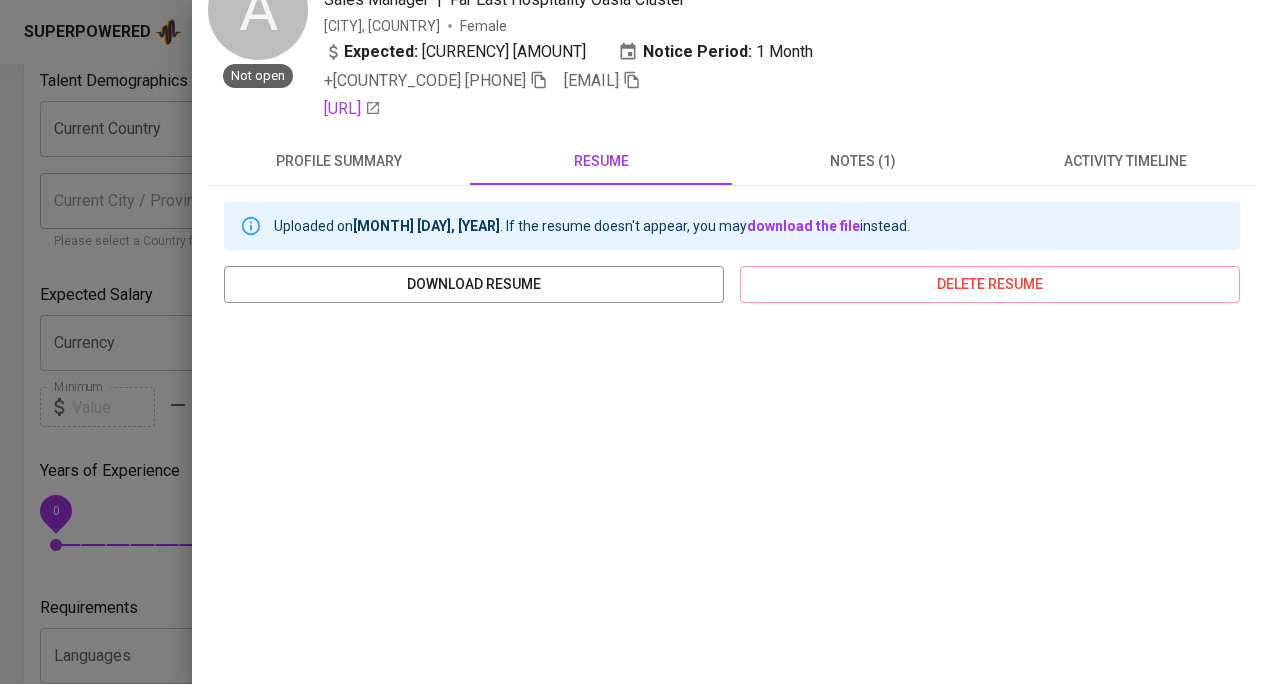 click on "activity timeline" at bounding box center [339, 161] 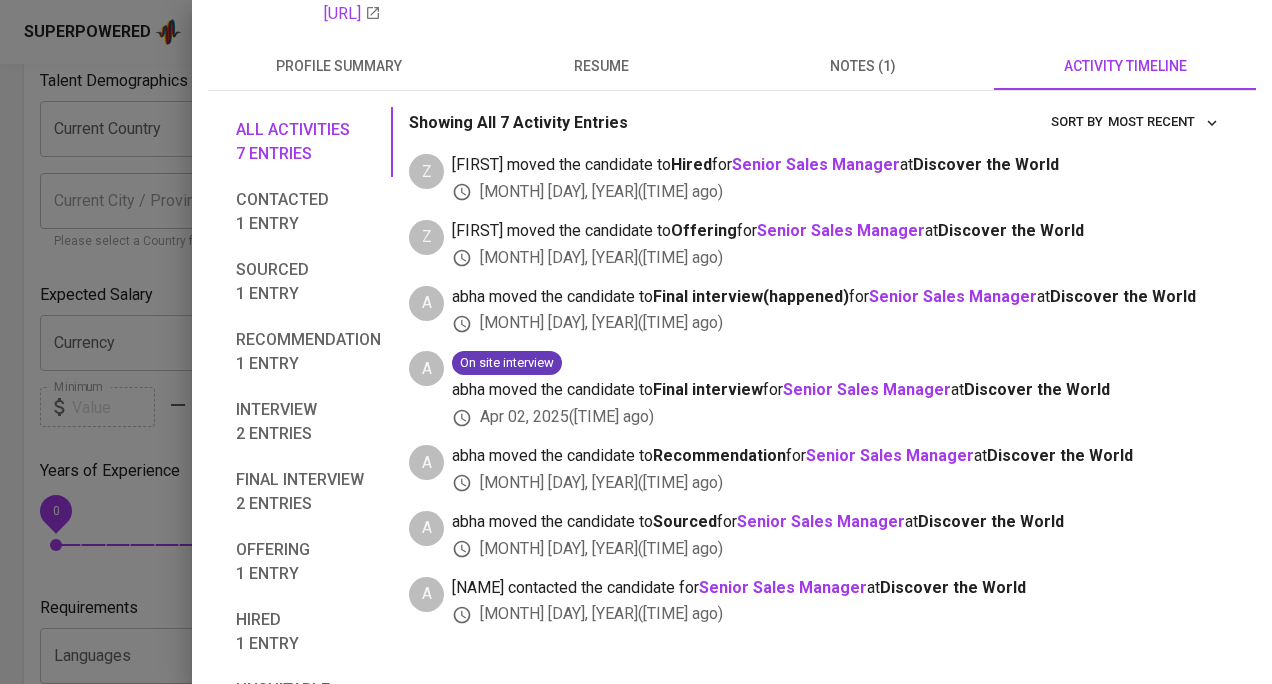 scroll, scrollTop: 213, scrollLeft: 0, axis: vertical 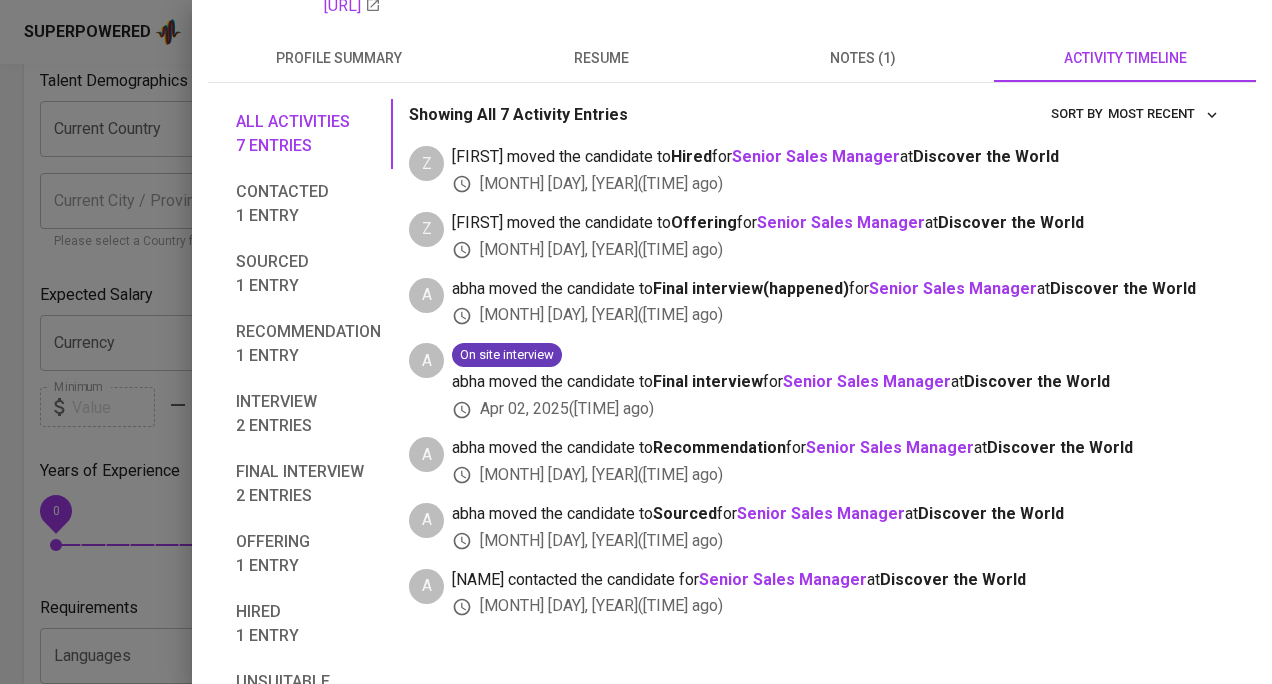 type 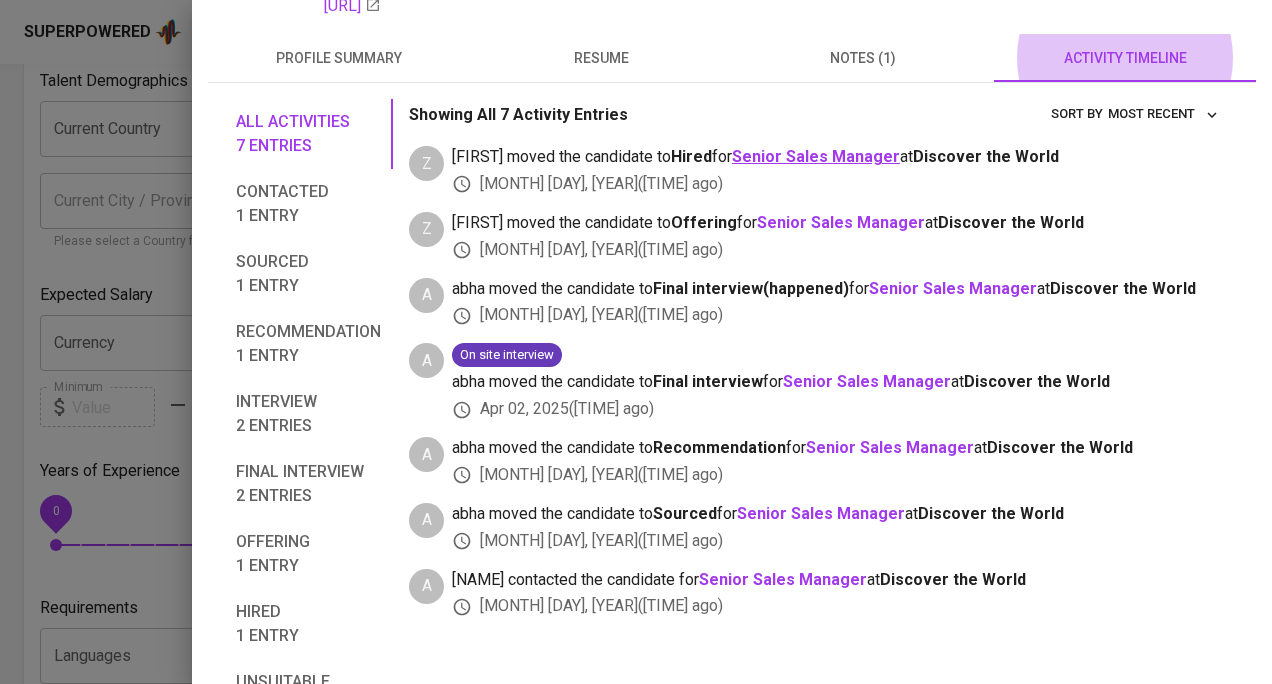 scroll, scrollTop: 71, scrollLeft: 0, axis: vertical 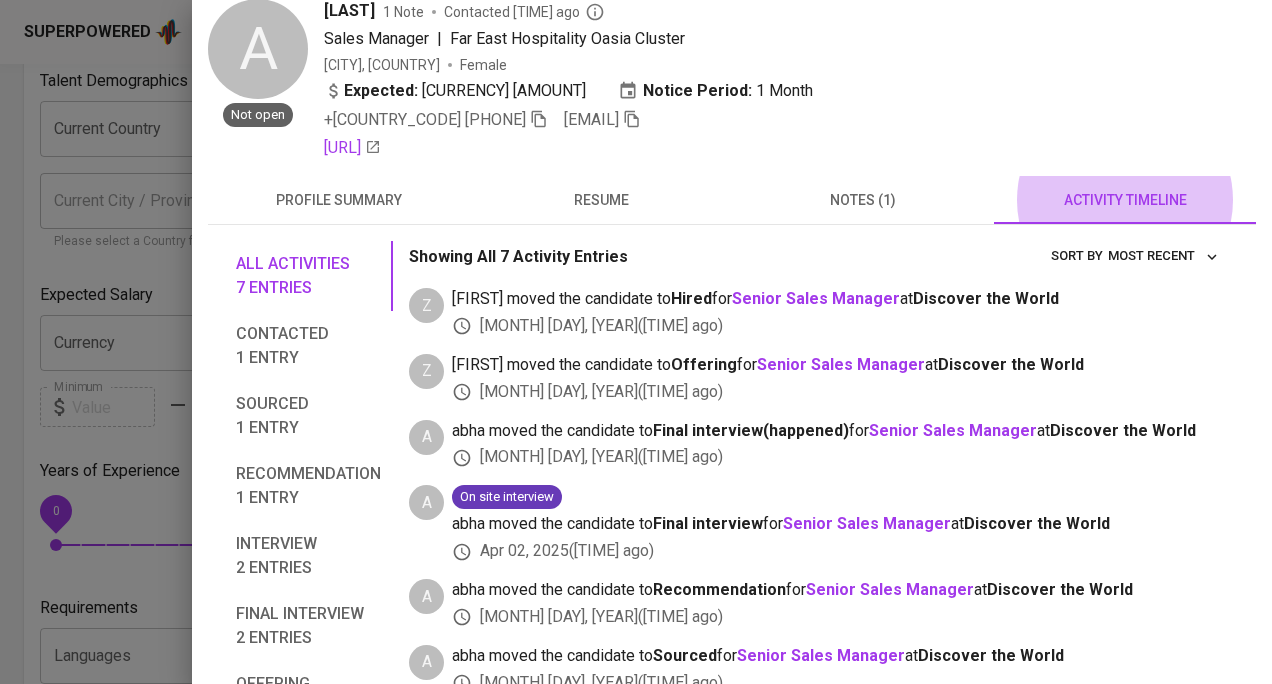 click on "notes (1)" at bounding box center (339, 200) 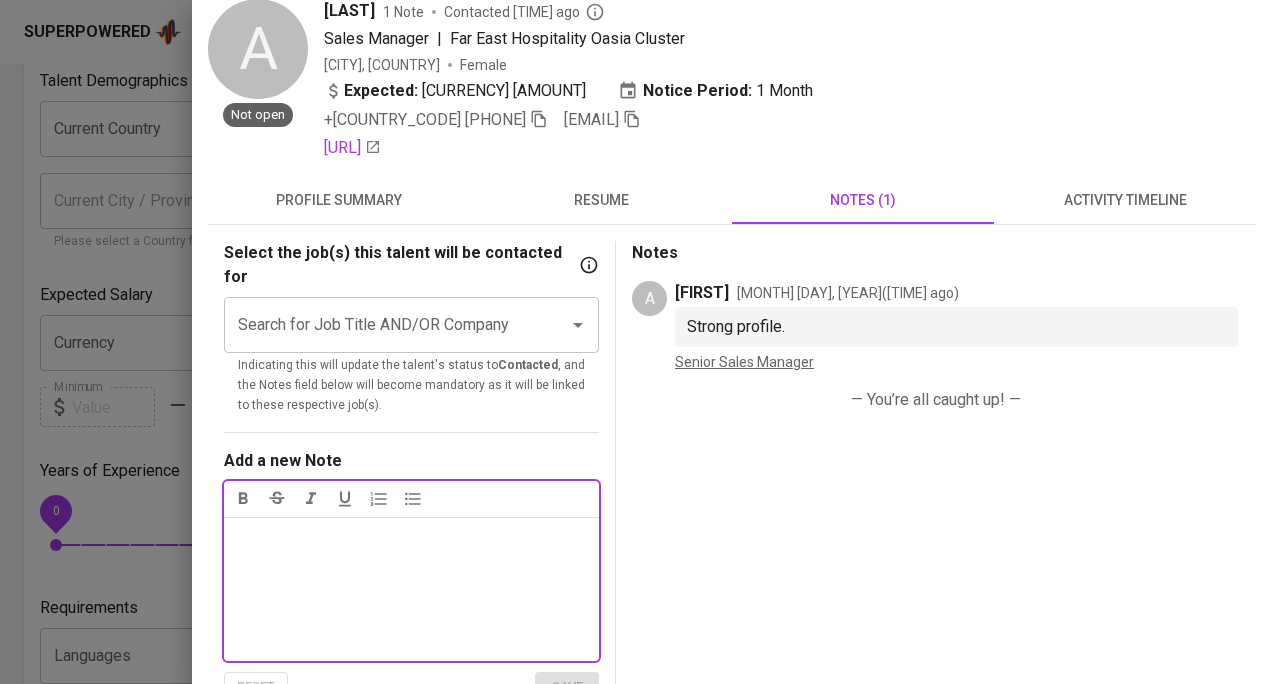 scroll, scrollTop: 0, scrollLeft: 0, axis: both 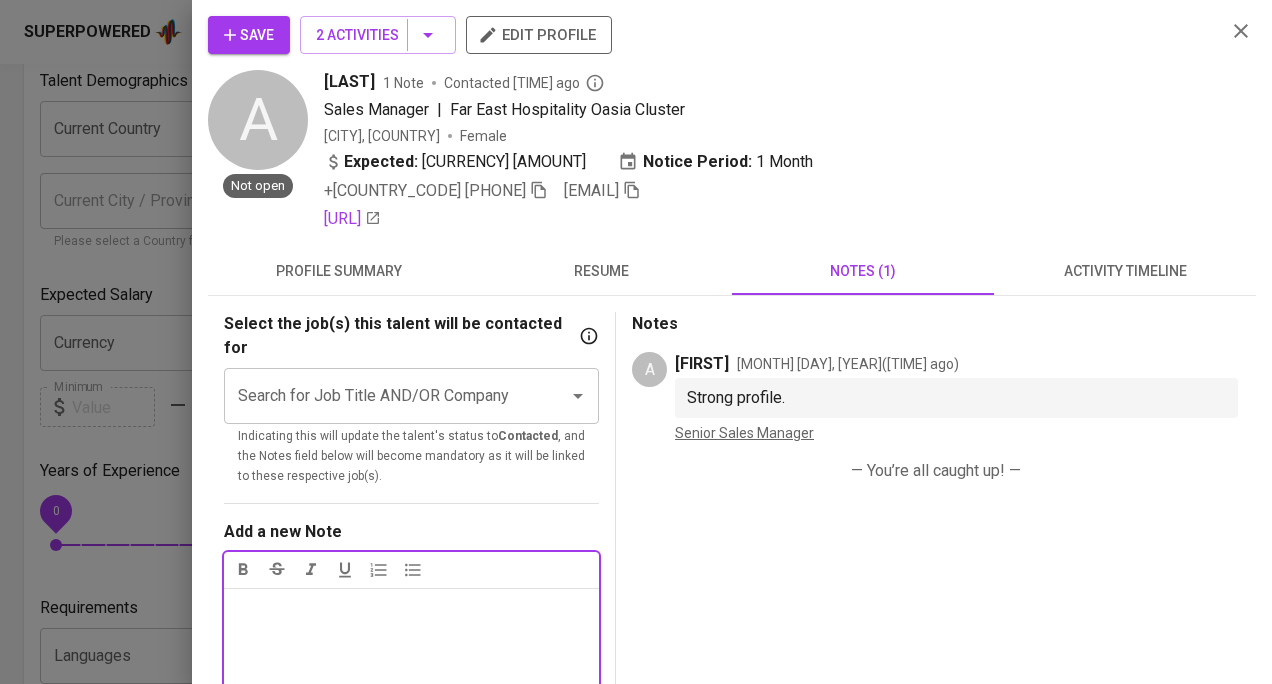 click at bounding box center [539, 190] 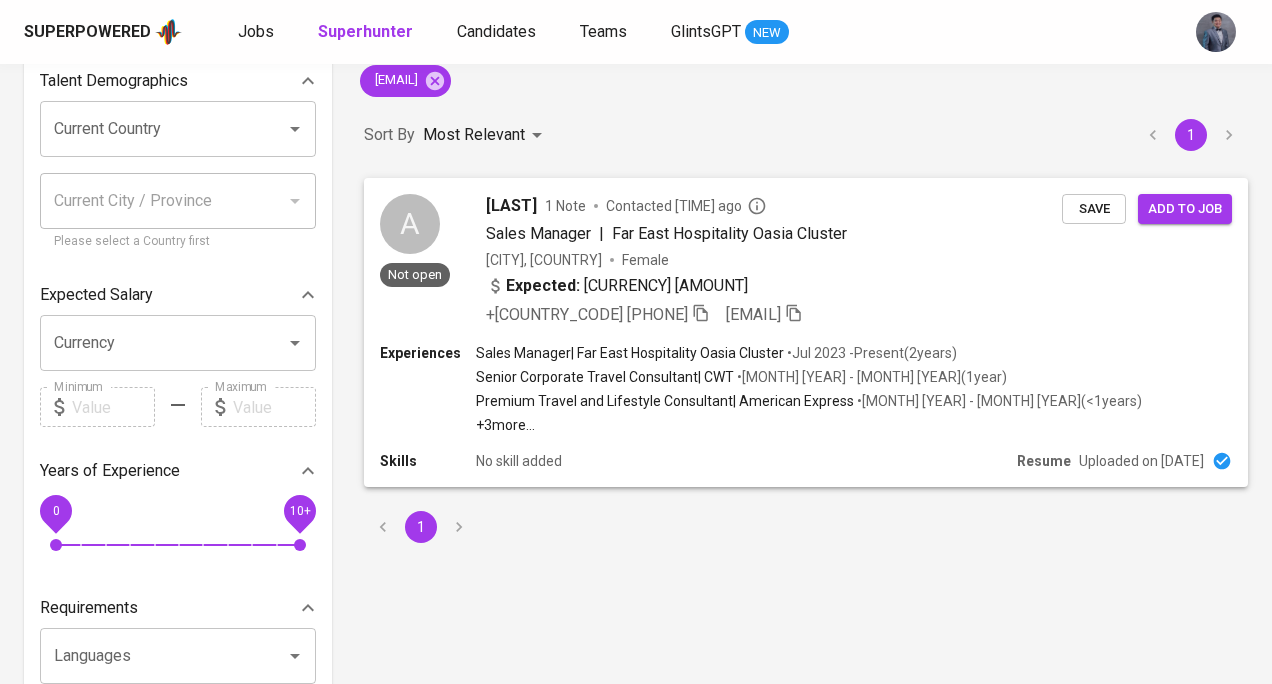 scroll, scrollTop: 0, scrollLeft: 0, axis: both 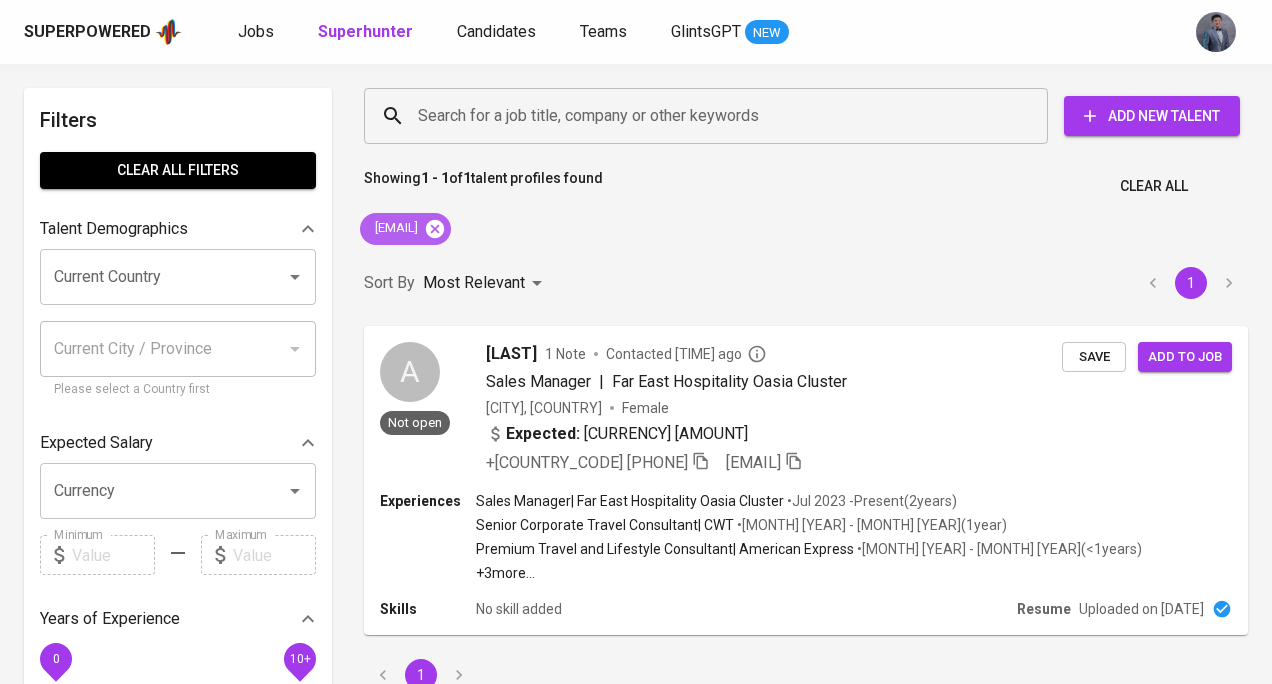 click at bounding box center (435, 228) 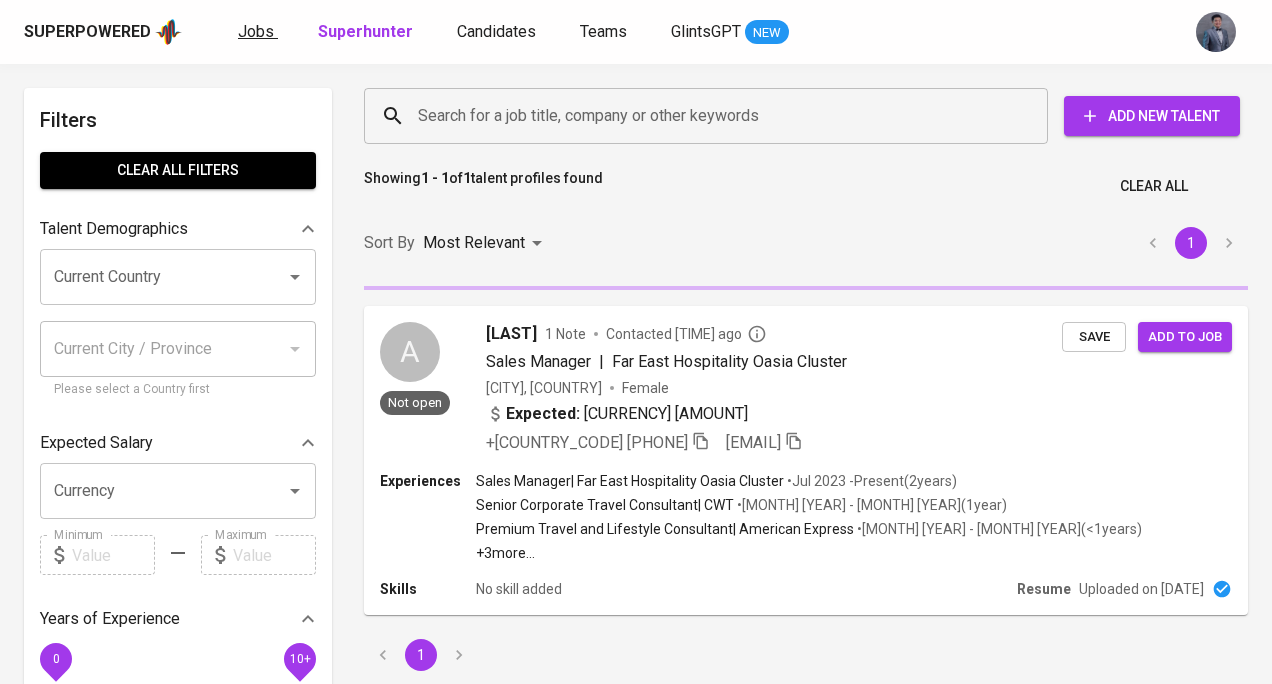 click on "Jobs" at bounding box center (256, 31) 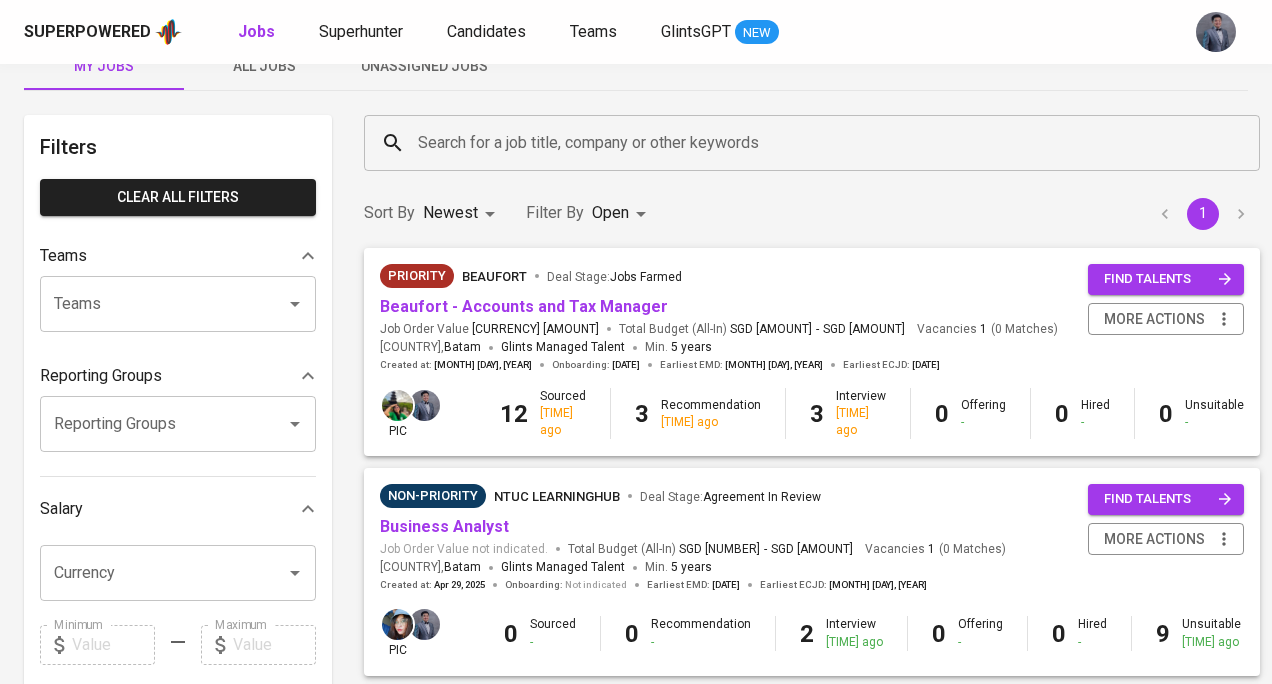 scroll, scrollTop: 0, scrollLeft: 0, axis: both 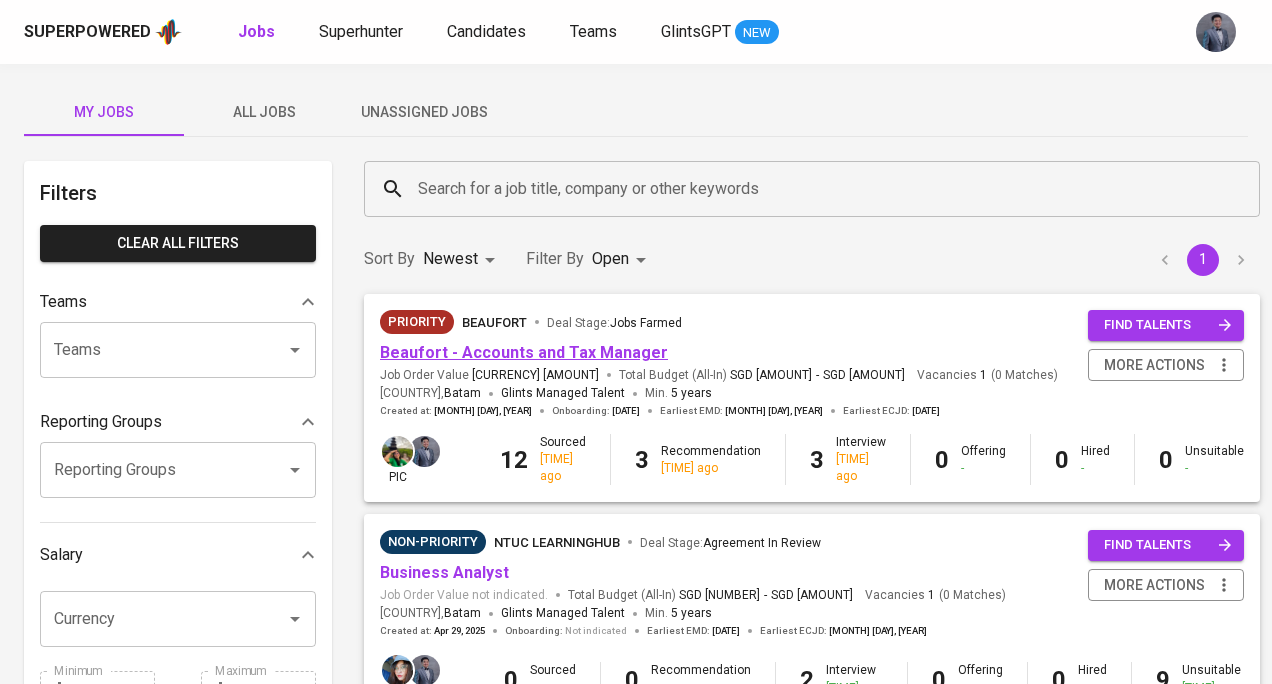 click on "Beaufort - Accounts and Tax Manager" at bounding box center [524, 352] 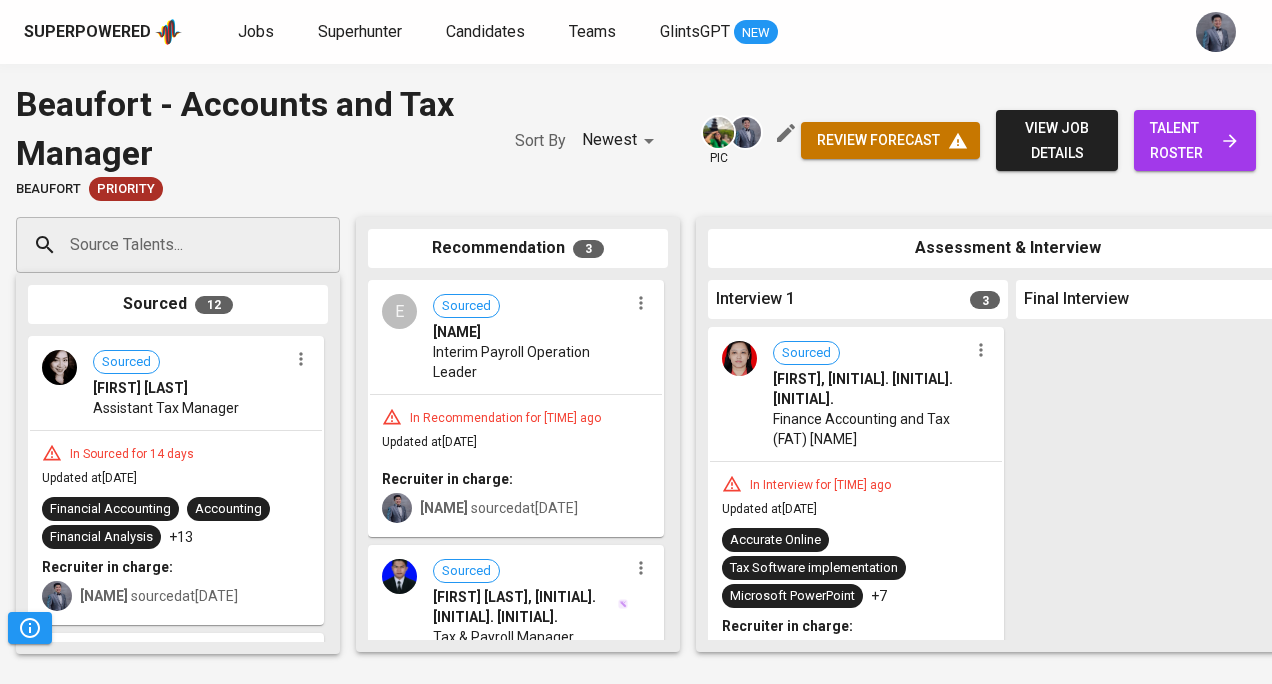 click on "talent roster" at bounding box center (1195, 140) 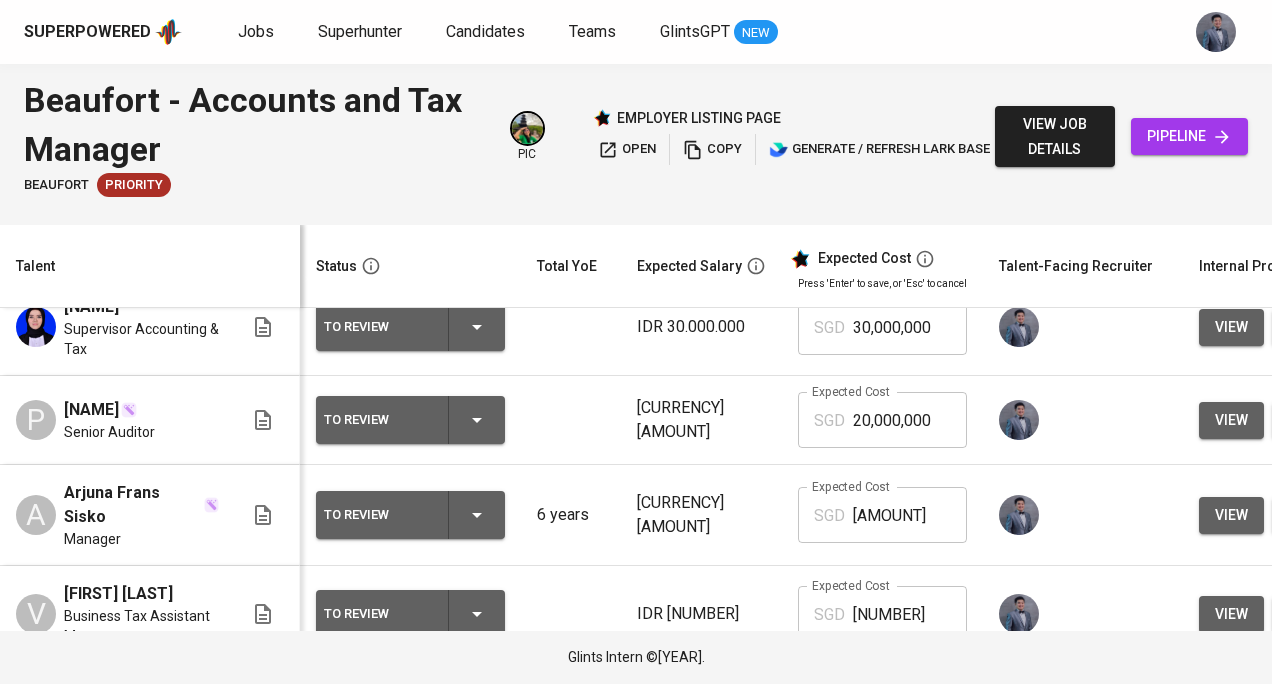 scroll, scrollTop: 277, scrollLeft: 75, axis: both 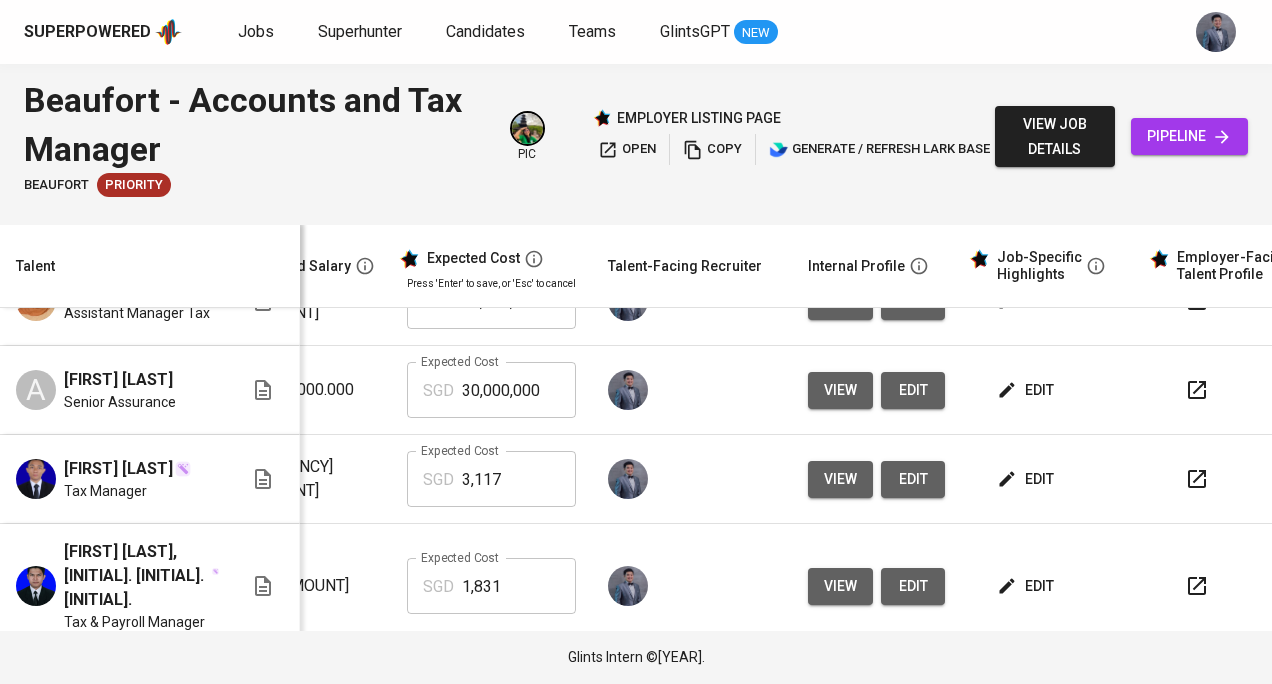 click on "view" at bounding box center (840, 479) 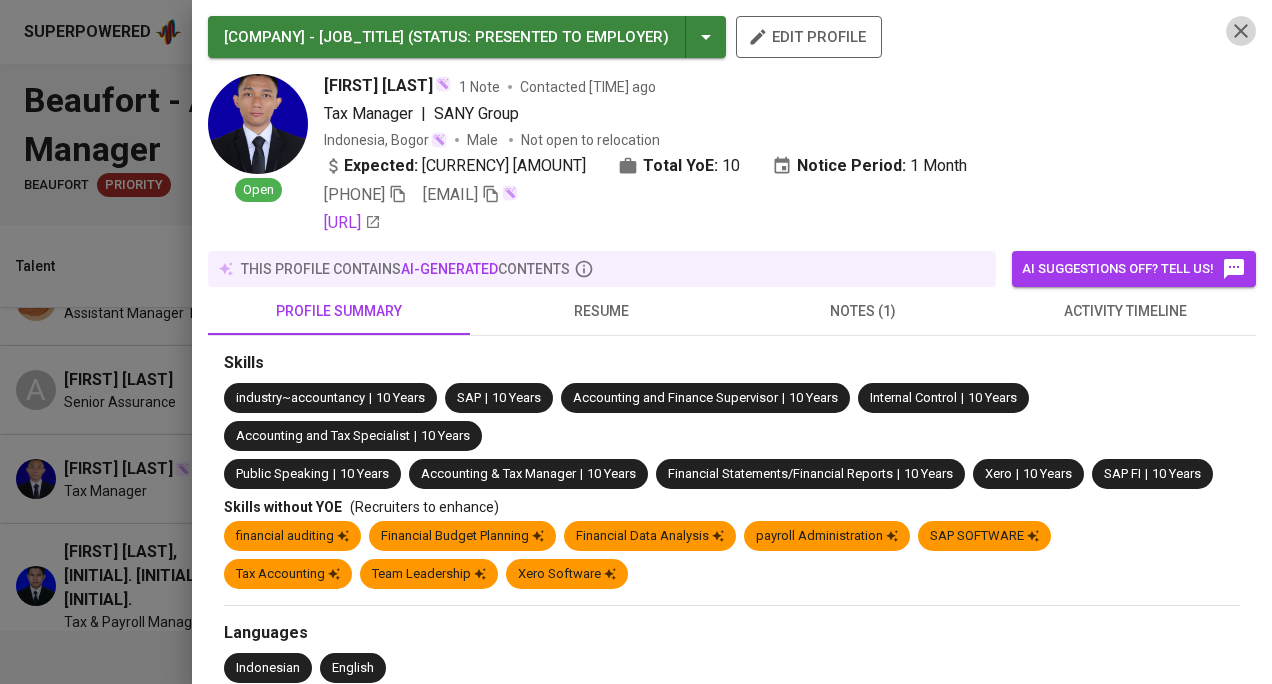 click at bounding box center (398, 194) 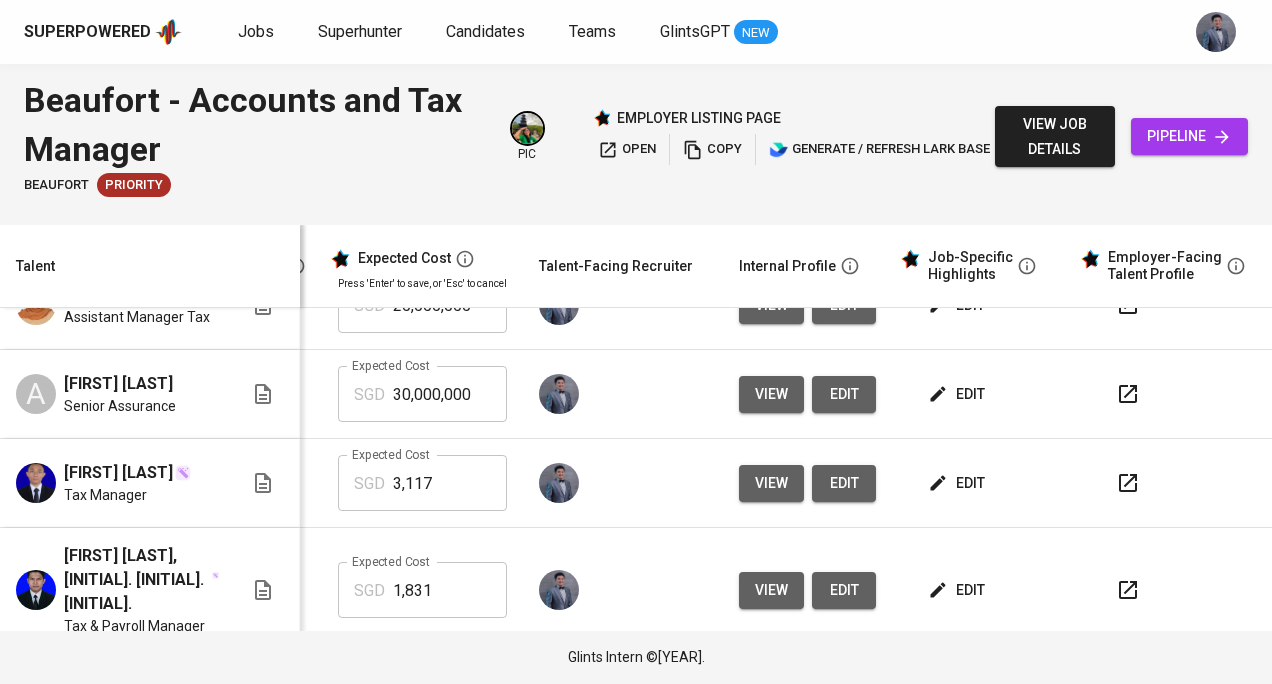 click at bounding box center (1128, 483) 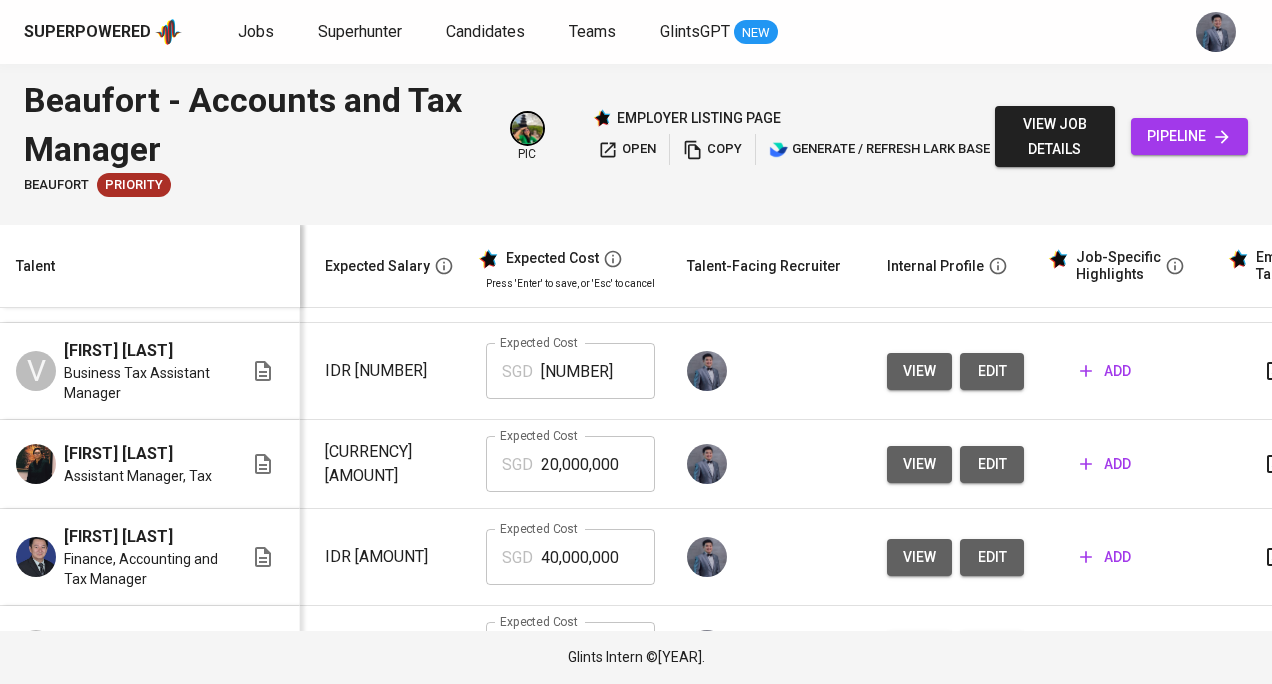 type 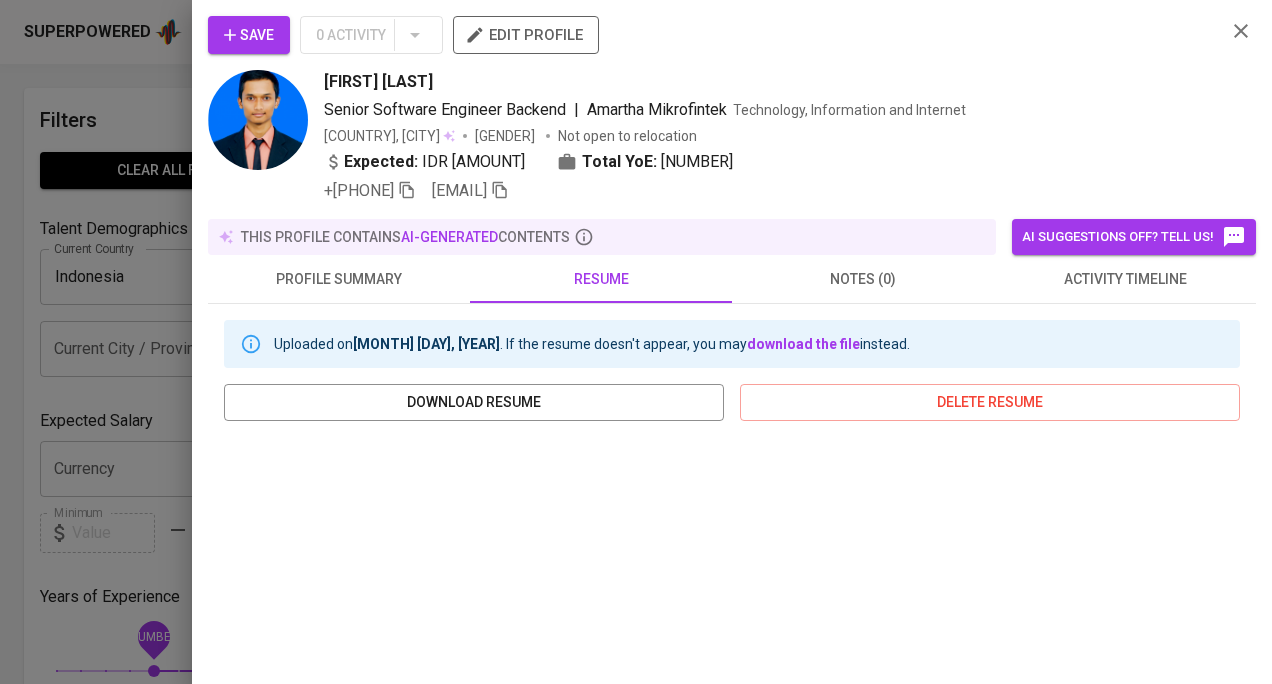 scroll, scrollTop: 651, scrollLeft: 0, axis: vertical 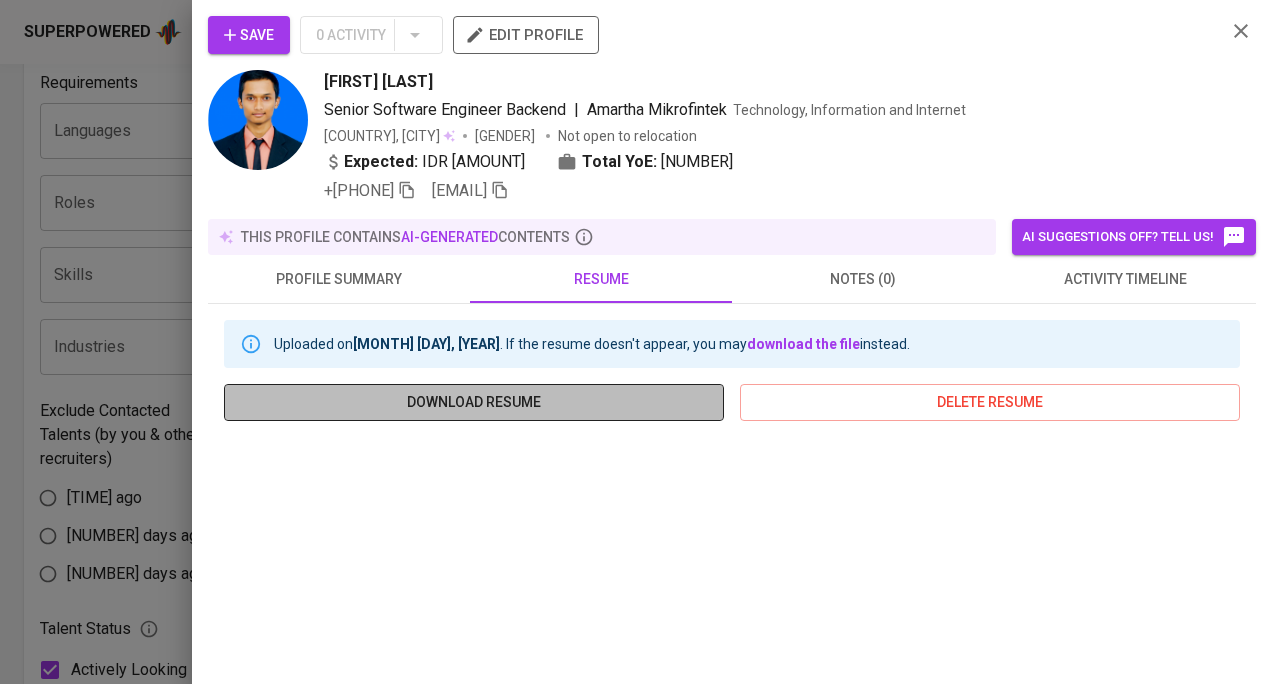 click on "download resume" at bounding box center (474, 402) 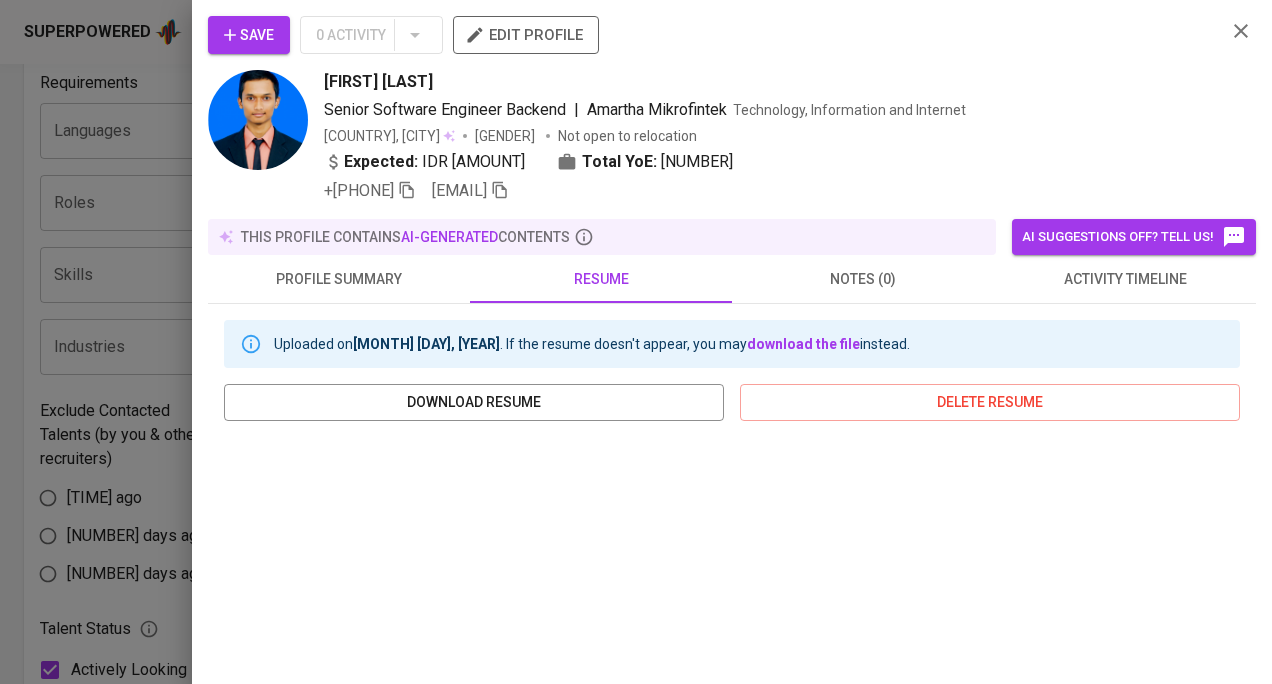drag, startPoint x: 1237, startPoint y: 34, endPoint x: 815, endPoint y: 330, distance: 515.46094 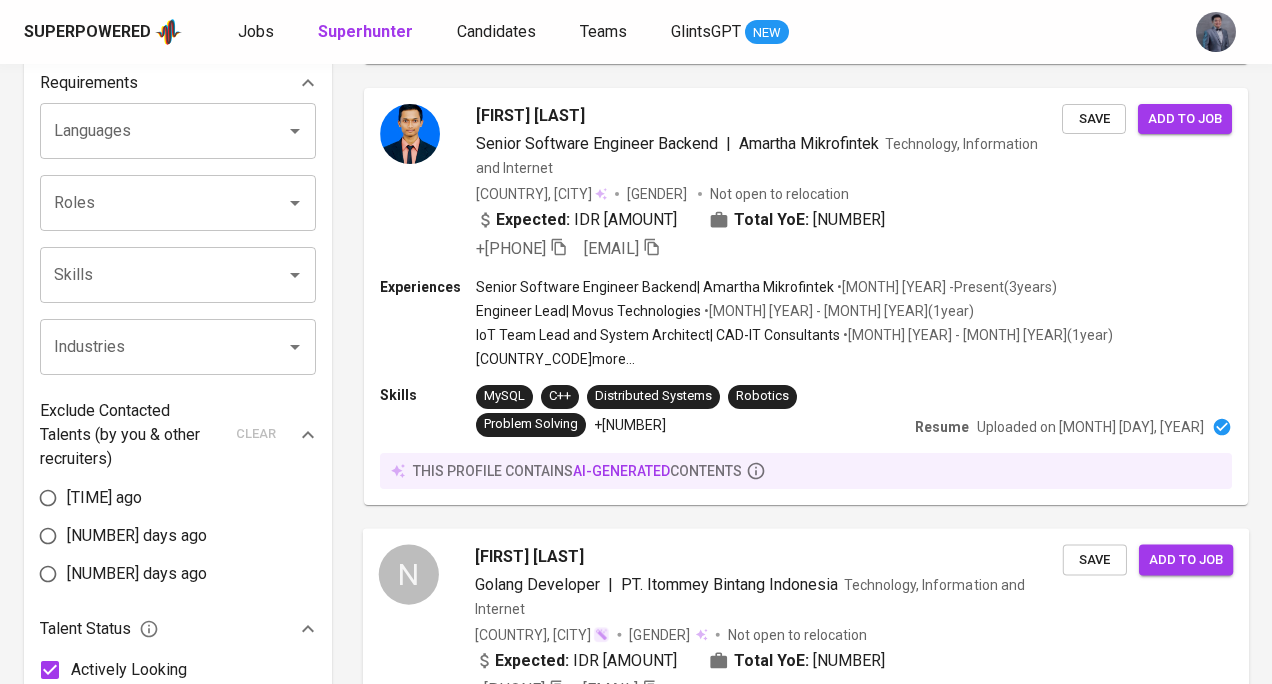 scroll, scrollTop: 860, scrollLeft: 0, axis: vertical 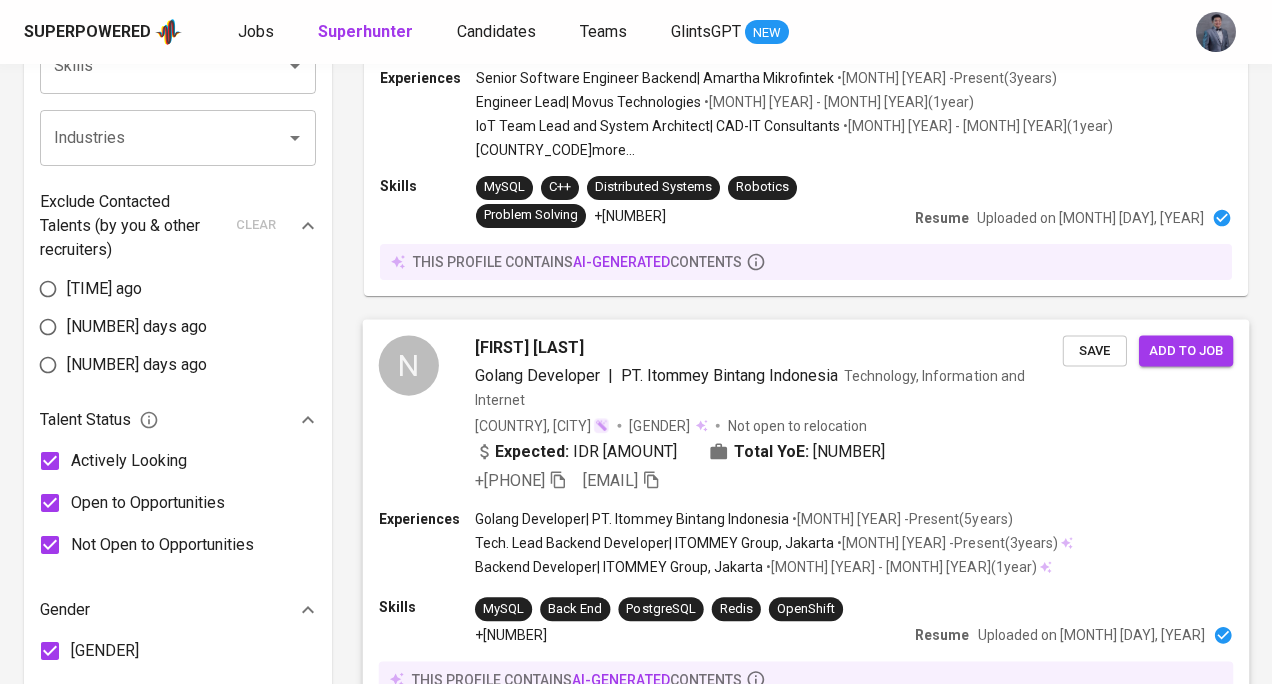 click on "PT. Itommey Bintang Indonesia" at bounding box center (729, 374) 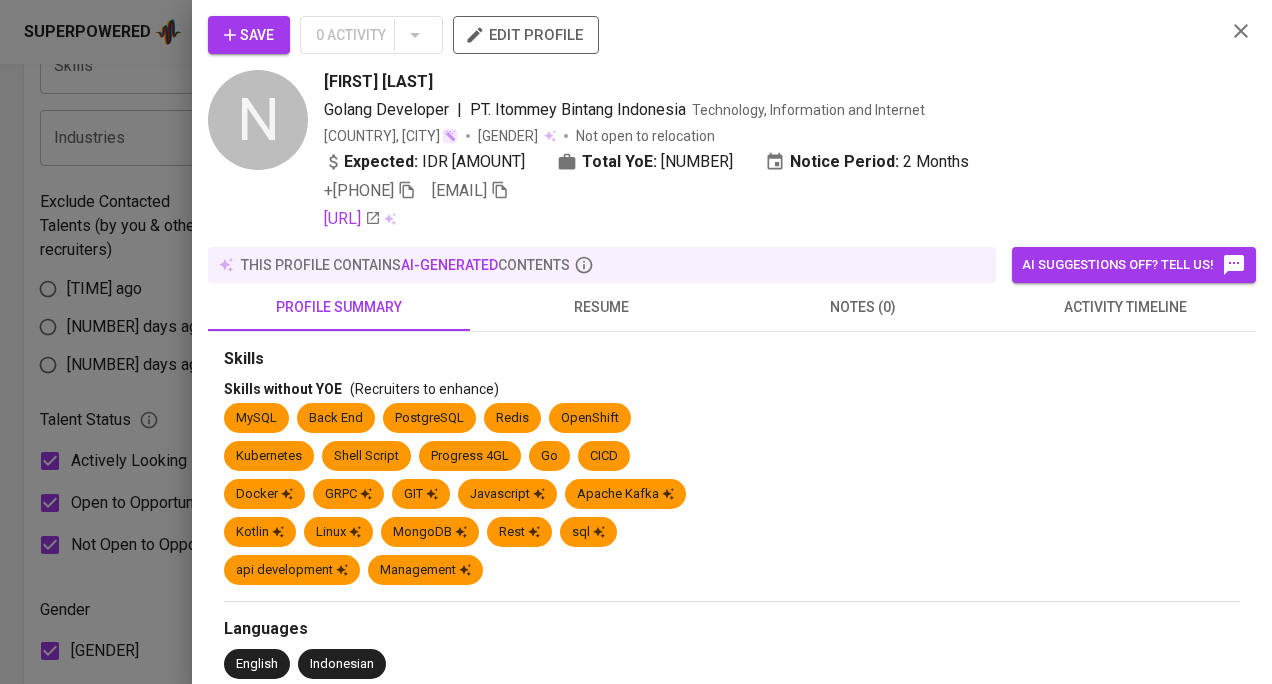 click on "resume" at bounding box center (601, 307) 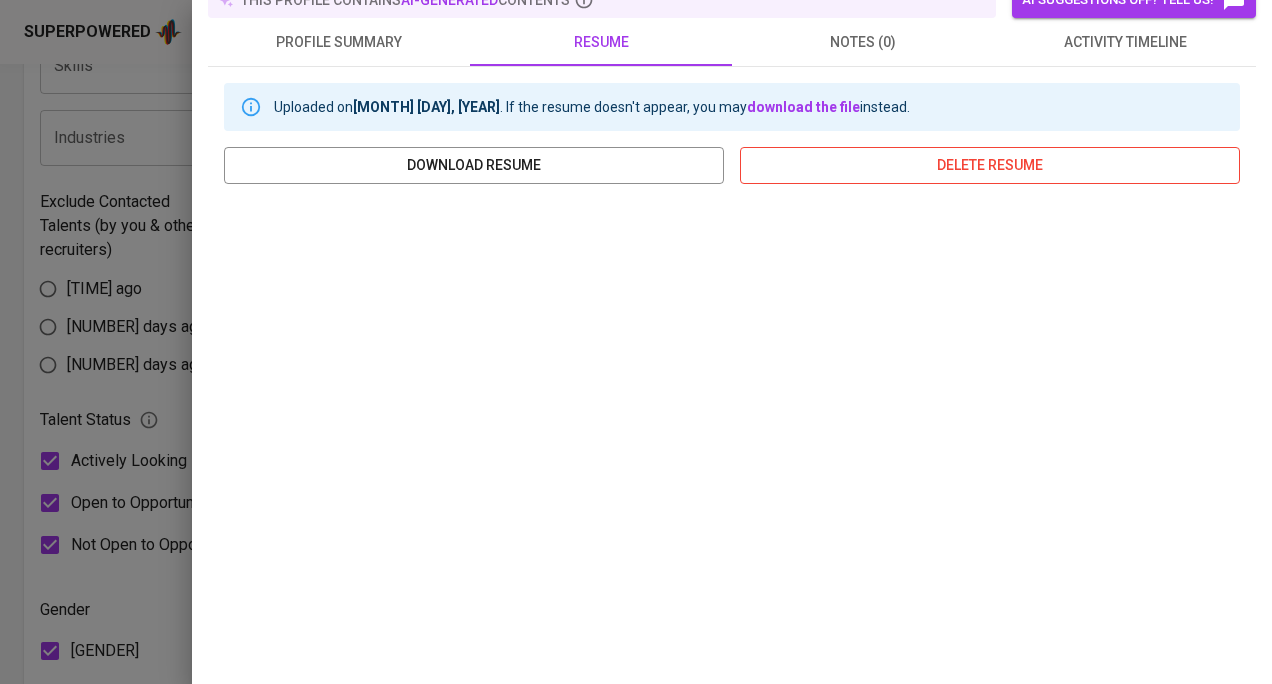 scroll, scrollTop: 0, scrollLeft: 0, axis: both 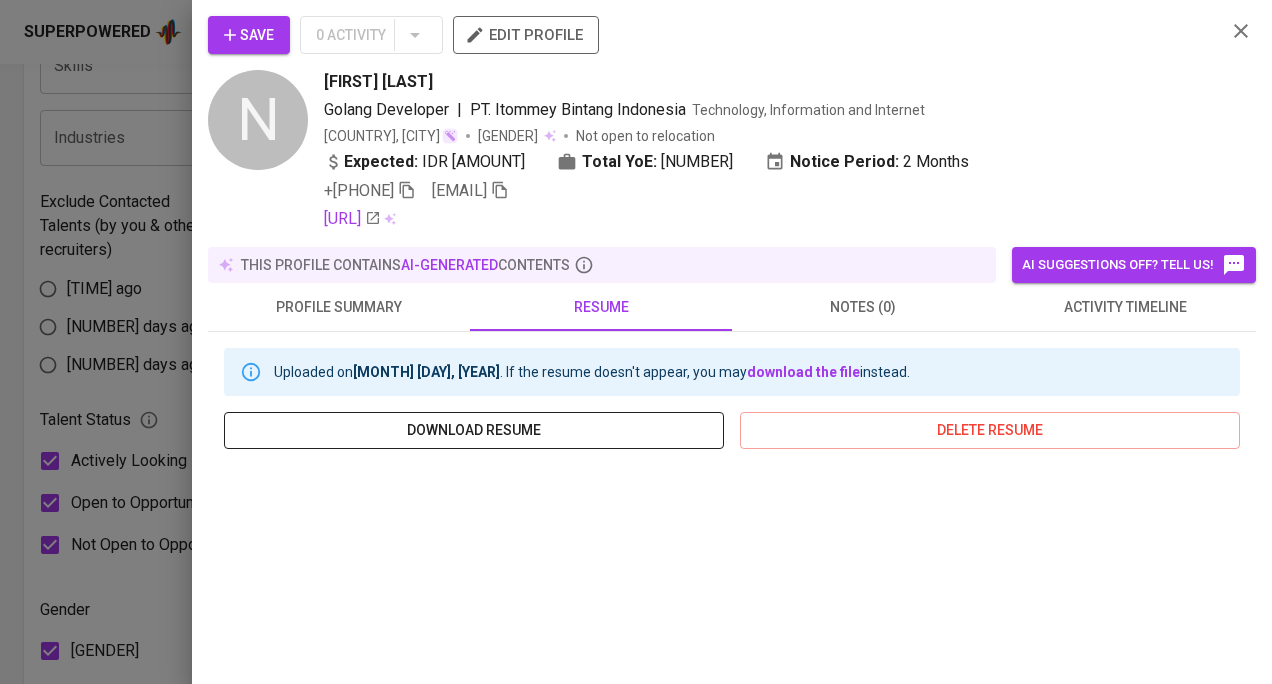 click on "download resume" at bounding box center (474, 430) 